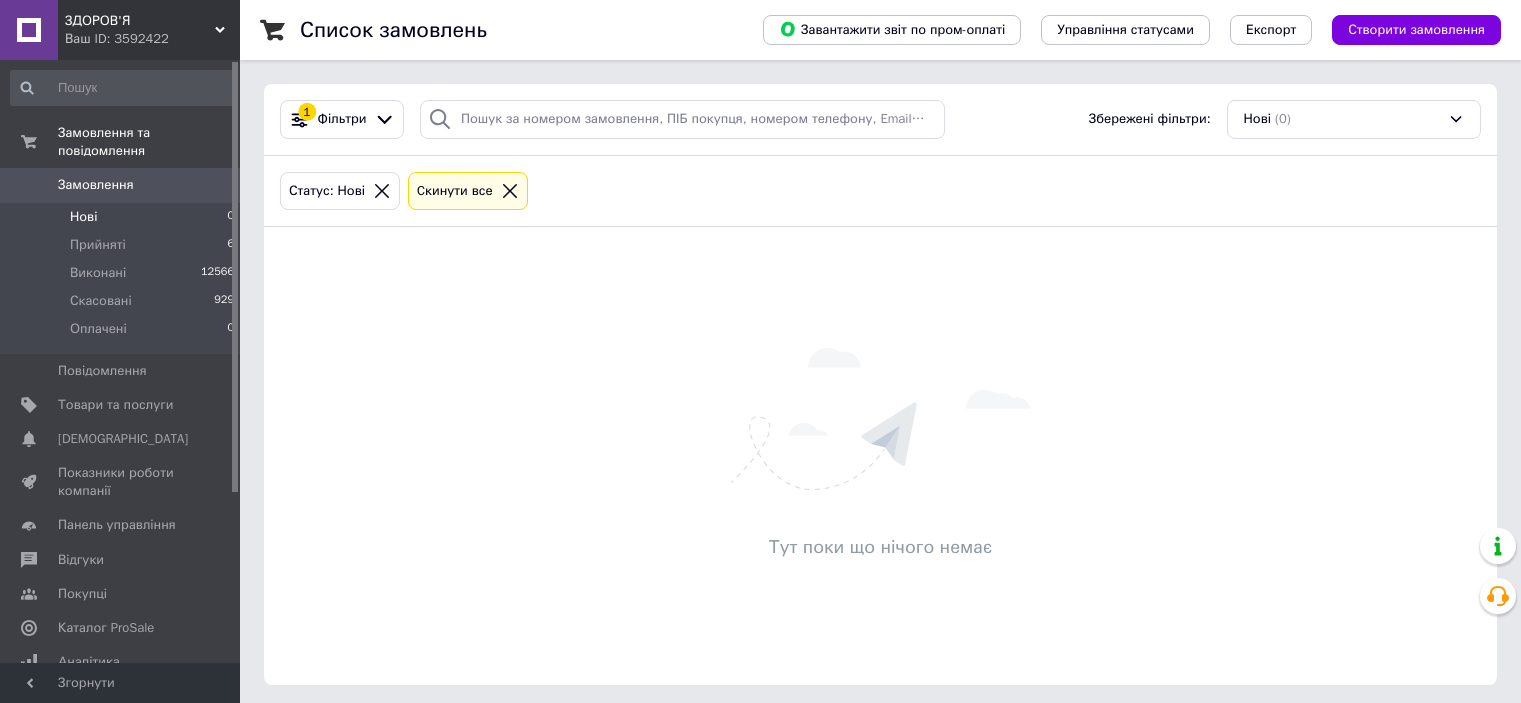 scroll, scrollTop: 0, scrollLeft: 0, axis: both 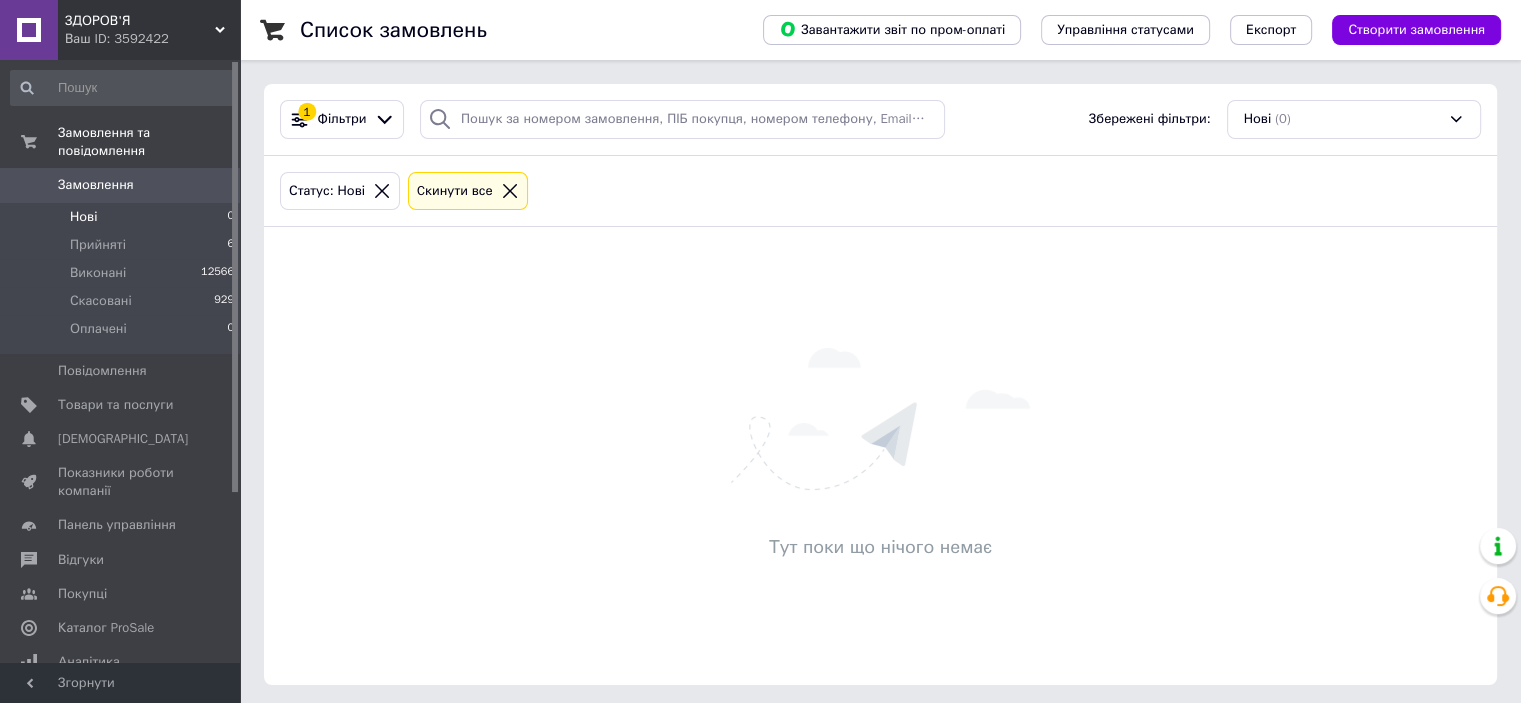 click on "Нові 0" at bounding box center (123, 217) 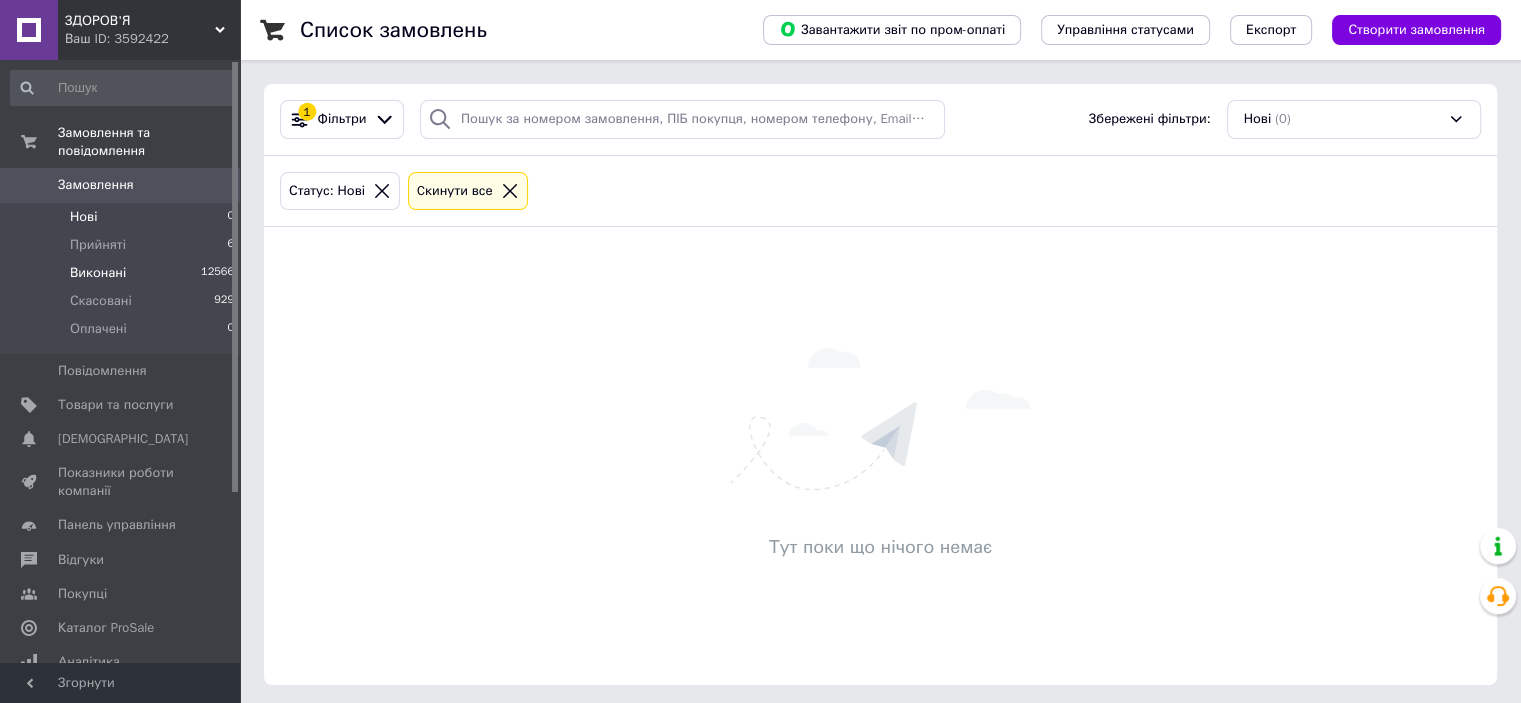click on "Виконані 12566" at bounding box center (123, 273) 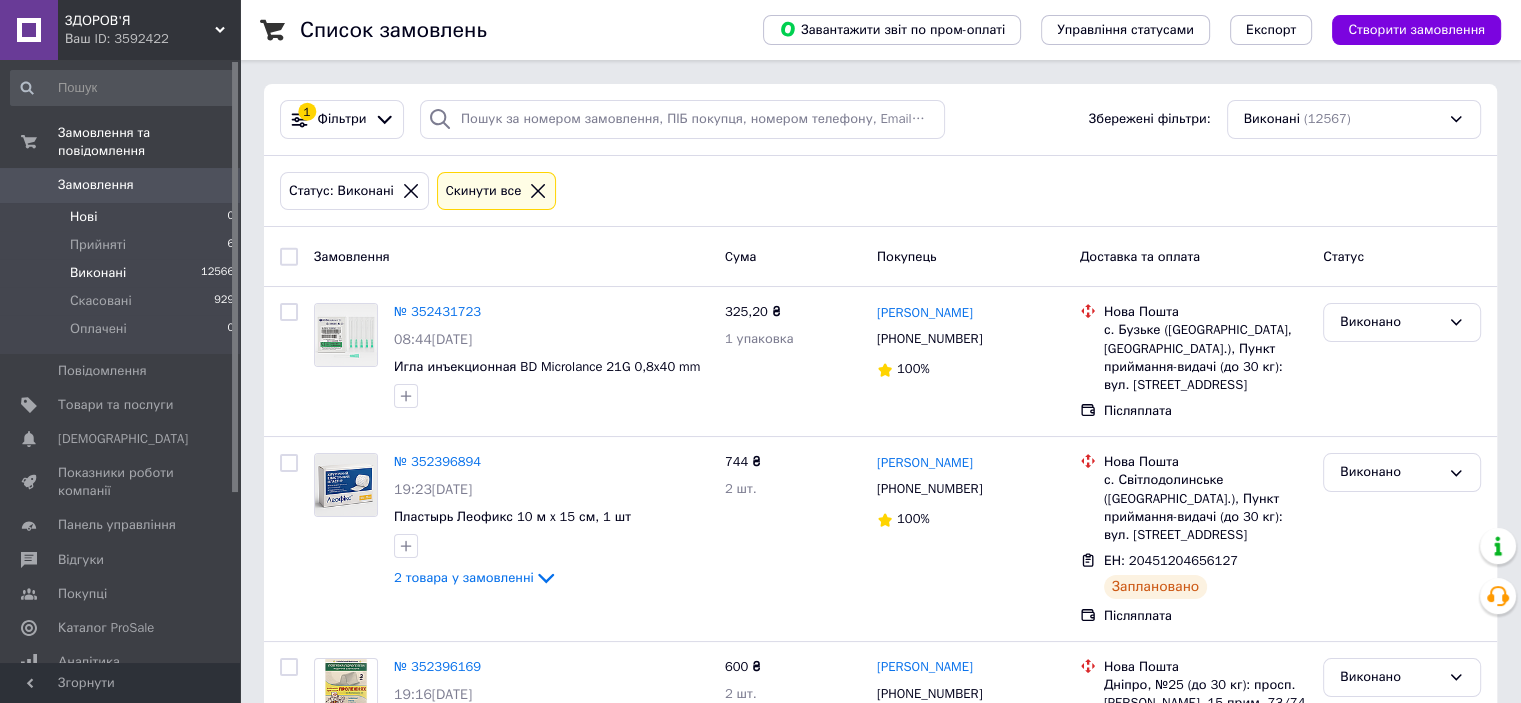 click on "Нові 0" at bounding box center (123, 217) 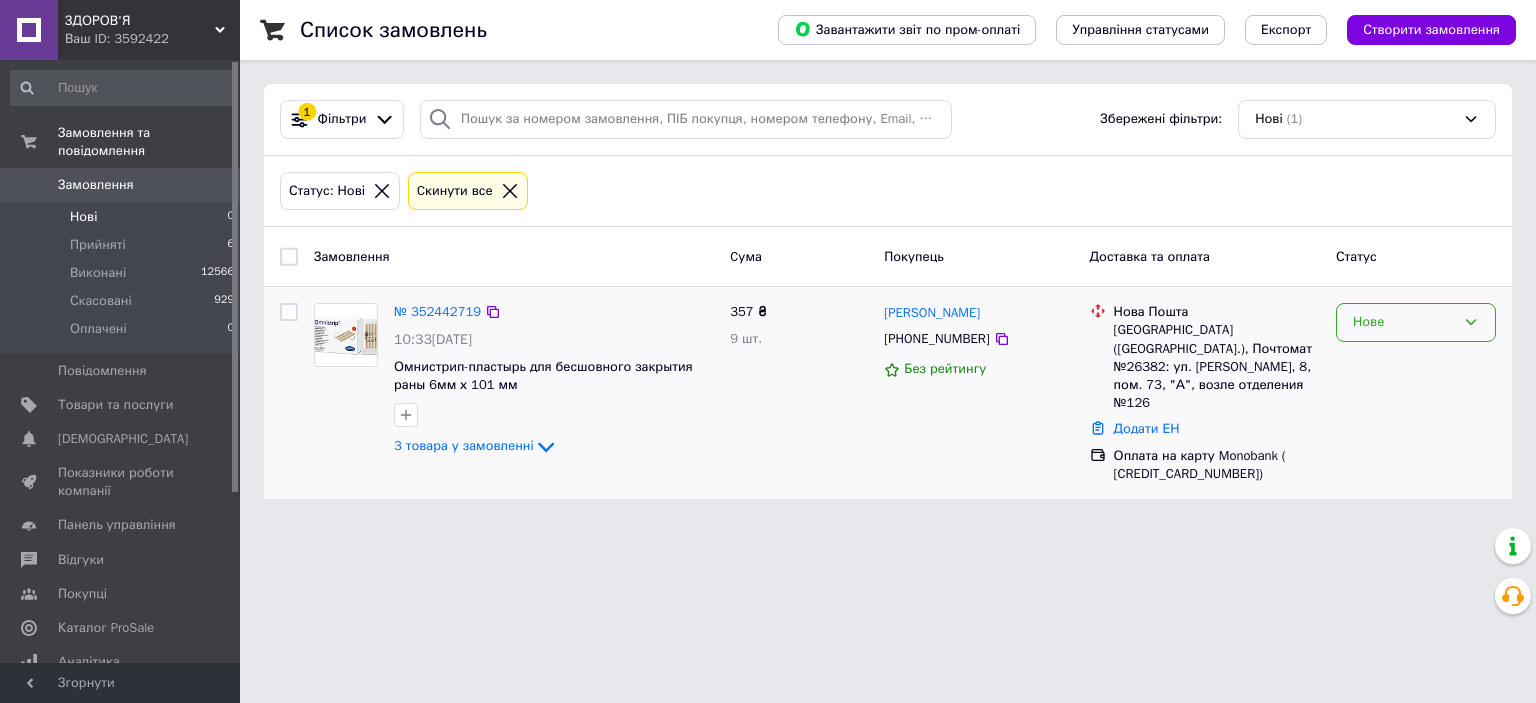 click on "Нове" at bounding box center [1416, 322] 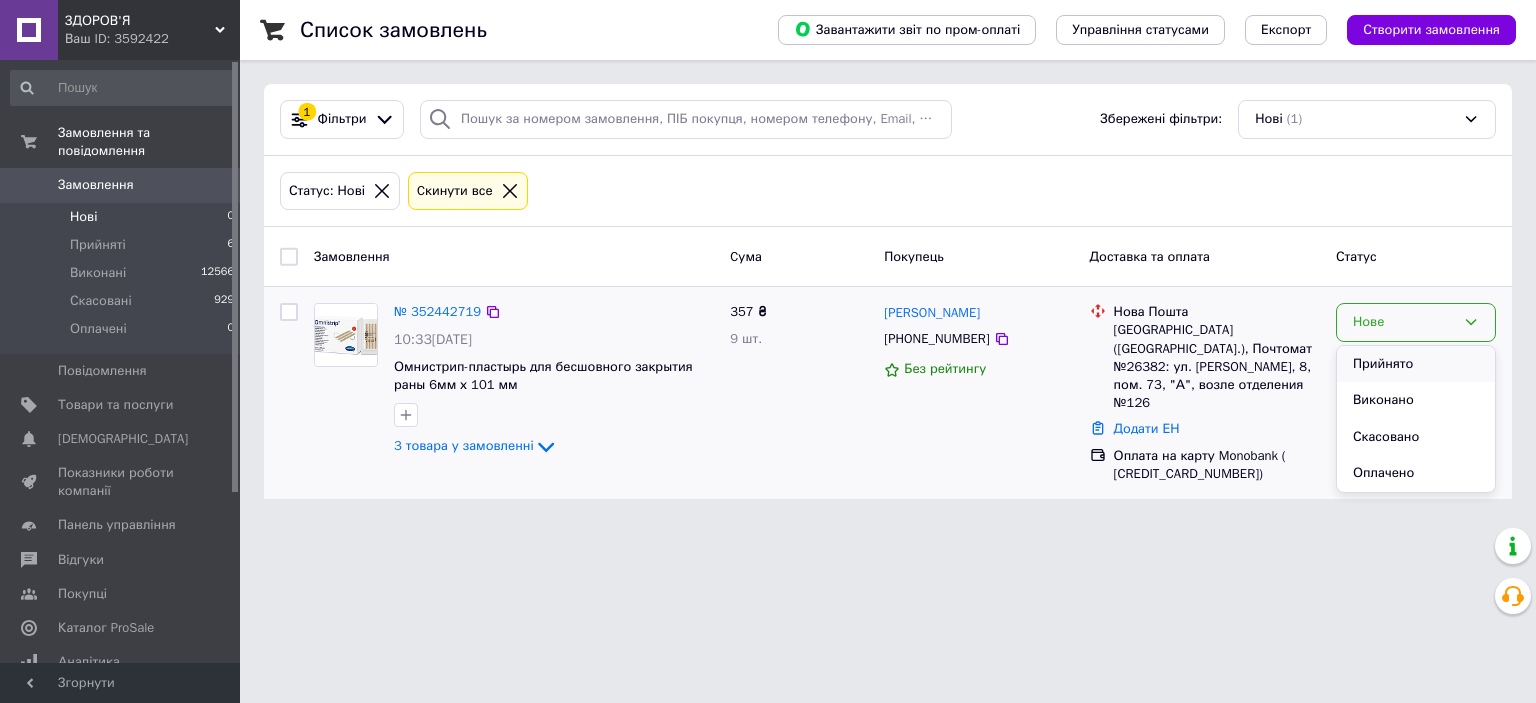 click on "Прийнято" at bounding box center (1416, 364) 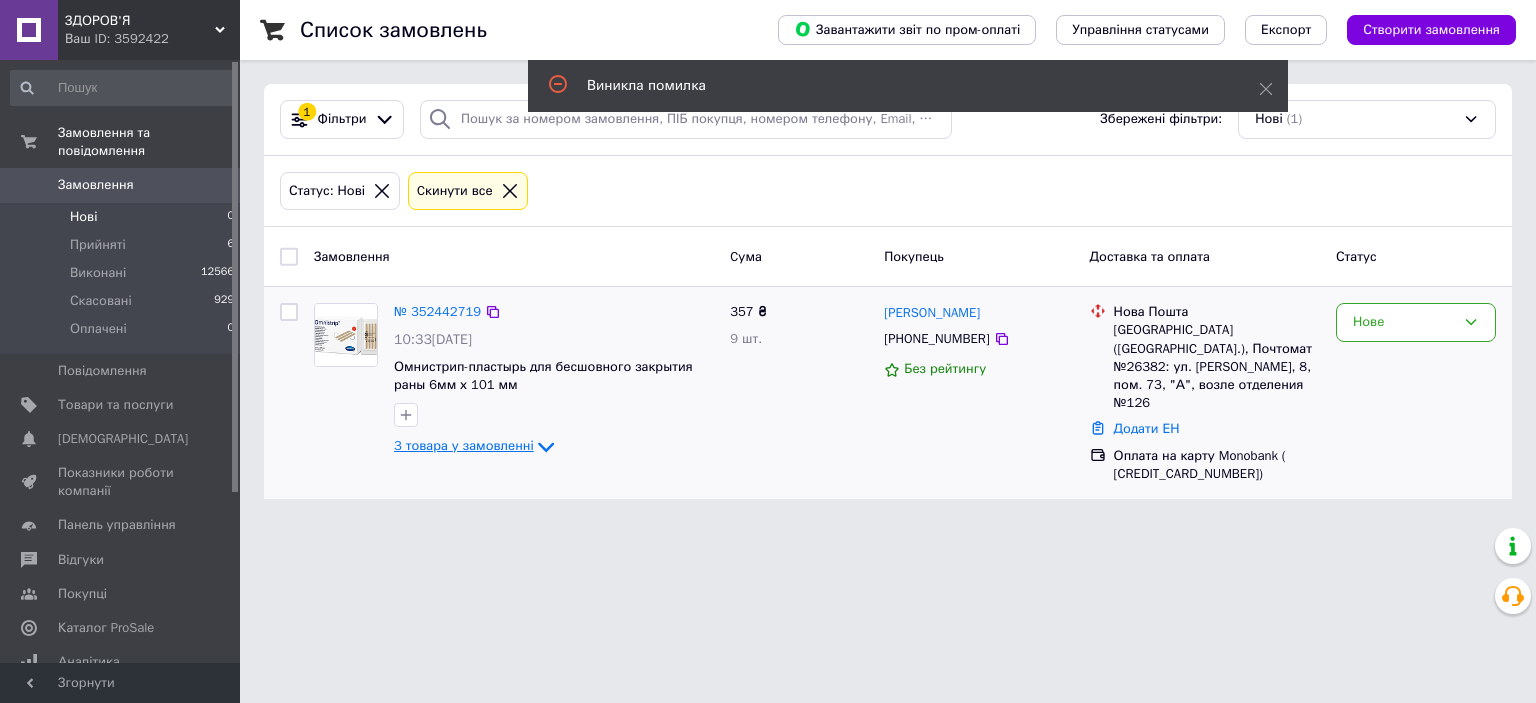 click 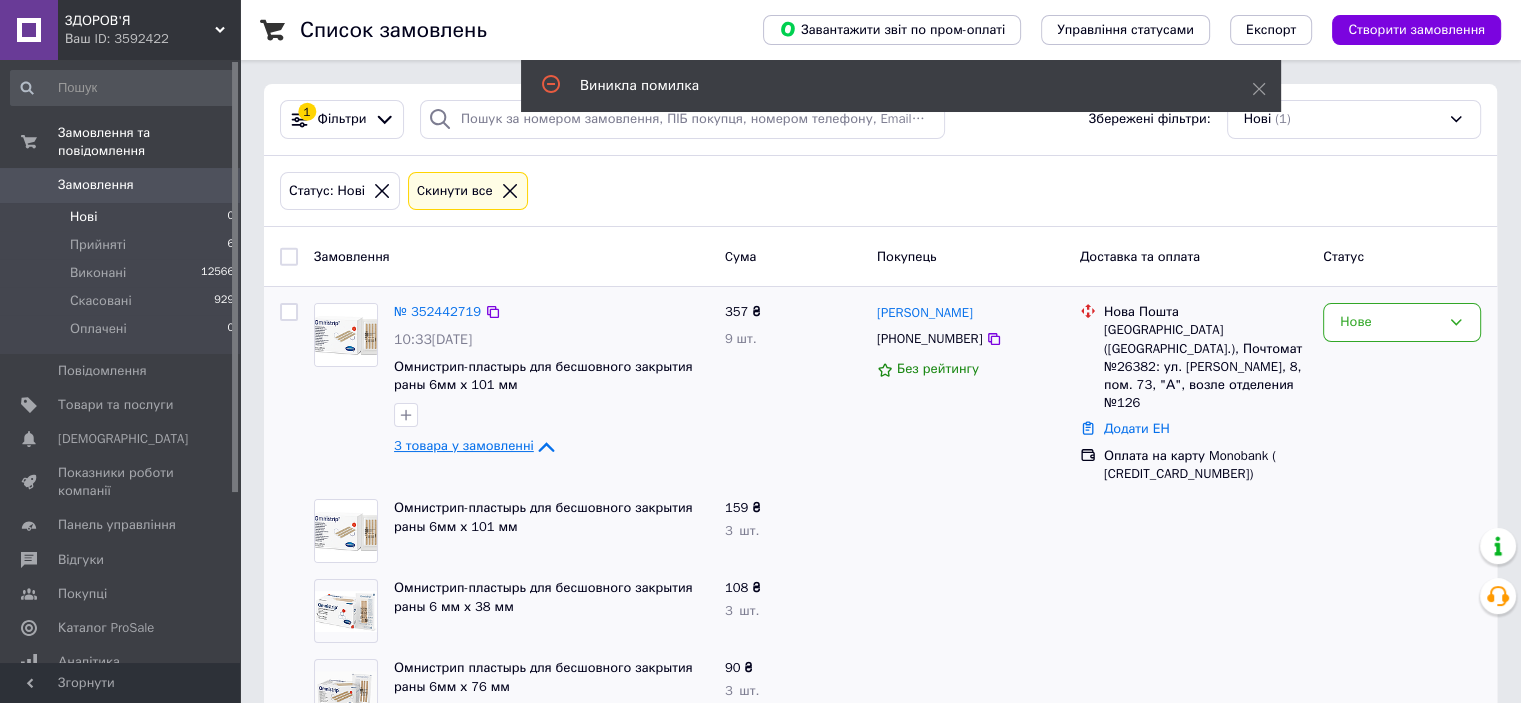 scroll, scrollTop: 35, scrollLeft: 0, axis: vertical 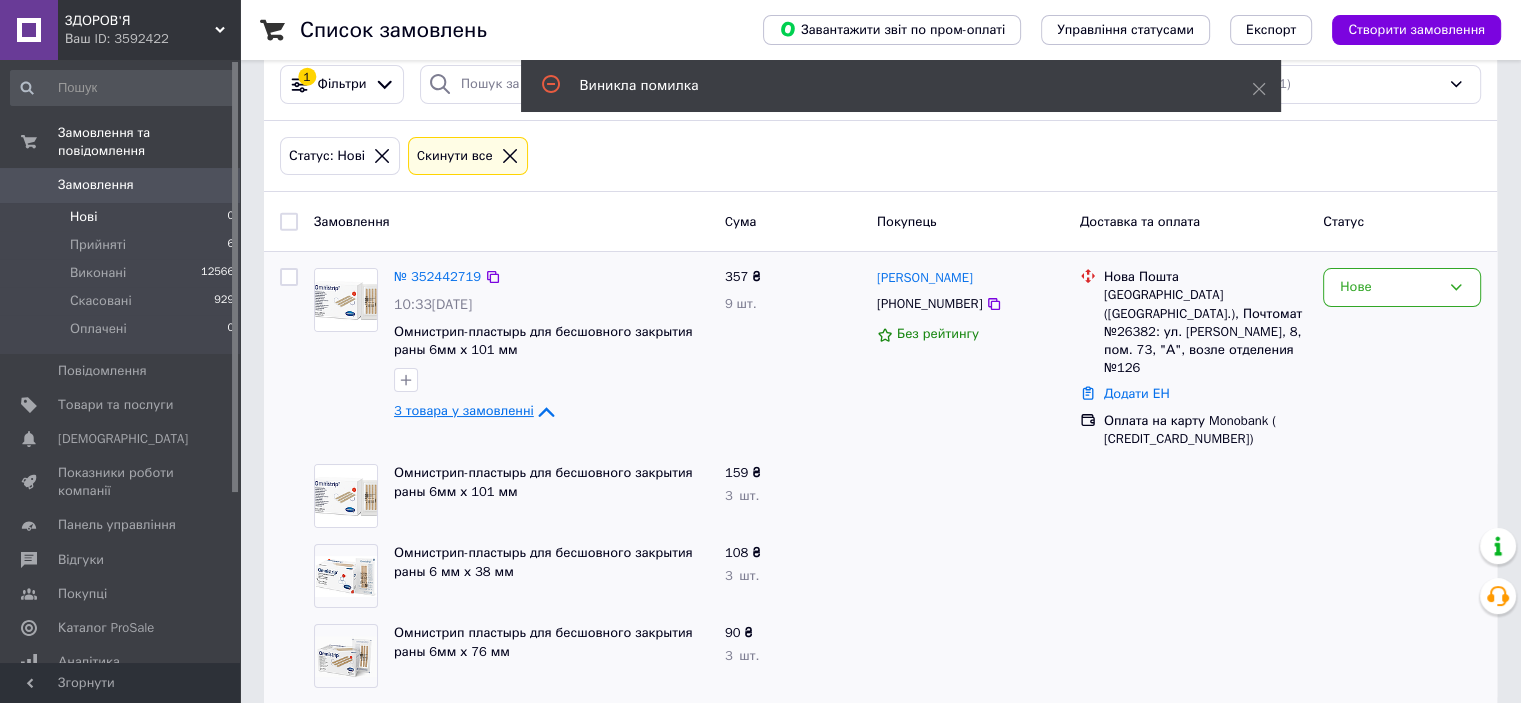 click on "Нові" at bounding box center [83, 217] 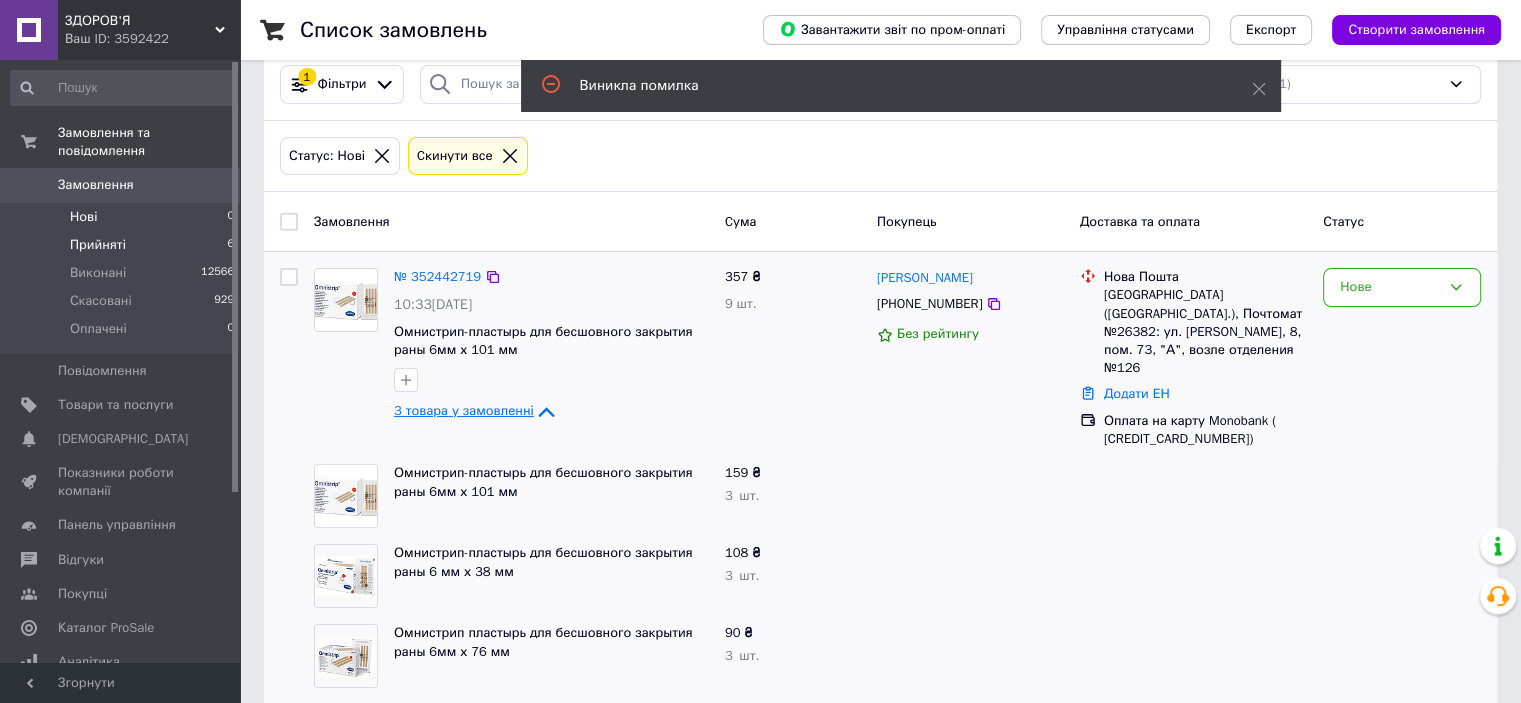 click on "Прийняті" at bounding box center [98, 245] 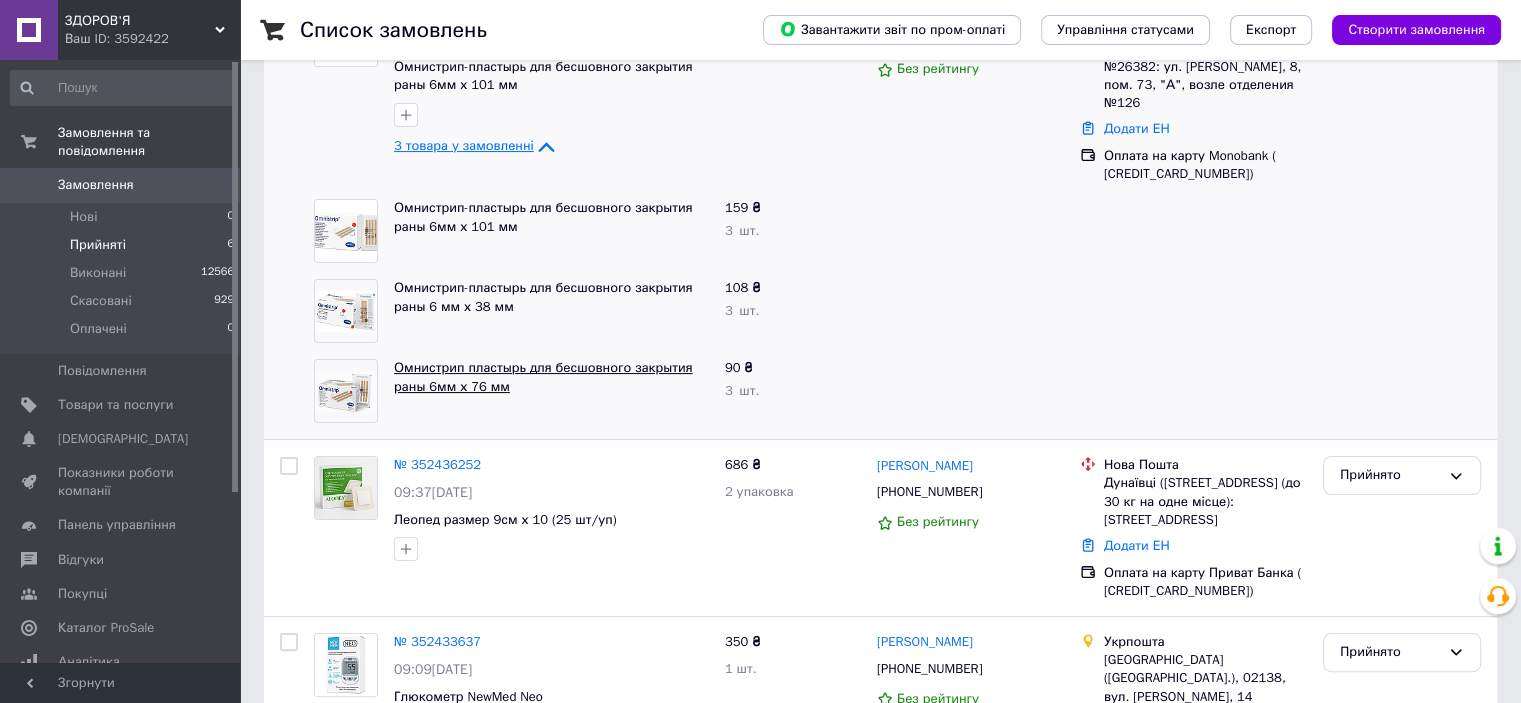 scroll, scrollTop: 0, scrollLeft: 0, axis: both 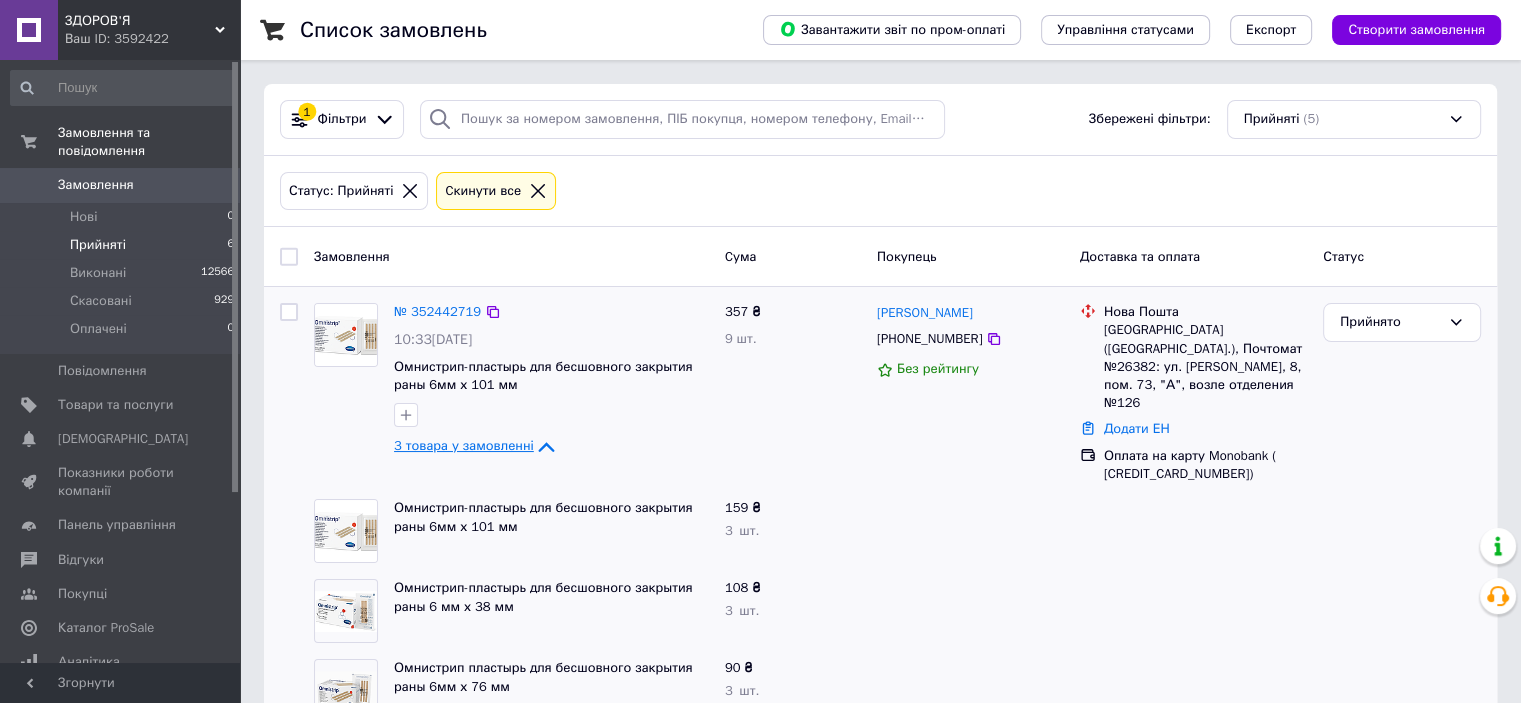 click at bounding box center [346, 335] 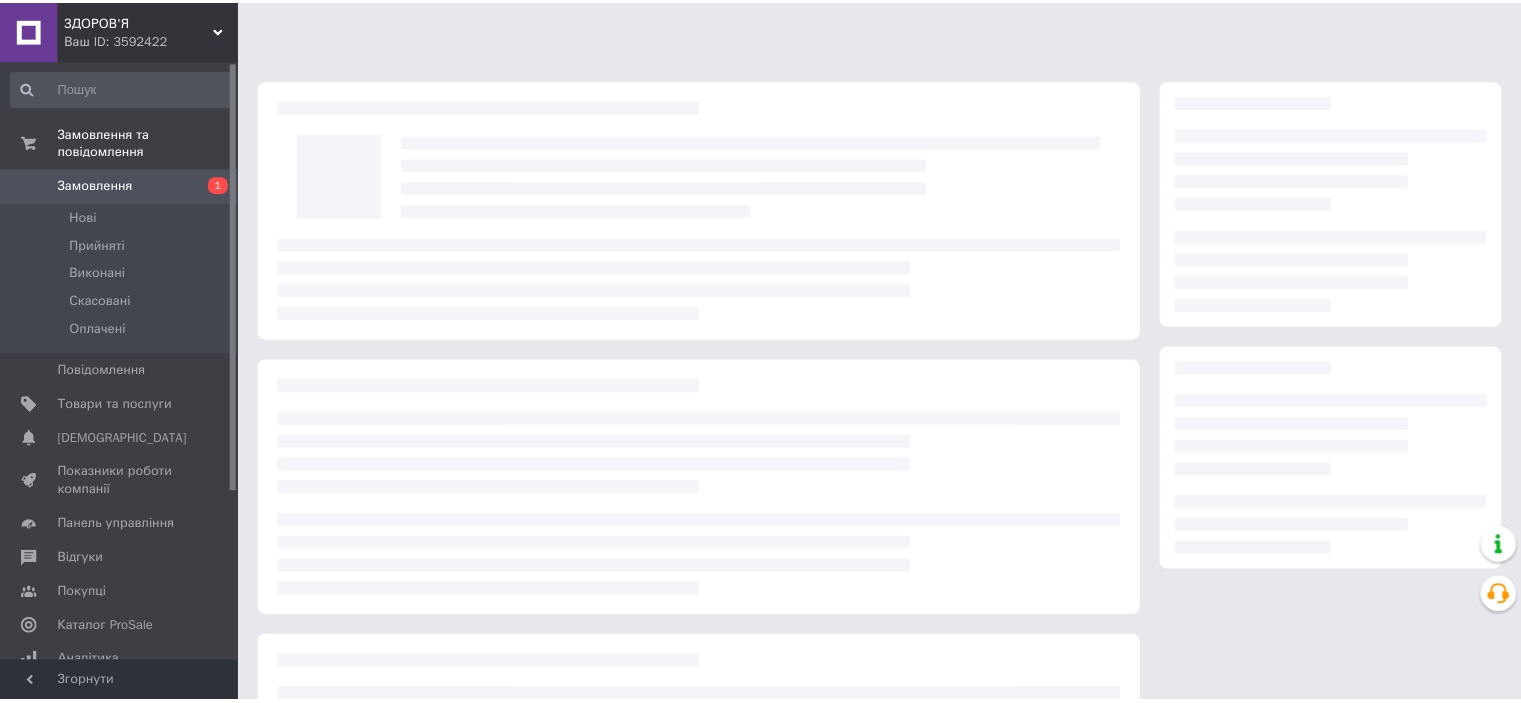 scroll, scrollTop: 0, scrollLeft: 0, axis: both 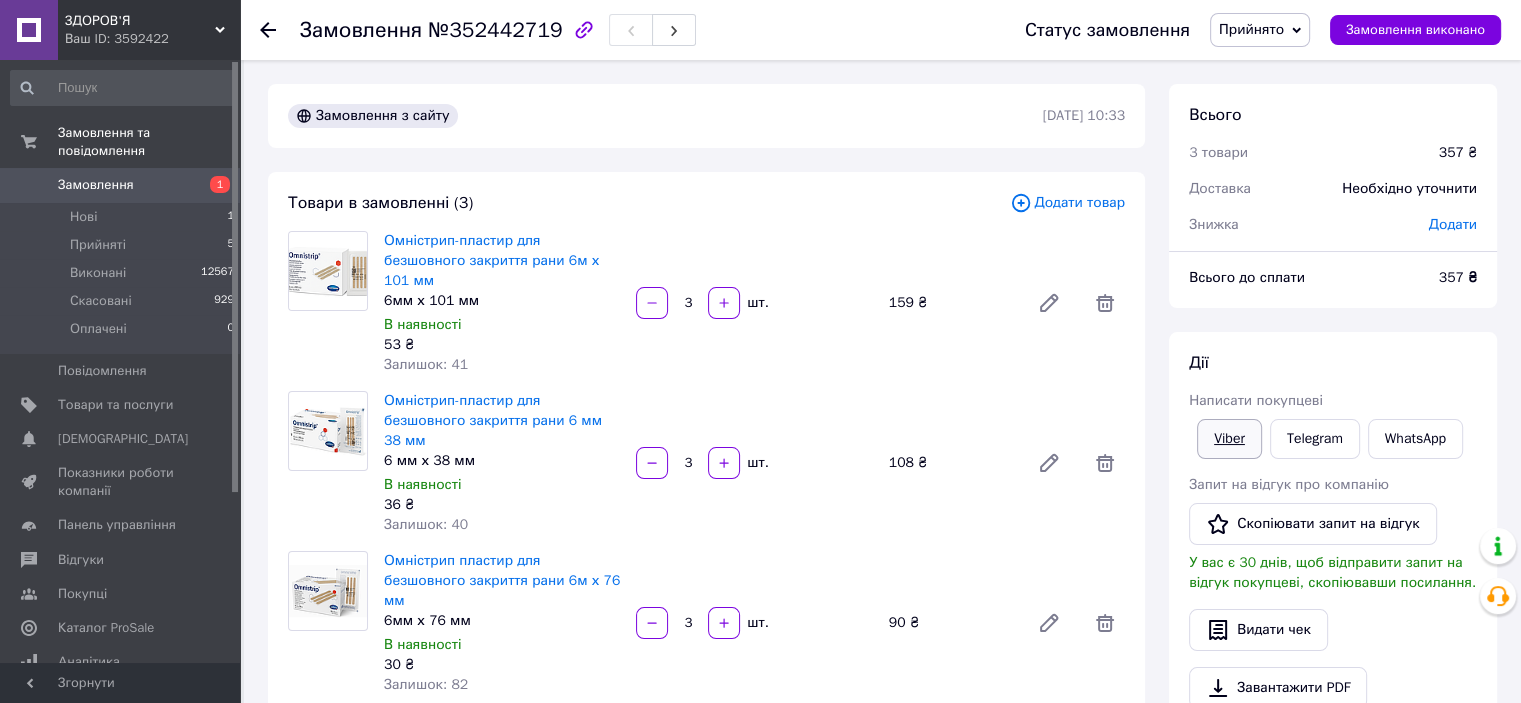 click on "Viber" at bounding box center (1229, 439) 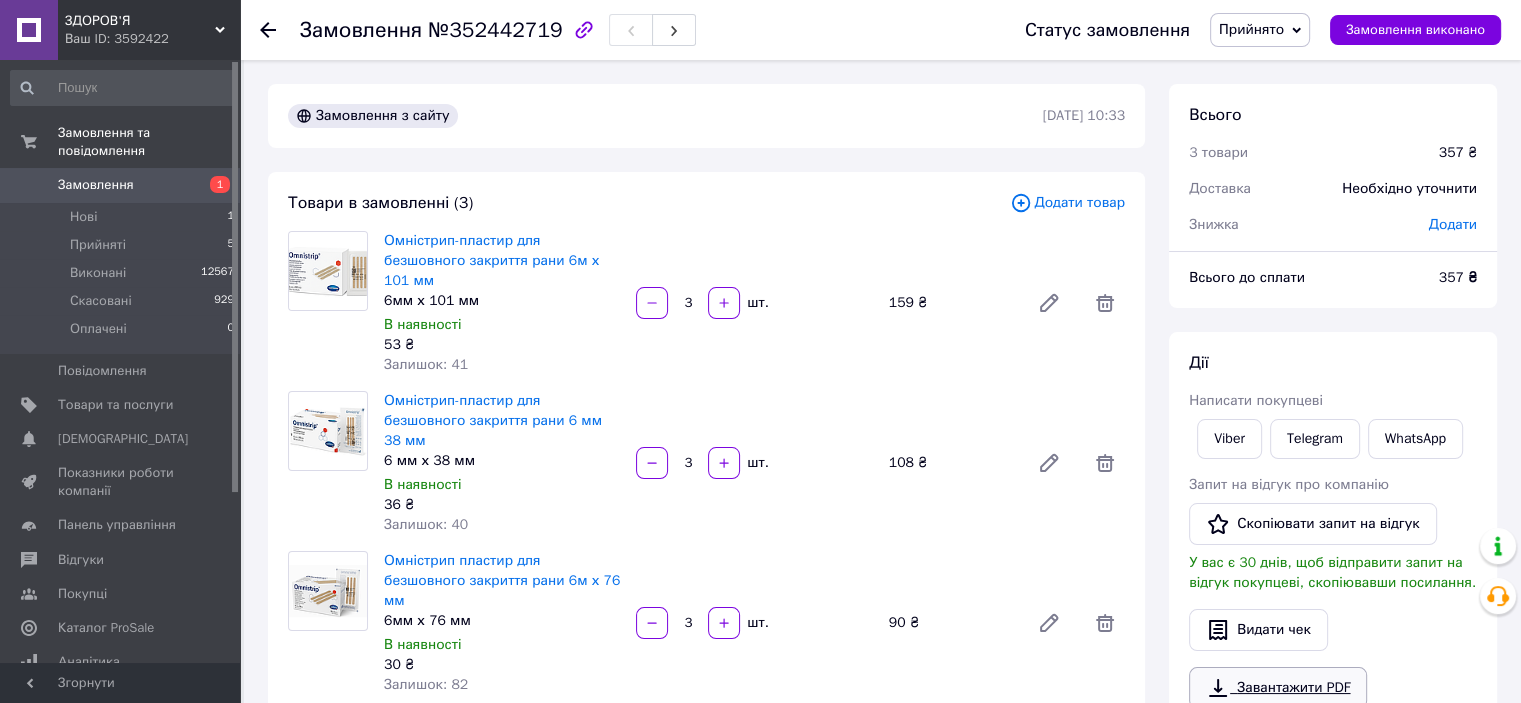 click on "Завантажити PDF" at bounding box center [1278, 688] 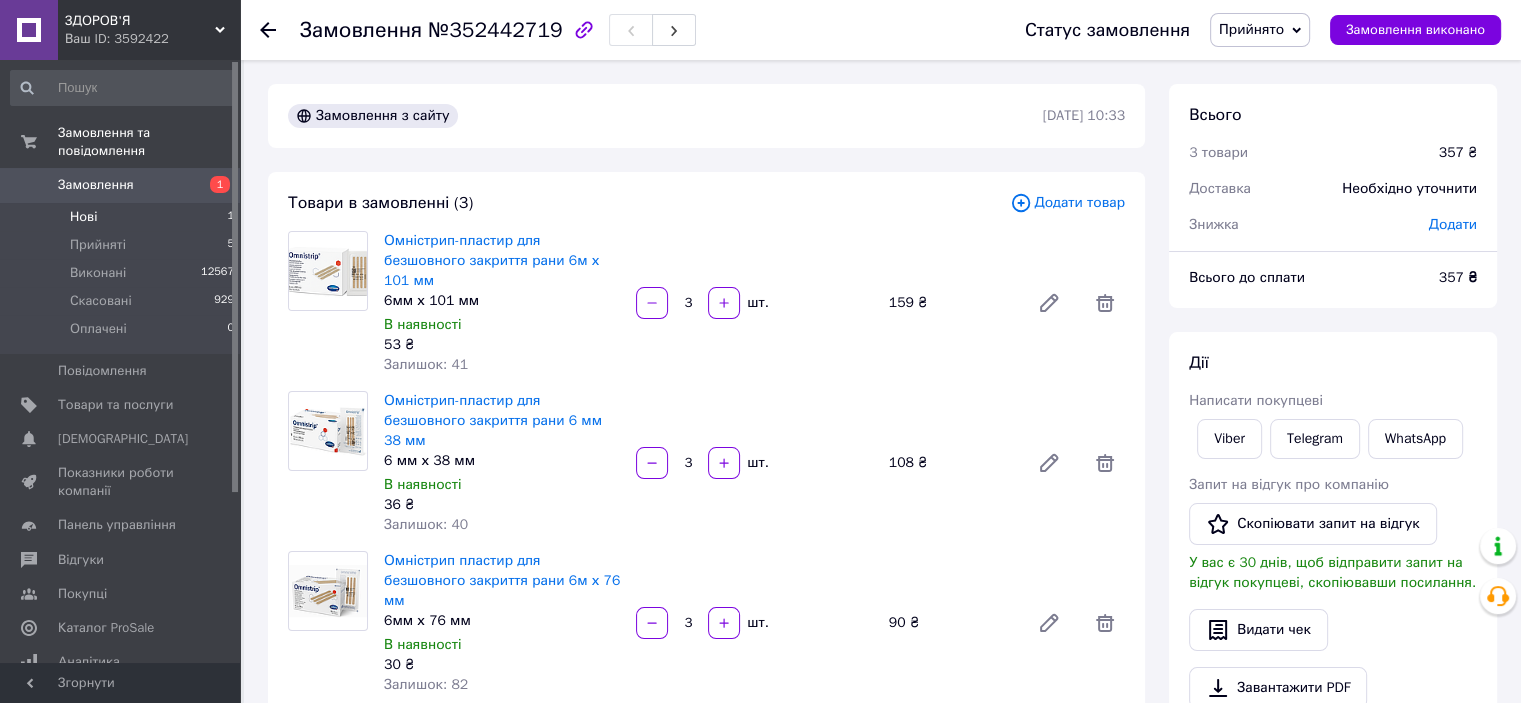 click on "Нові 1" at bounding box center (123, 217) 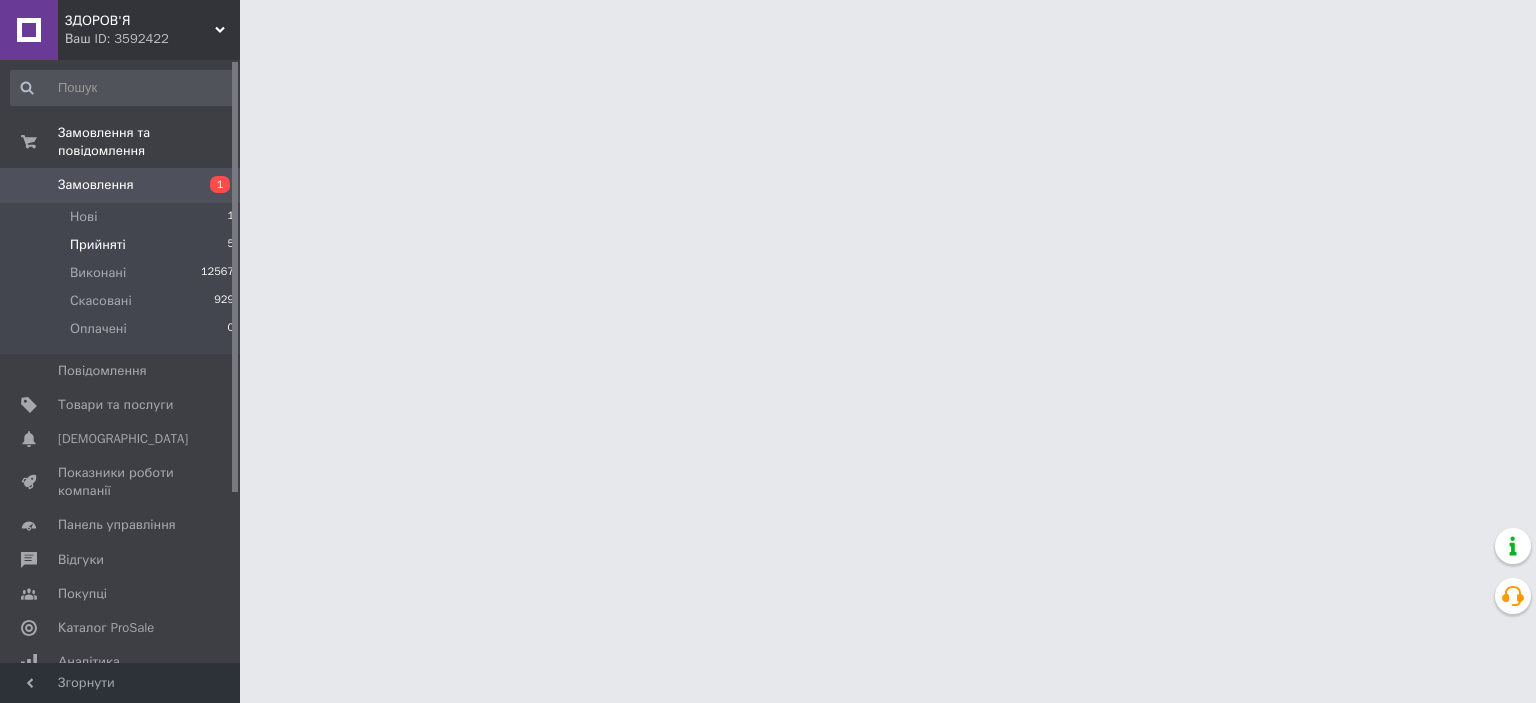 click on "Прийняті" at bounding box center [98, 245] 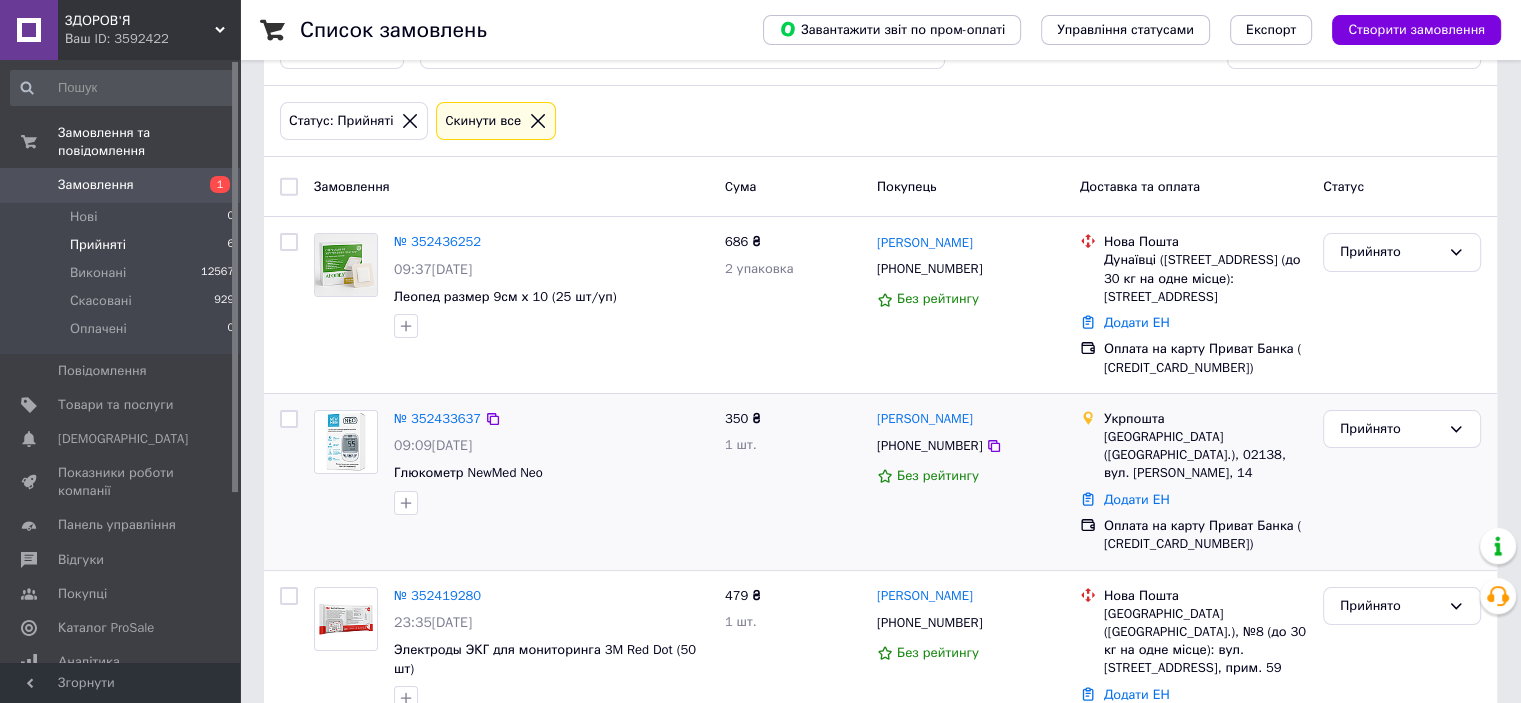 scroll, scrollTop: 100, scrollLeft: 0, axis: vertical 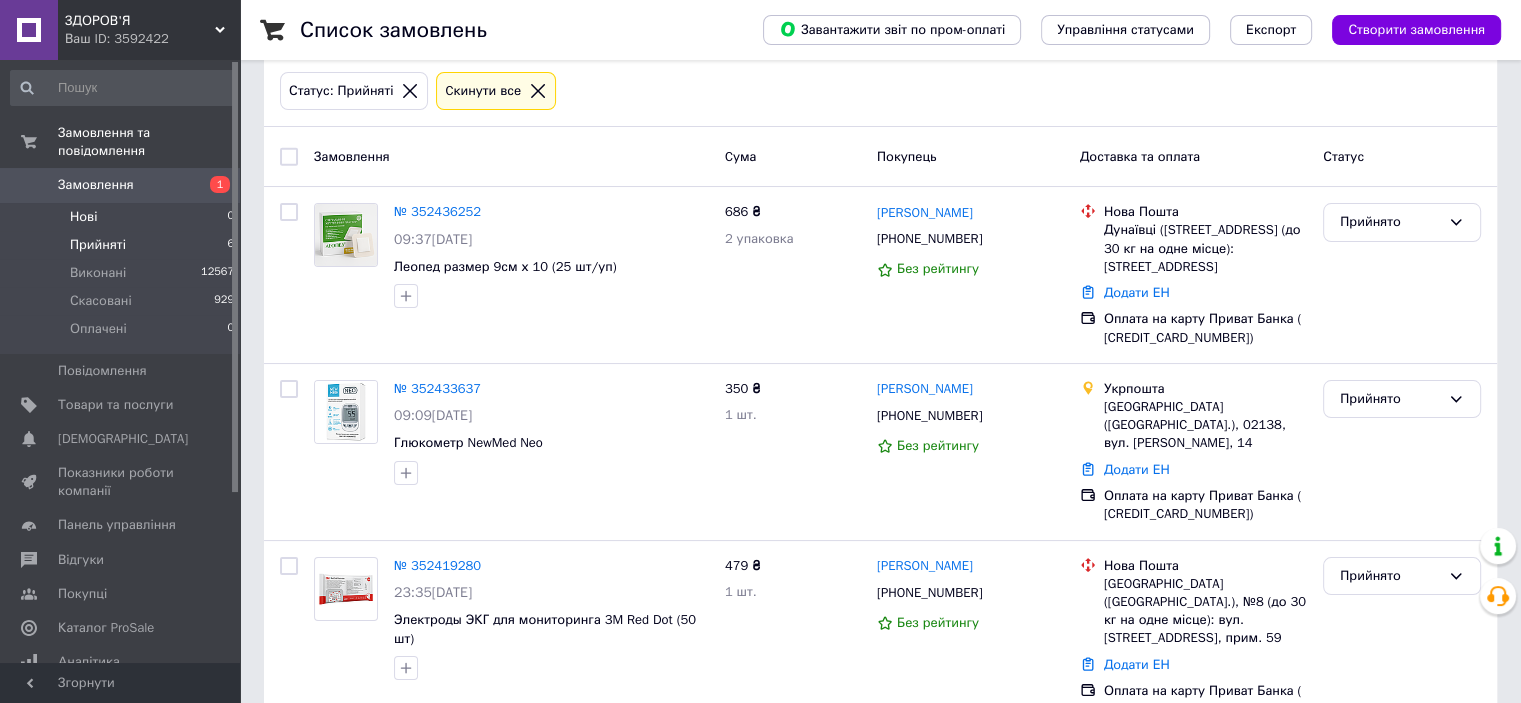 click on "Нові 0" at bounding box center (123, 217) 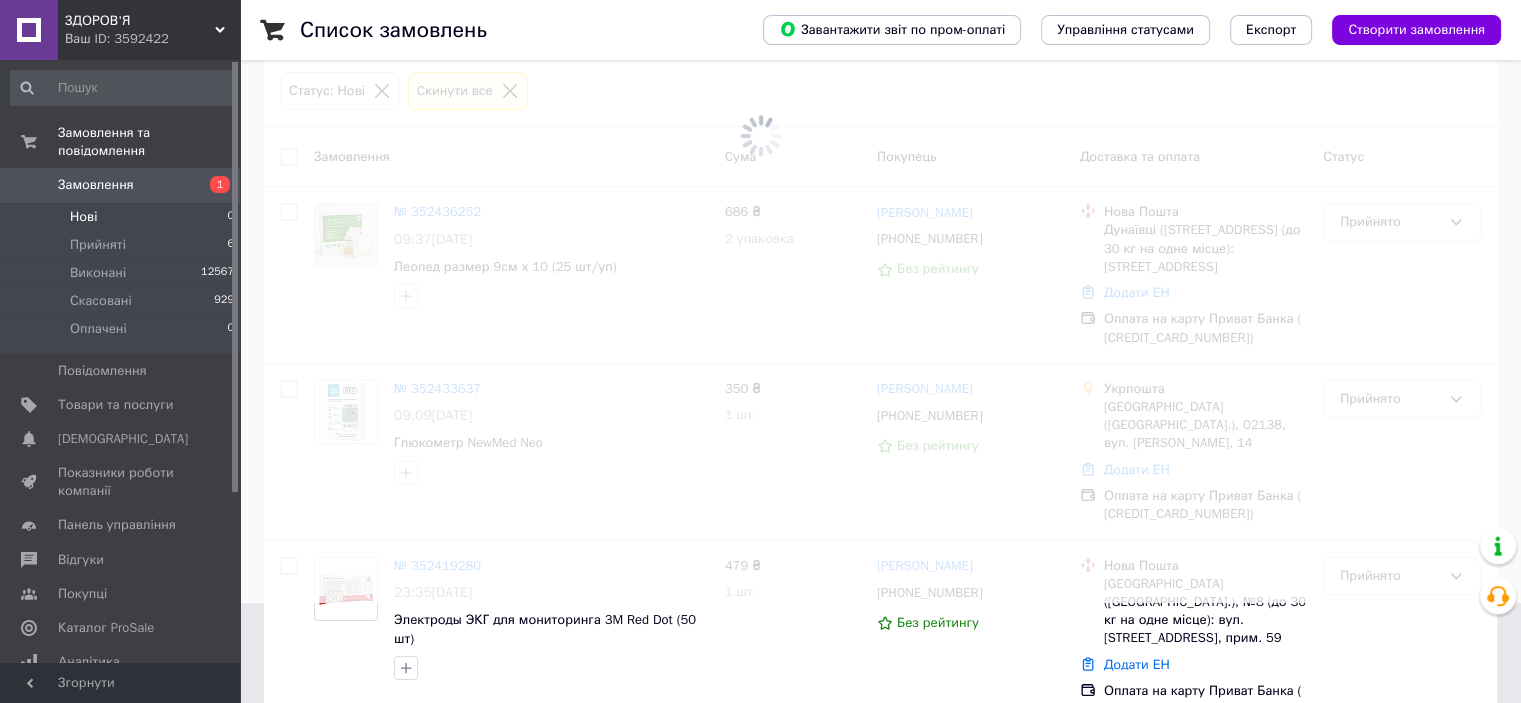 scroll, scrollTop: 0, scrollLeft: 0, axis: both 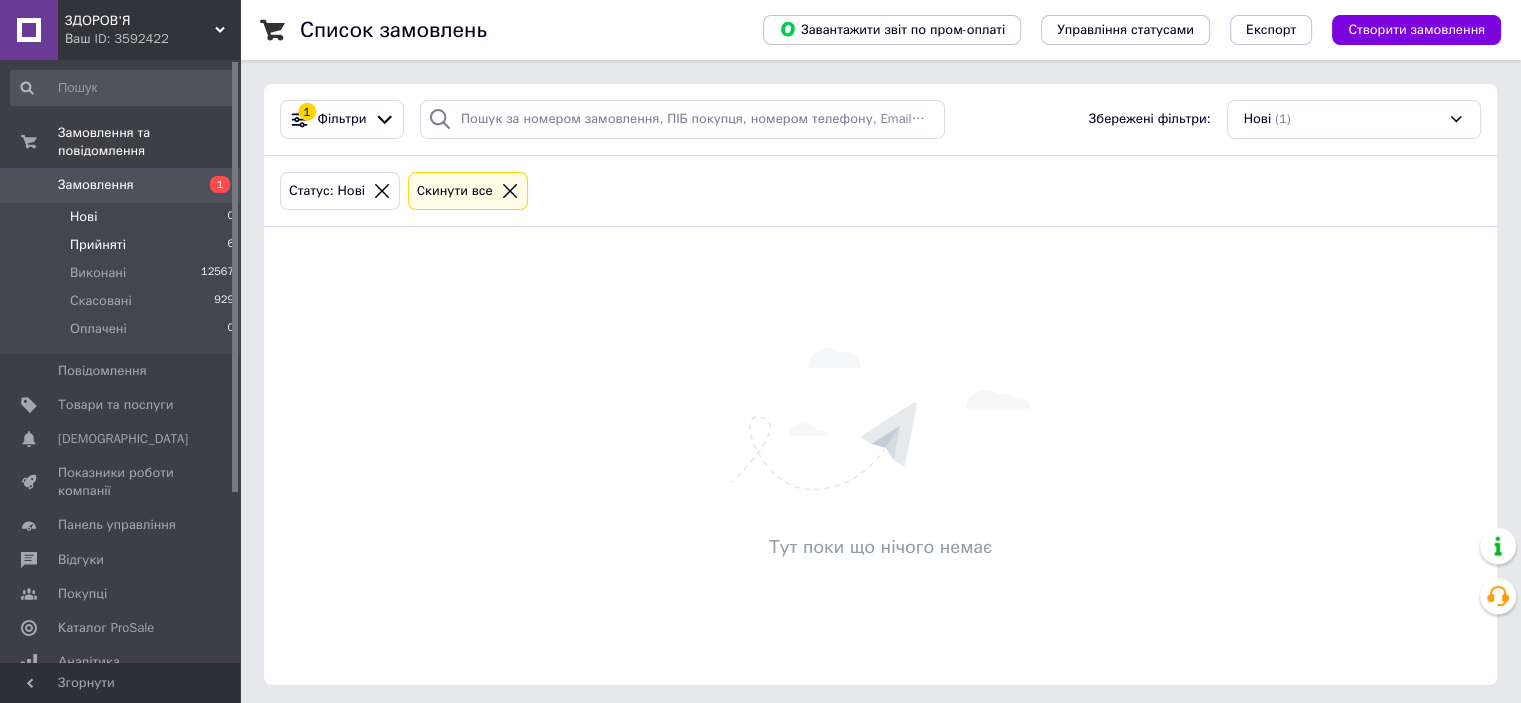 click on "Прийняті" at bounding box center [98, 245] 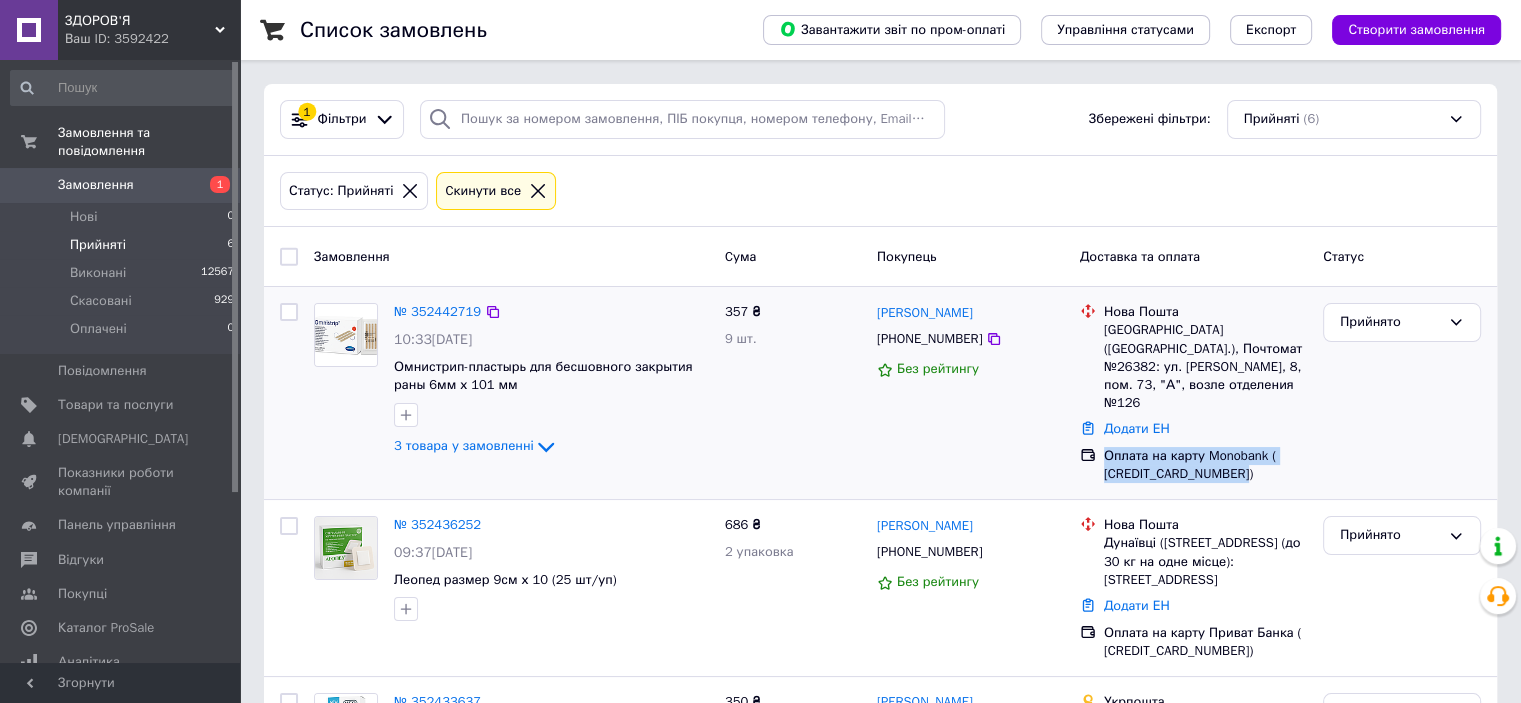 drag, startPoint x: 1220, startPoint y: 445, endPoint x: 1105, endPoint y: 419, distance: 117.902504 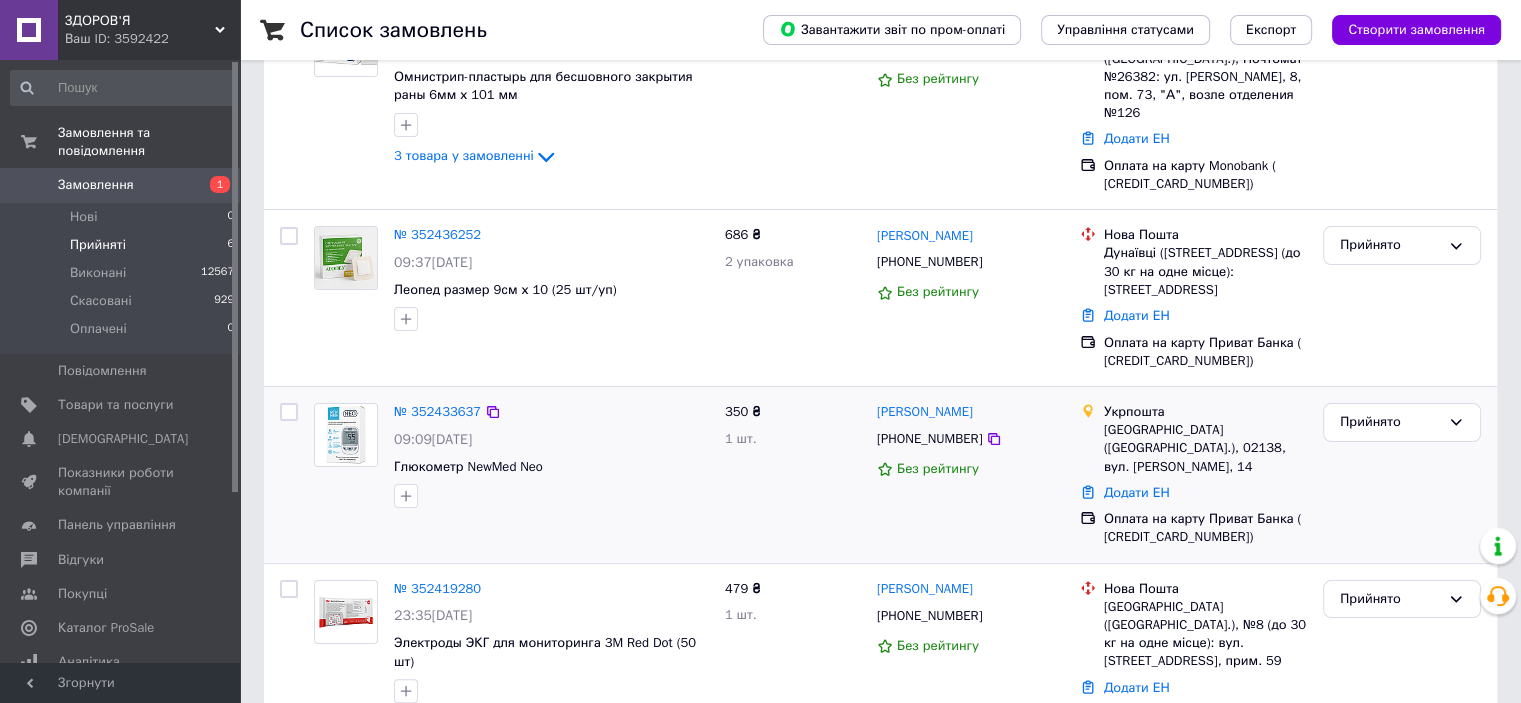 scroll, scrollTop: 300, scrollLeft: 0, axis: vertical 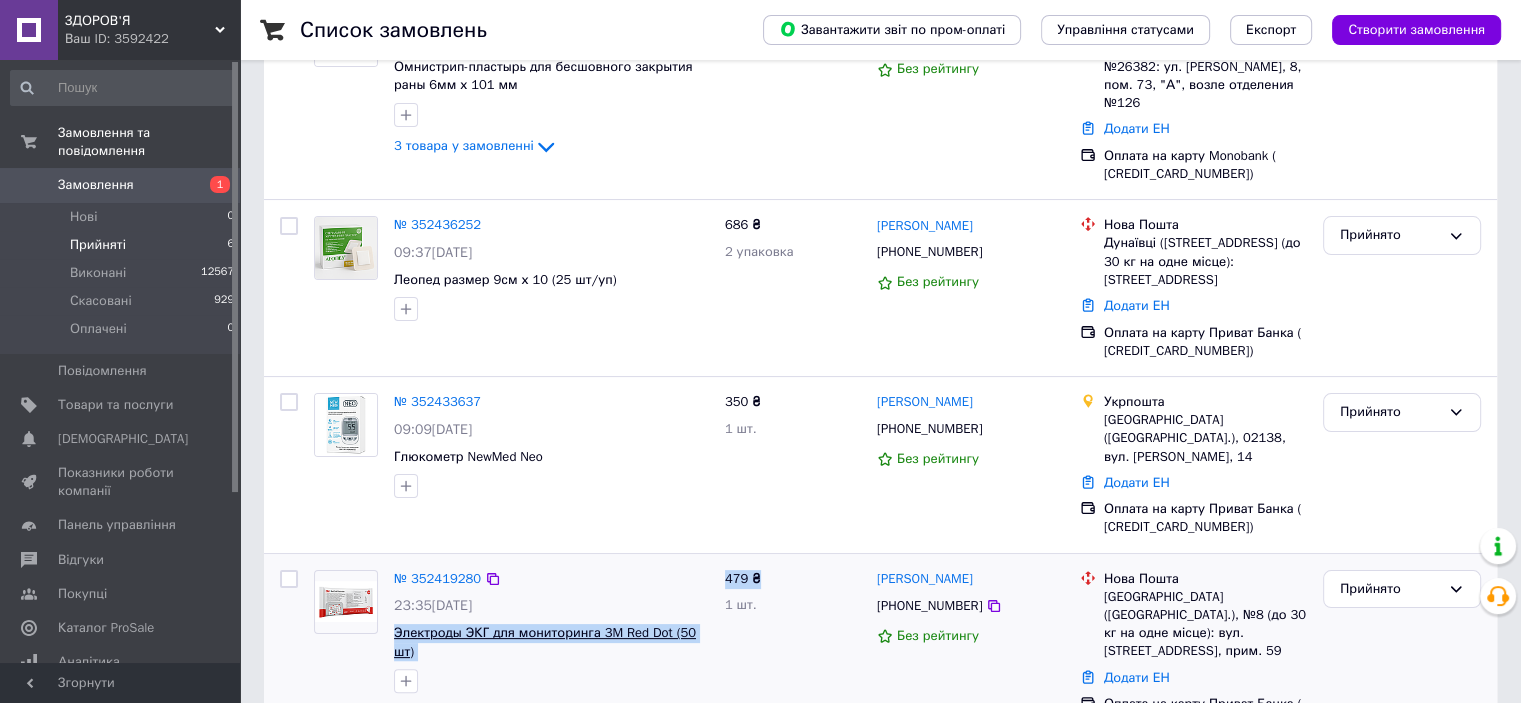 drag, startPoint x: 724, startPoint y: 604, endPoint x: 394, endPoint y: 610, distance: 330.05453 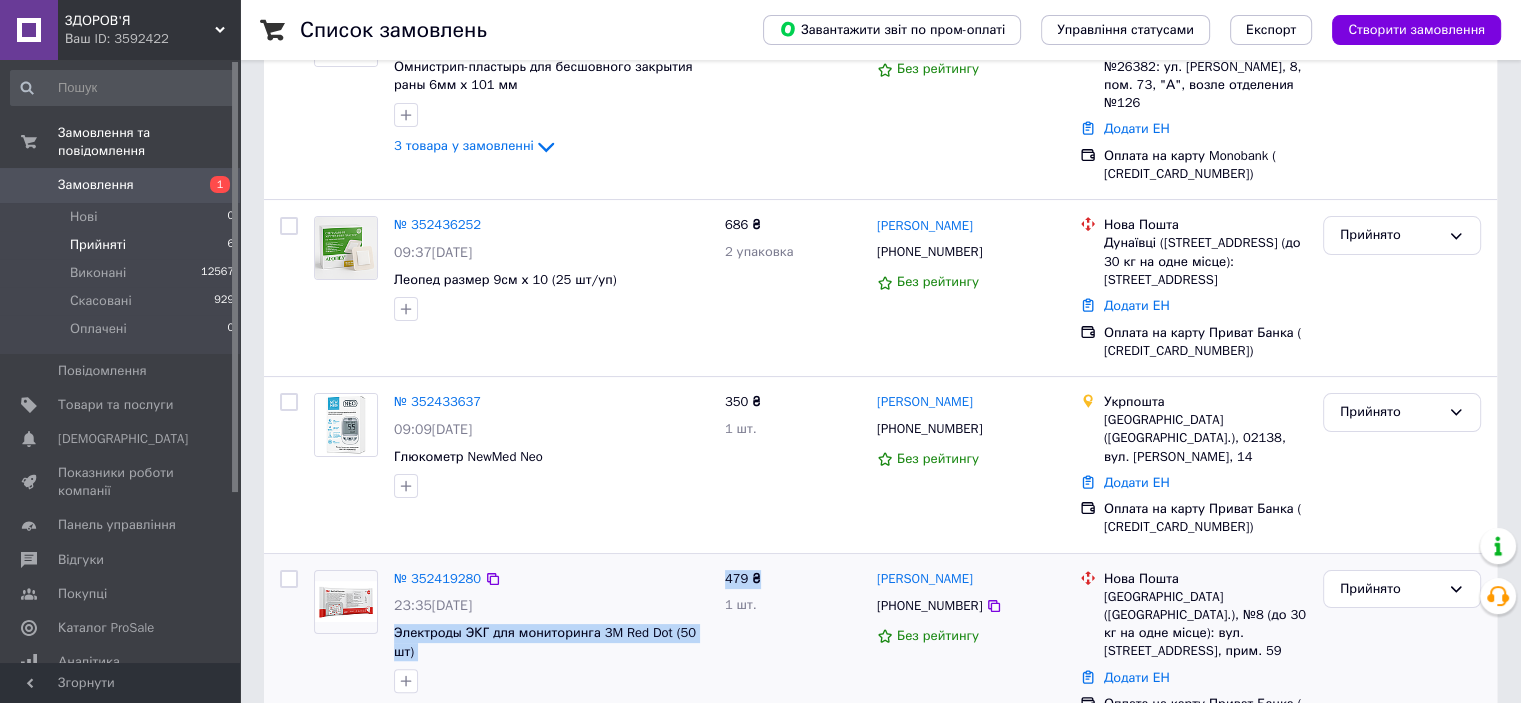 click at bounding box center (346, 601) 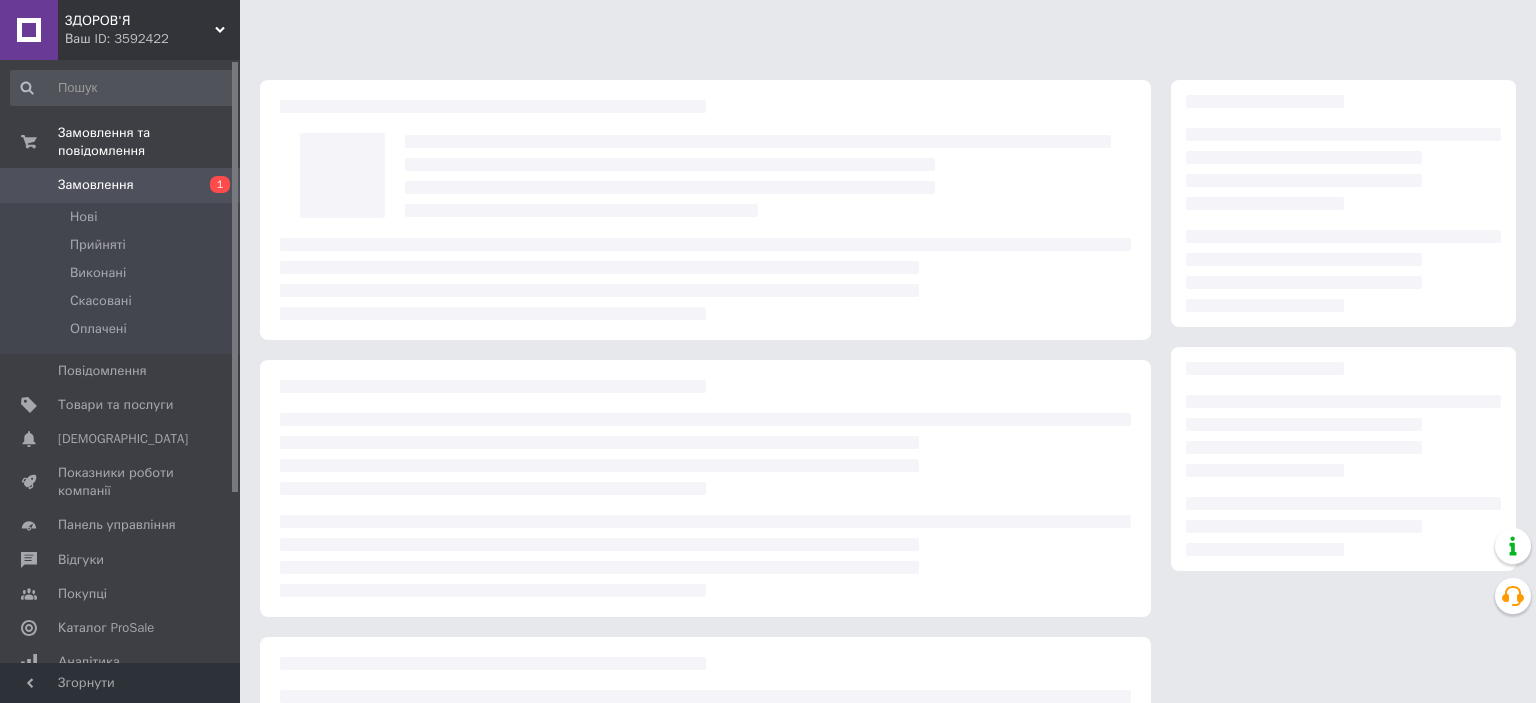 scroll, scrollTop: 0, scrollLeft: 0, axis: both 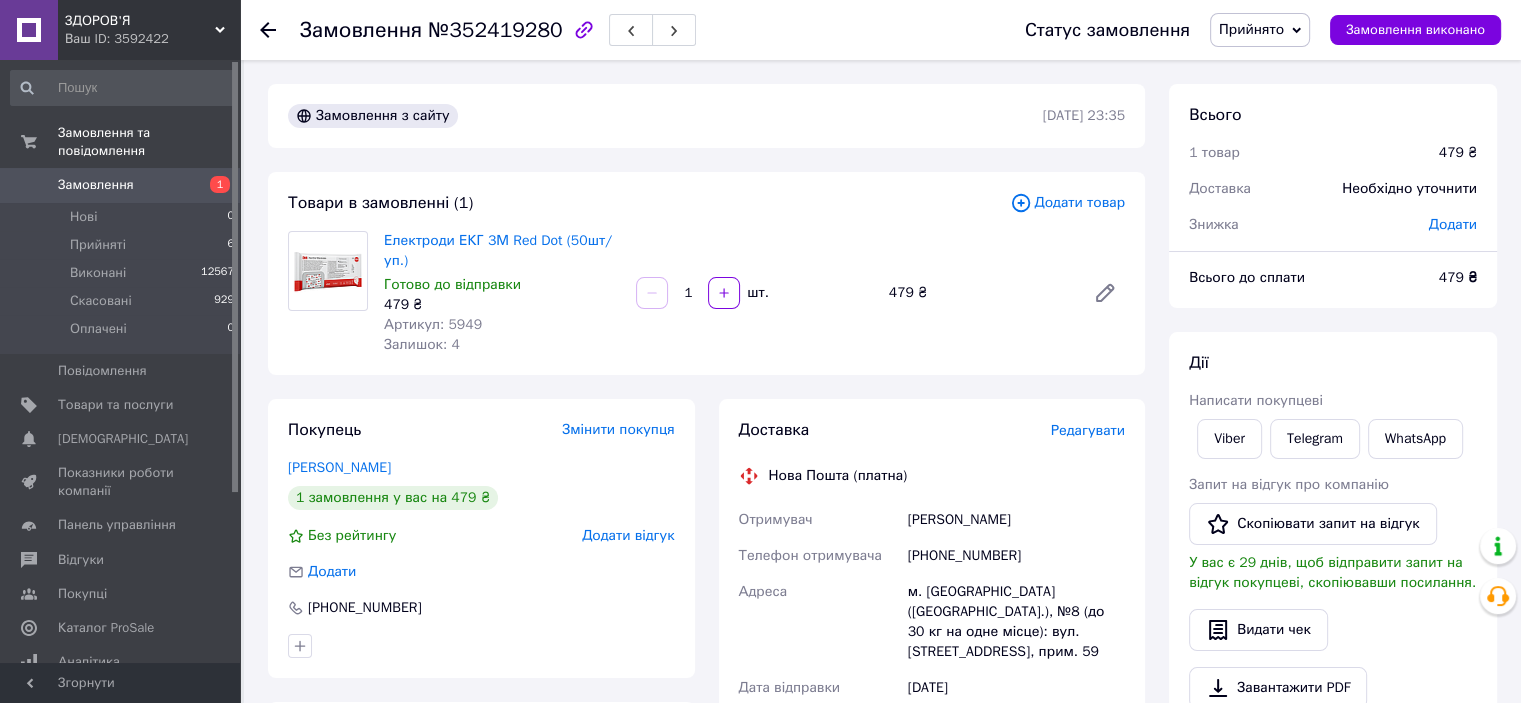 click on "Редагувати" at bounding box center (1088, 430) 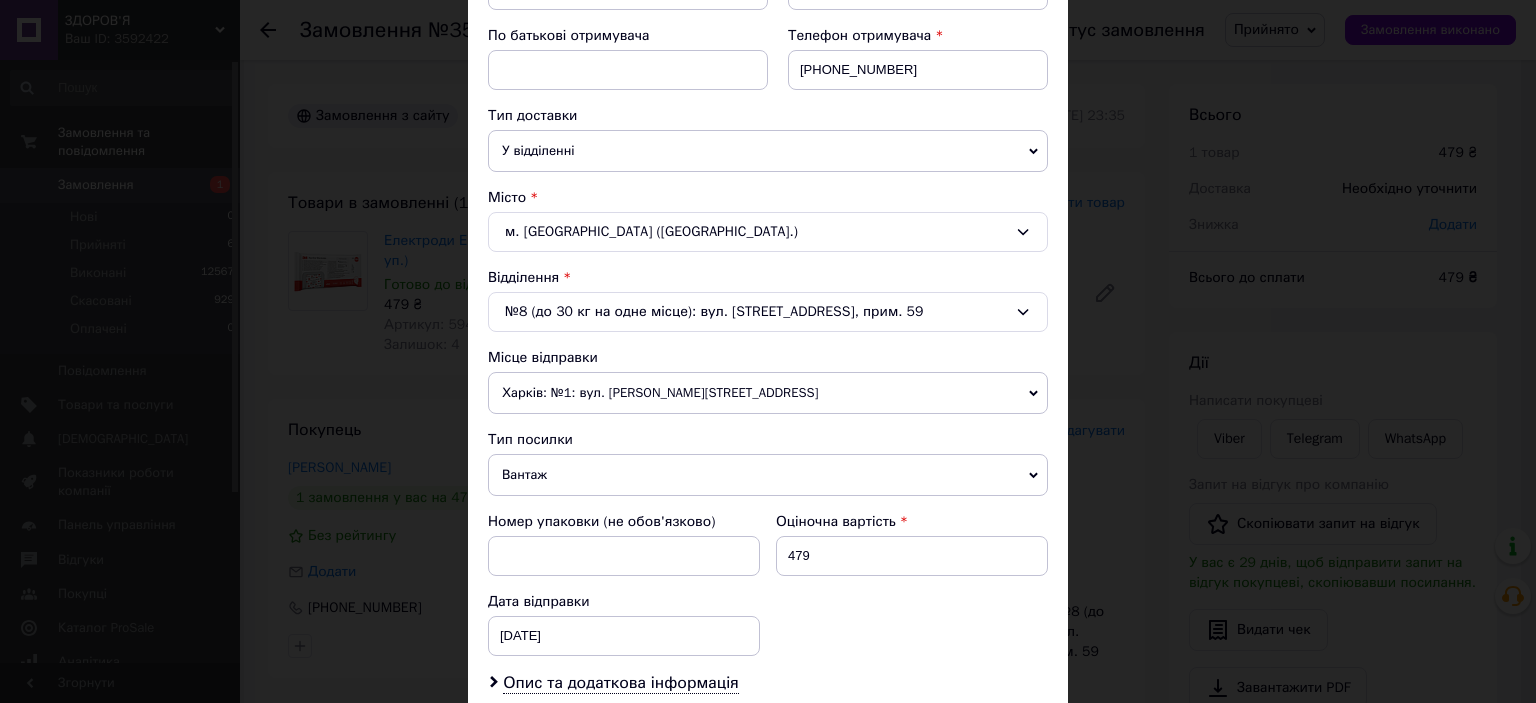 scroll, scrollTop: 400, scrollLeft: 0, axis: vertical 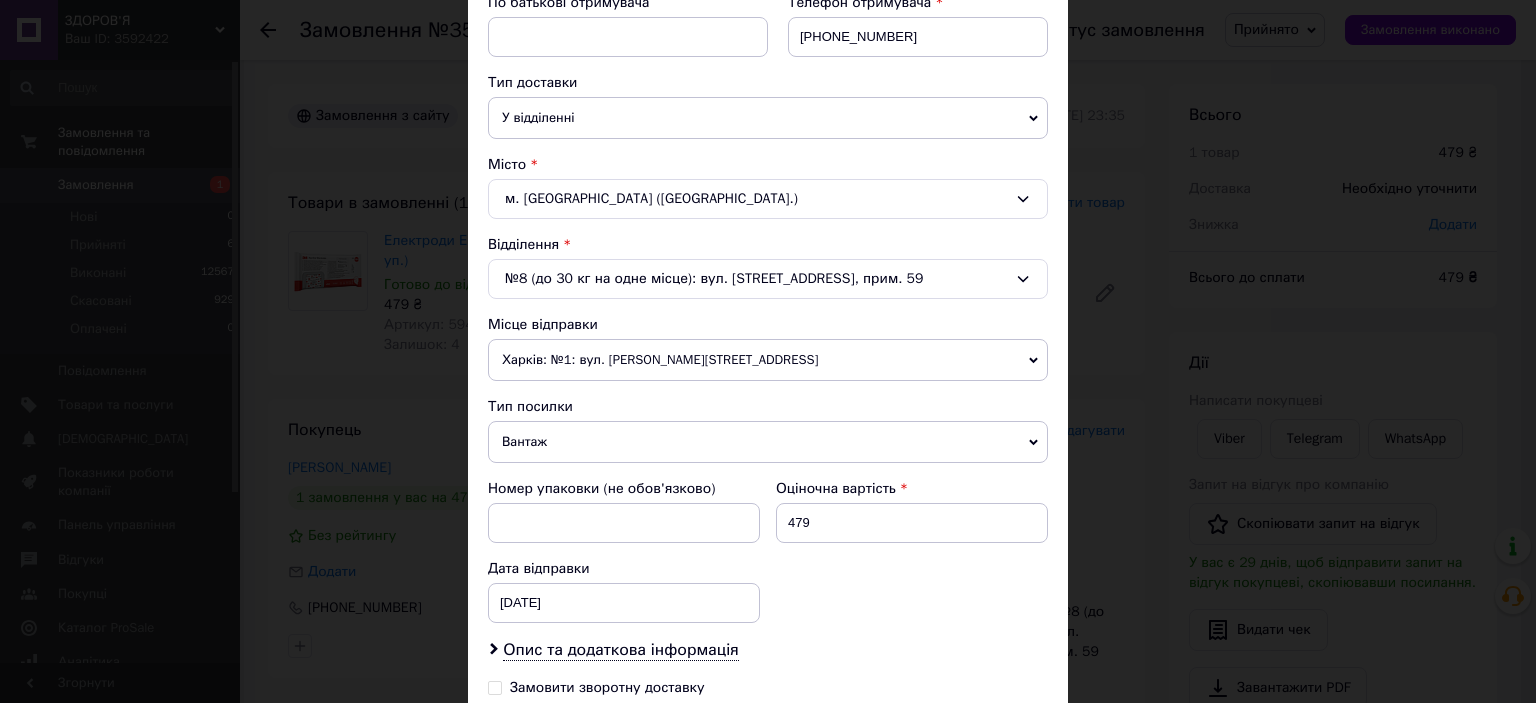 click on "Вантаж" at bounding box center (768, 442) 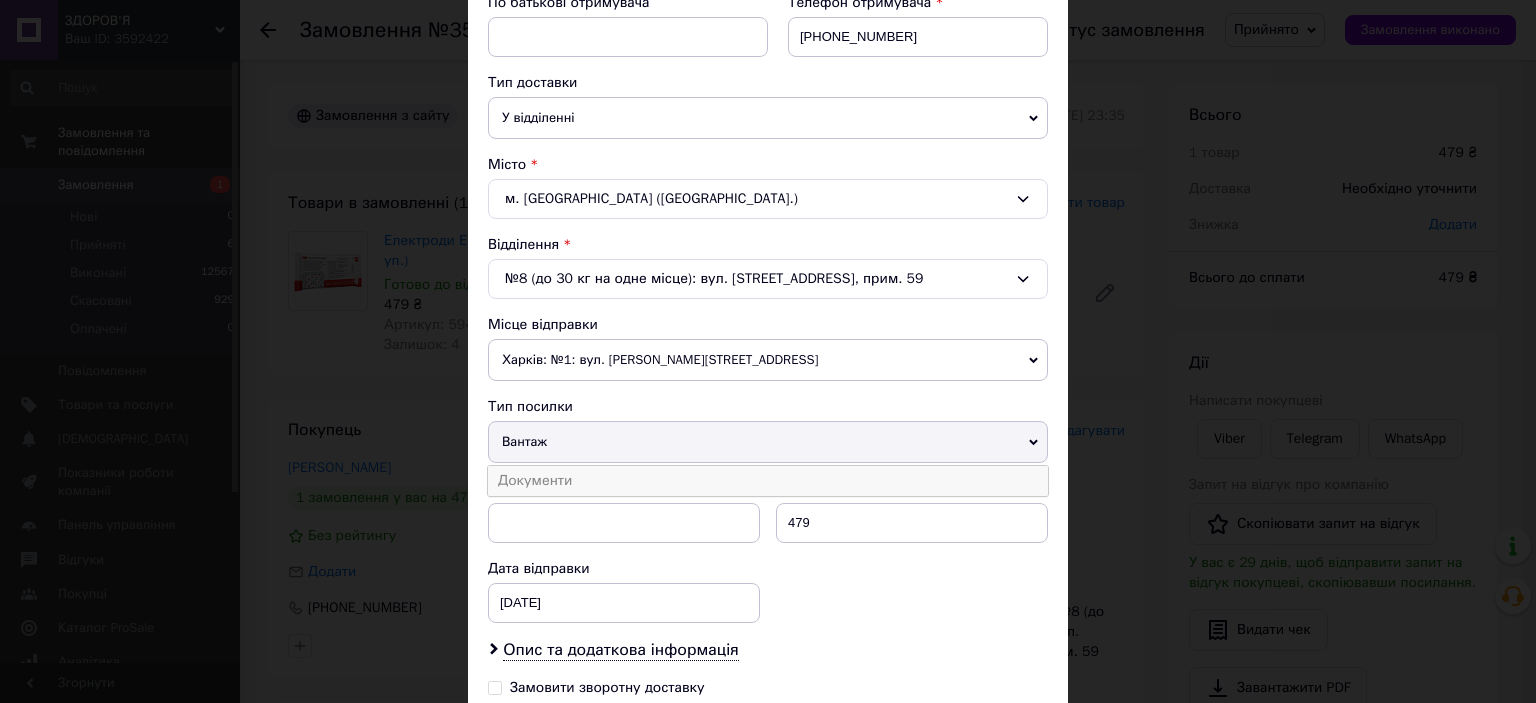 click on "Документи" at bounding box center (768, 481) 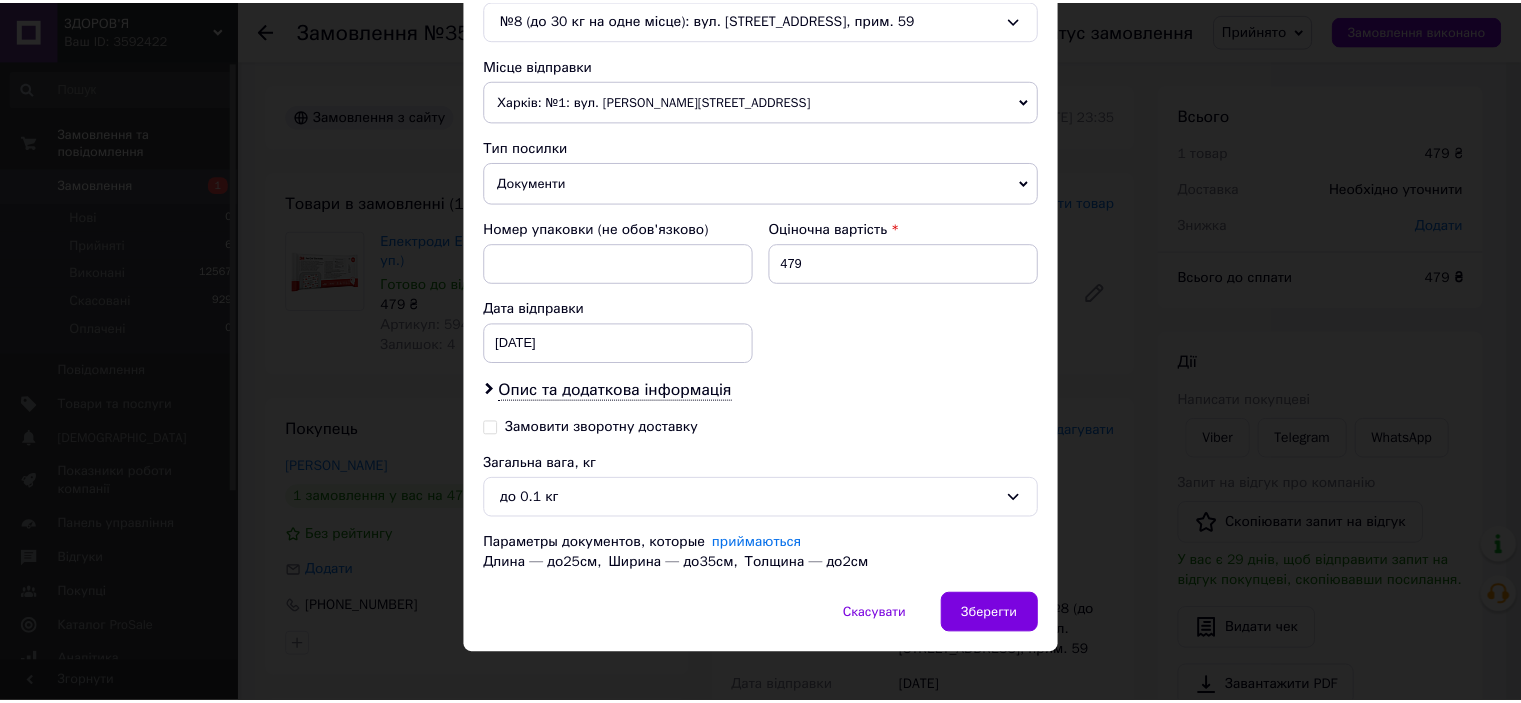 scroll, scrollTop: 675, scrollLeft: 0, axis: vertical 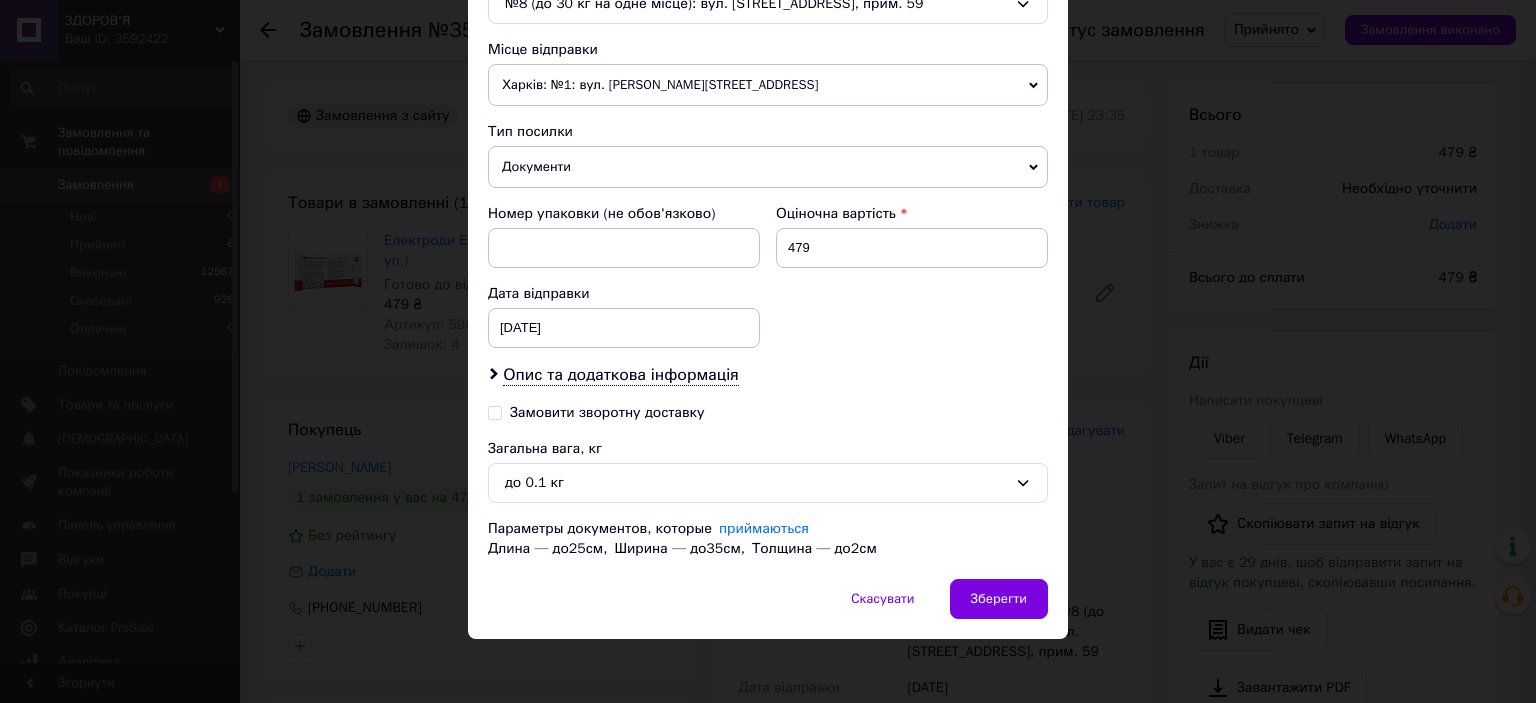 click on "Скасувати   Зберегти" at bounding box center [768, 609] 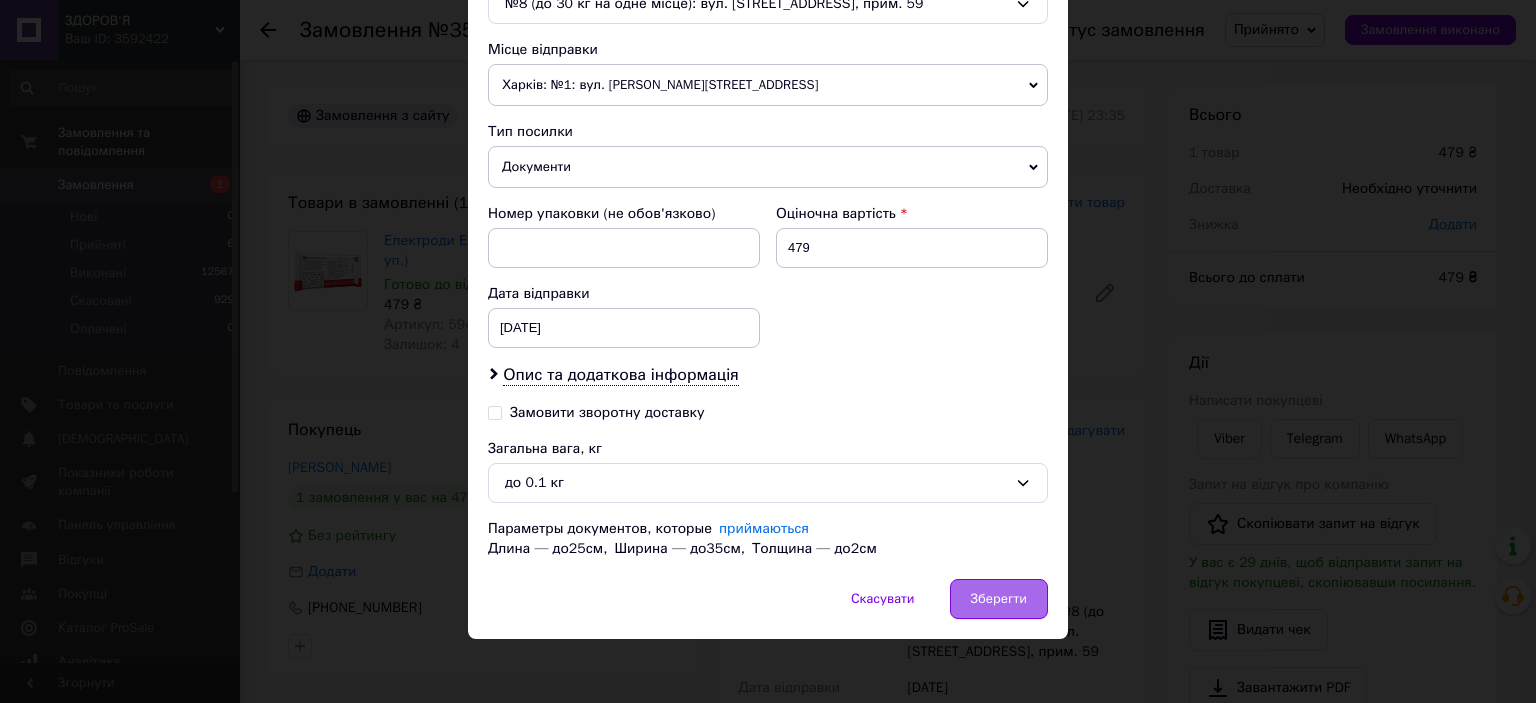 click on "Зберегти" at bounding box center (999, 599) 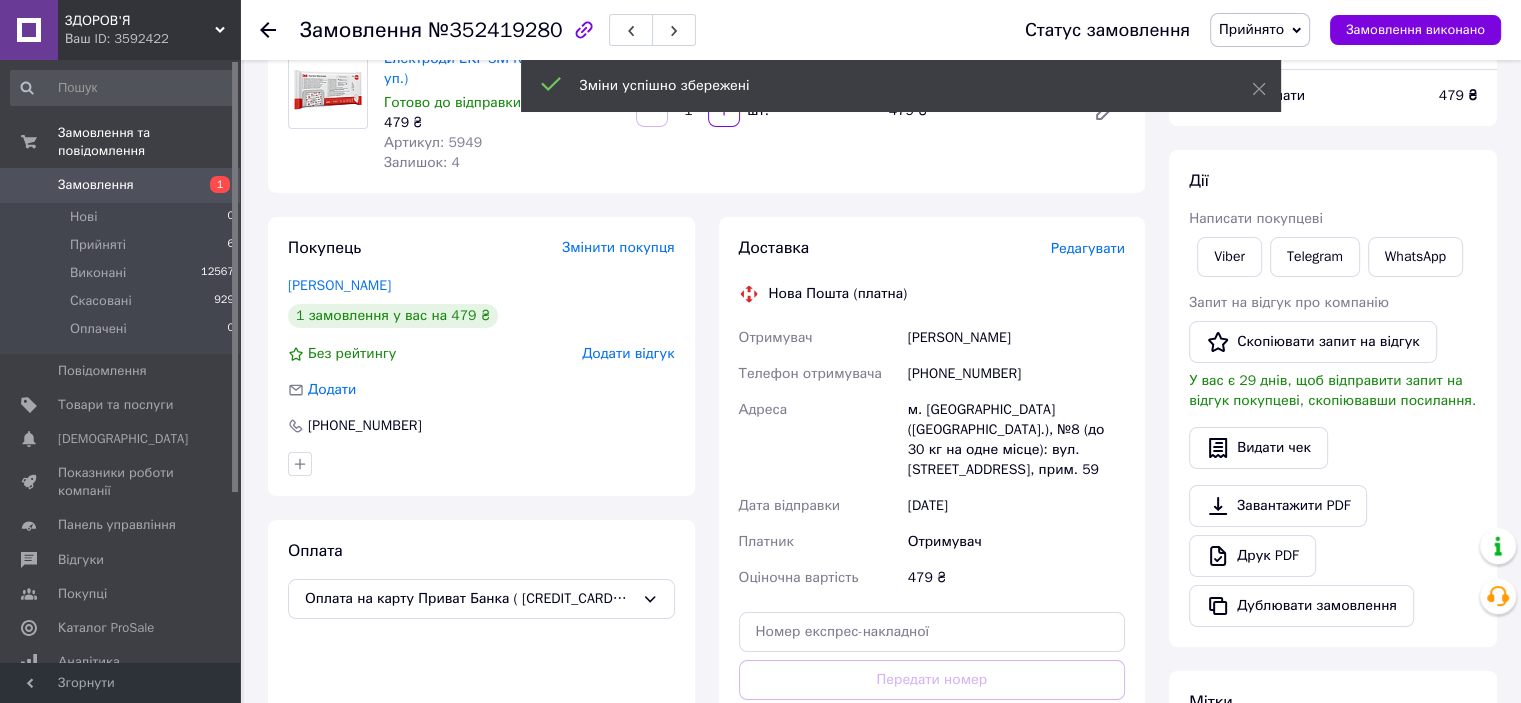 scroll, scrollTop: 300, scrollLeft: 0, axis: vertical 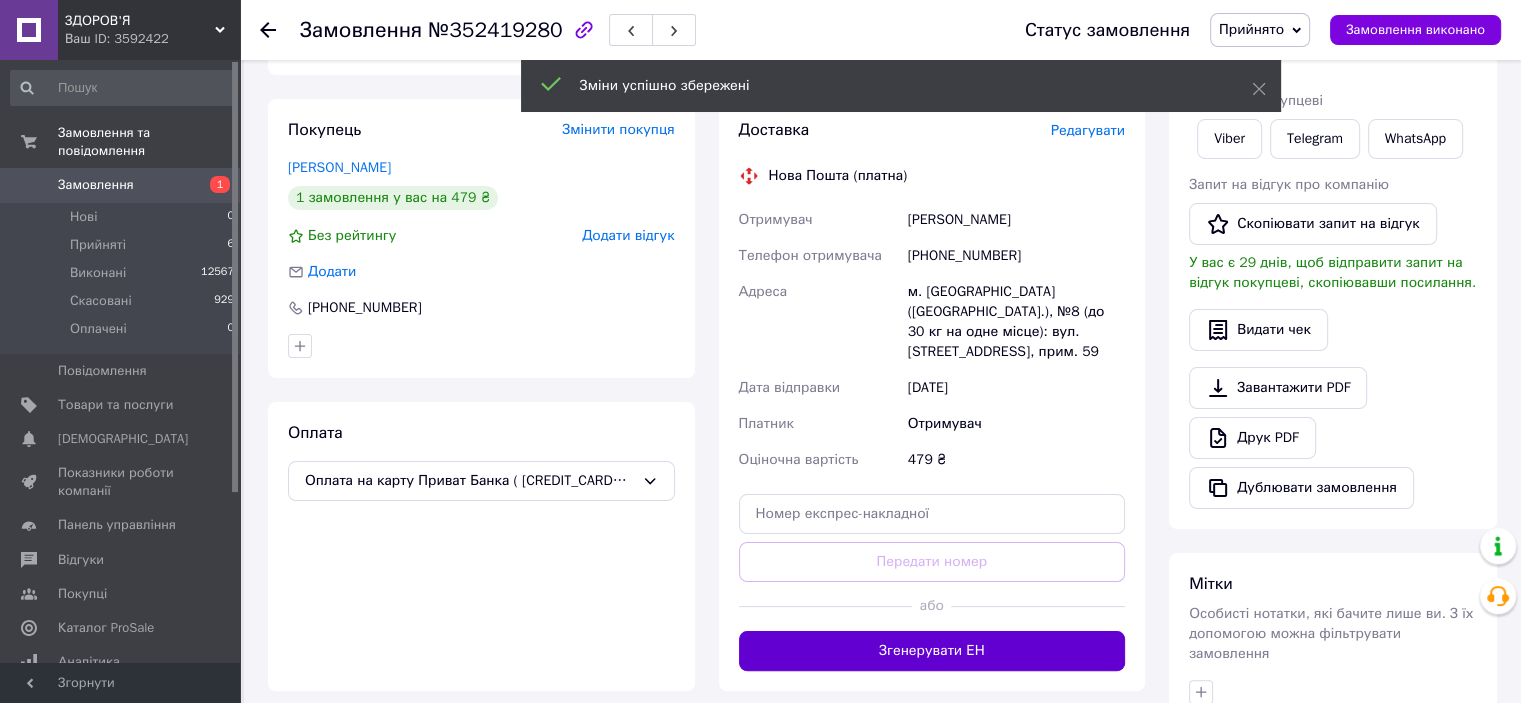 click on "Згенерувати ЕН" at bounding box center (932, 651) 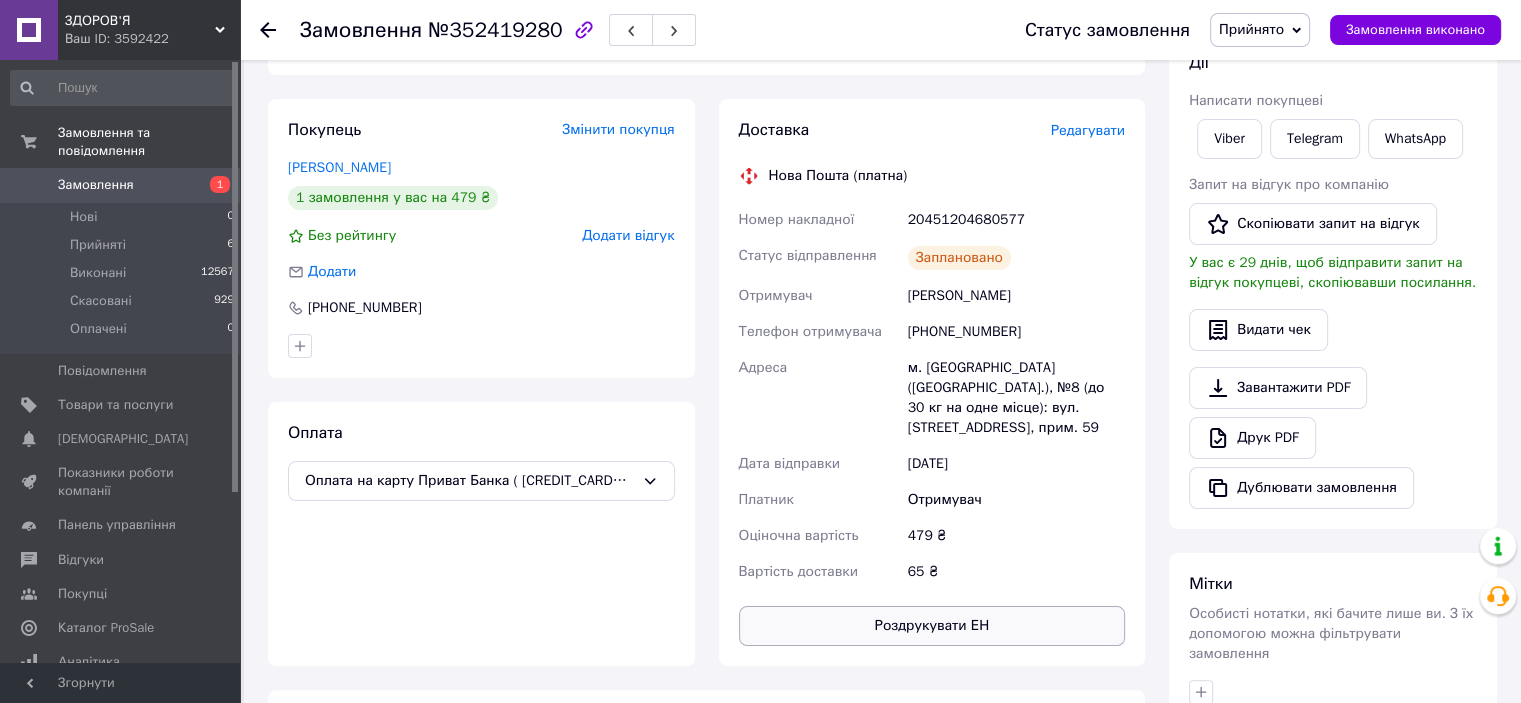 click on "Роздрукувати ЕН" at bounding box center (932, 626) 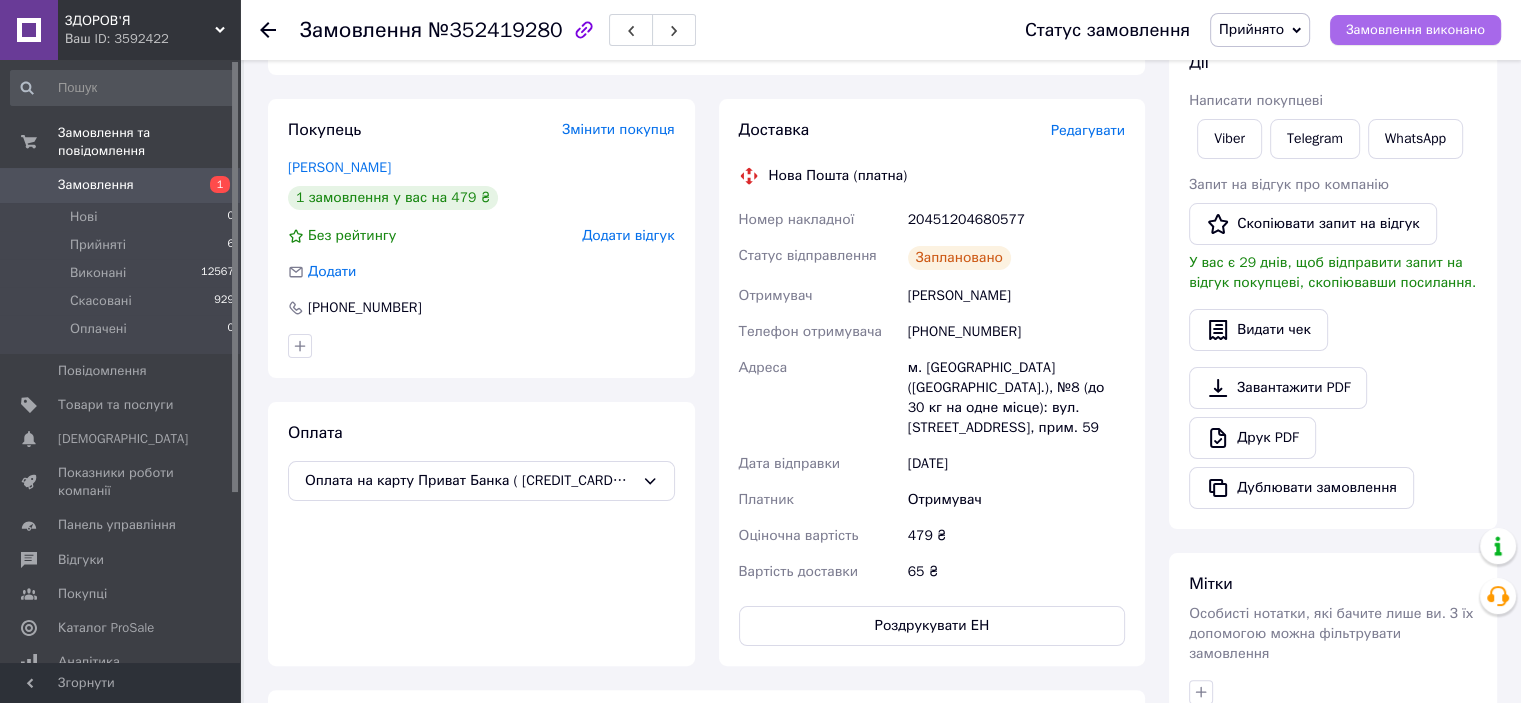 click on "Замовлення виконано" at bounding box center [1415, 30] 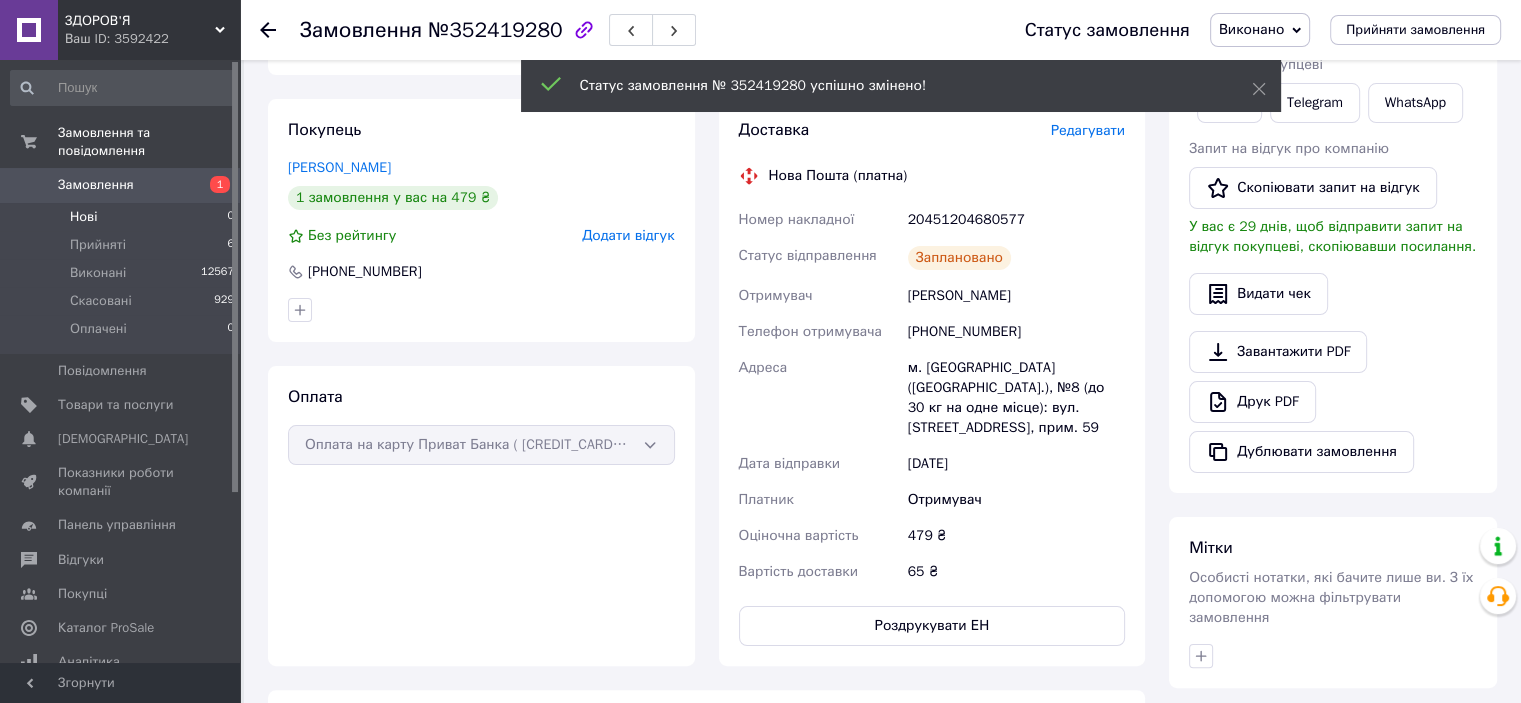 click on "Нові" at bounding box center [83, 217] 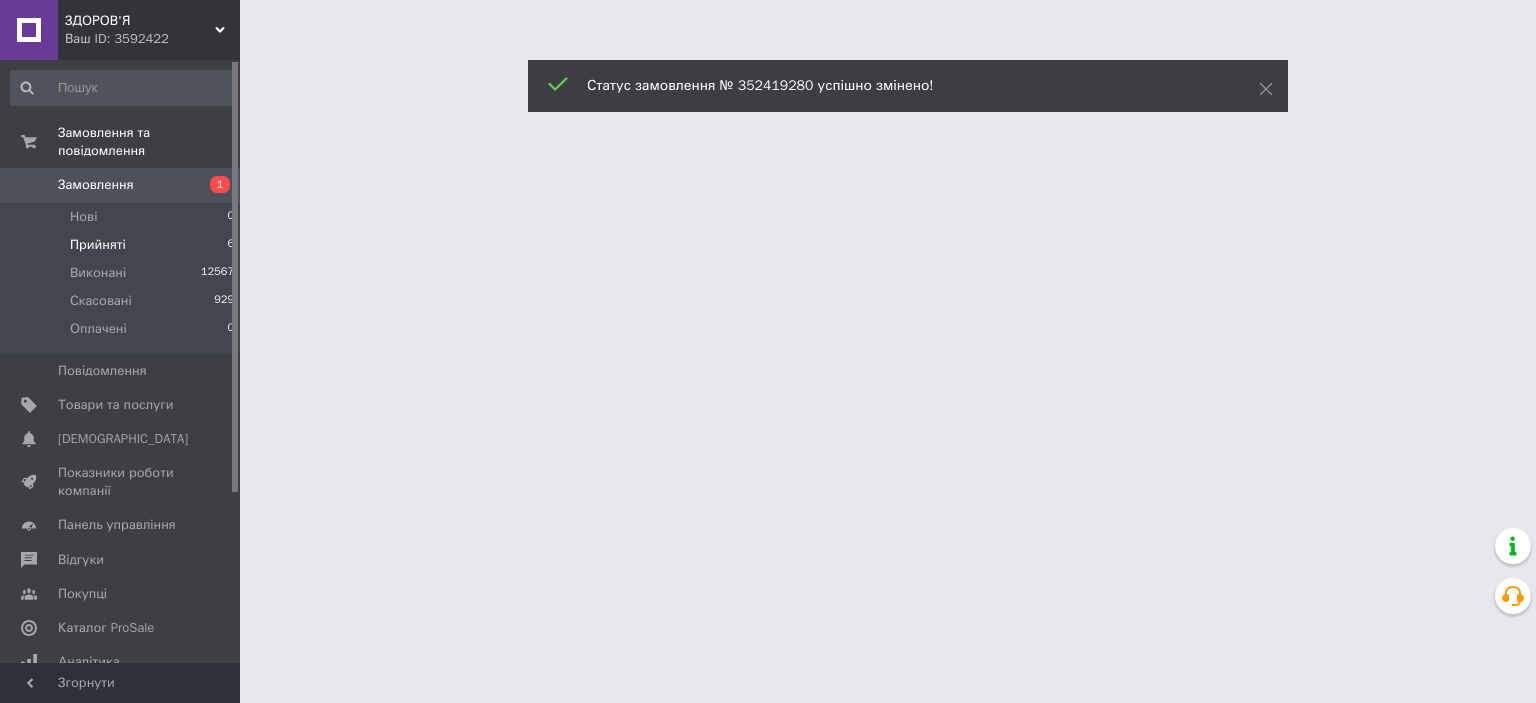 click on "Прийняті" at bounding box center (98, 245) 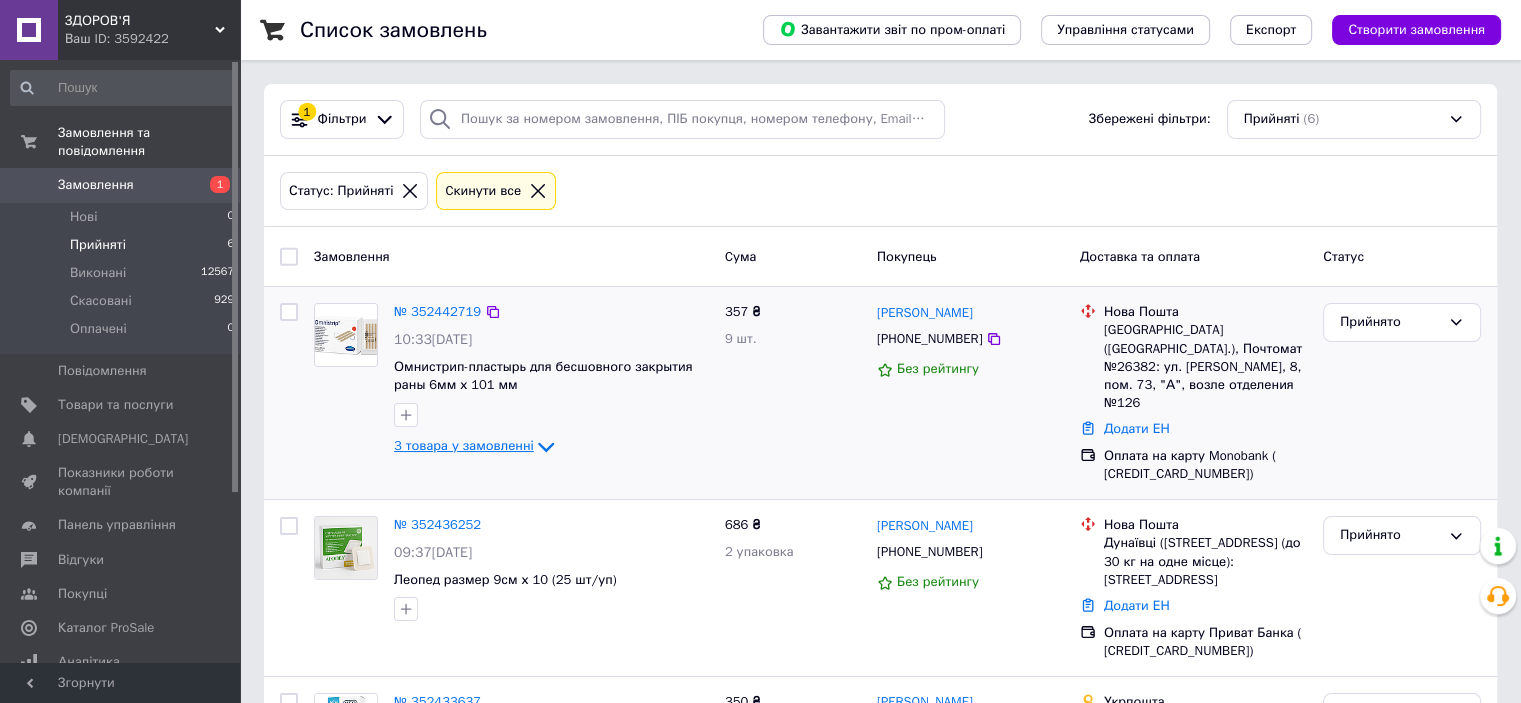 click 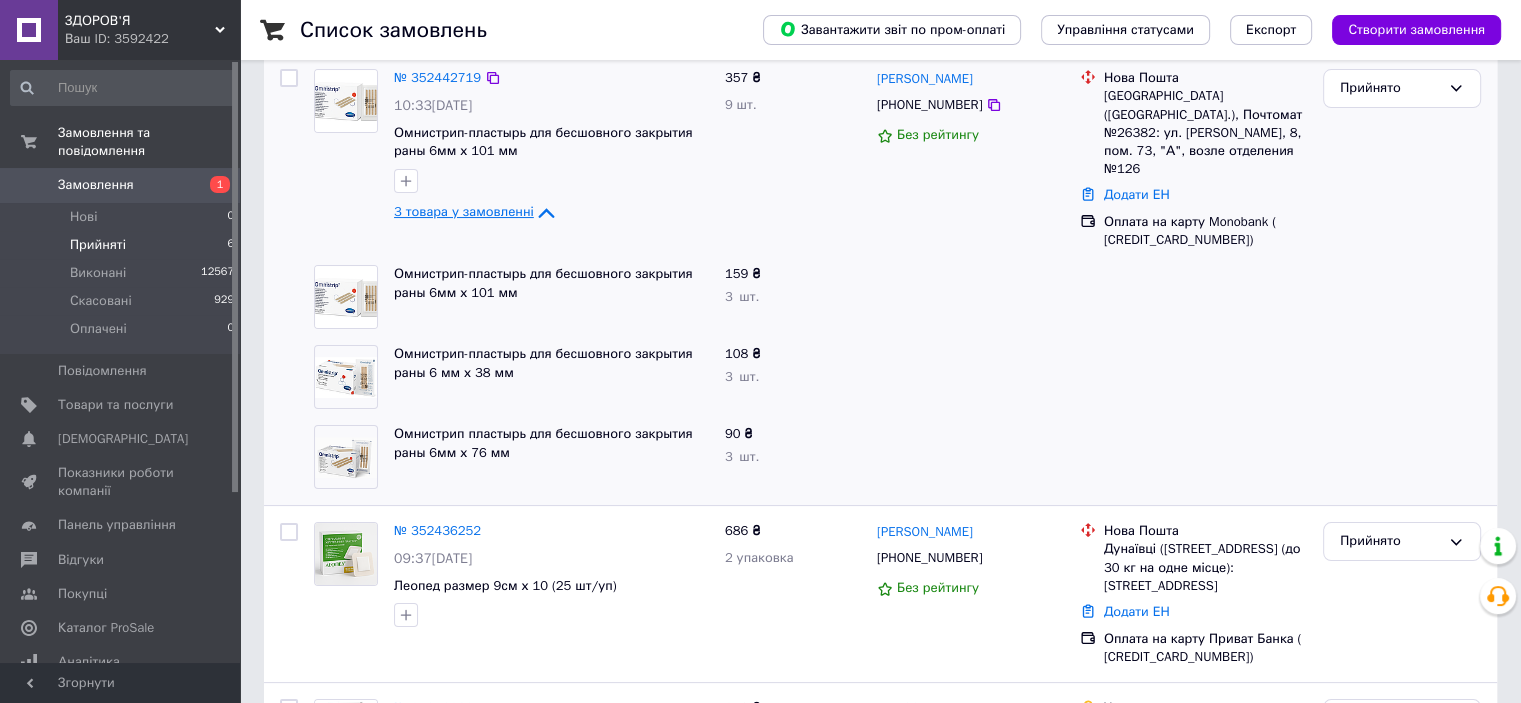 scroll, scrollTop: 100, scrollLeft: 0, axis: vertical 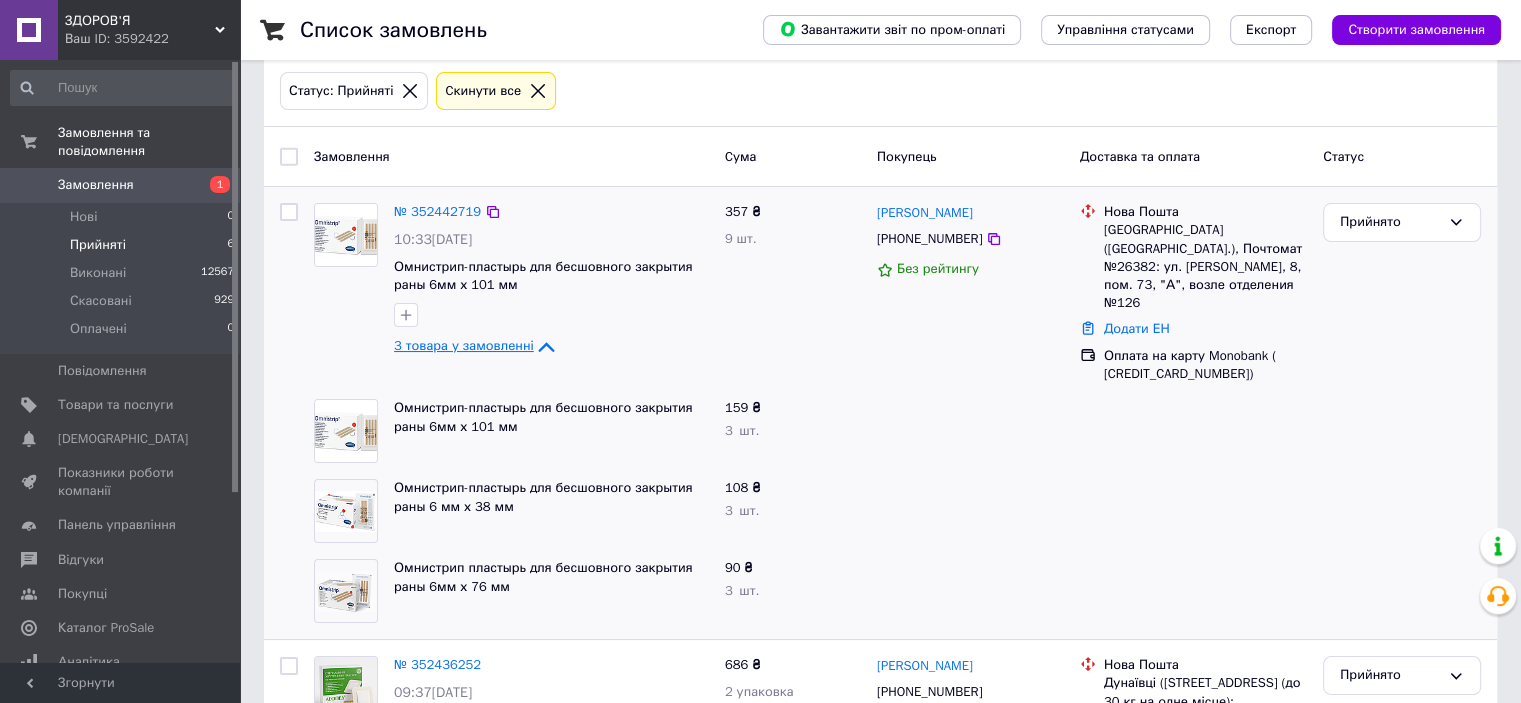 click at bounding box center (346, 235) 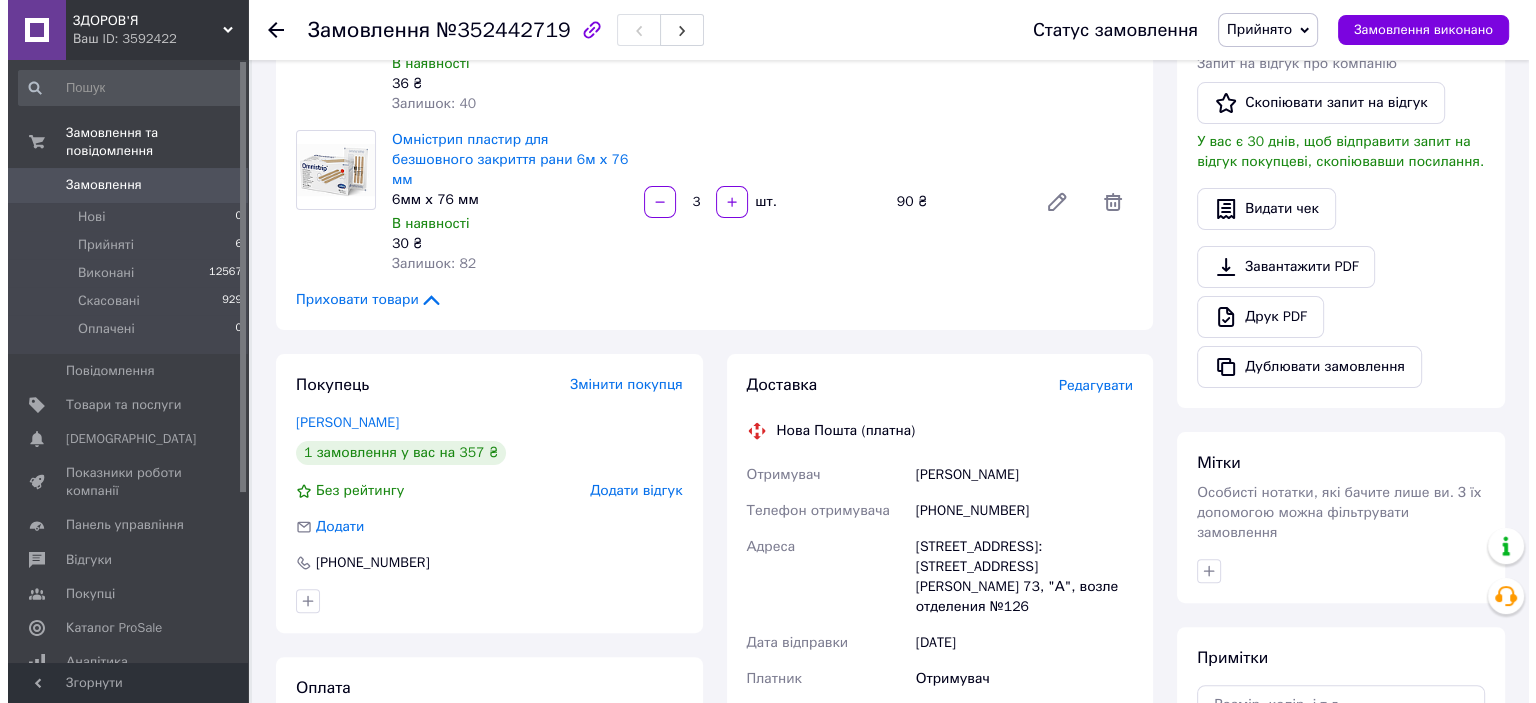 scroll, scrollTop: 500, scrollLeft: 0, axis: vertical 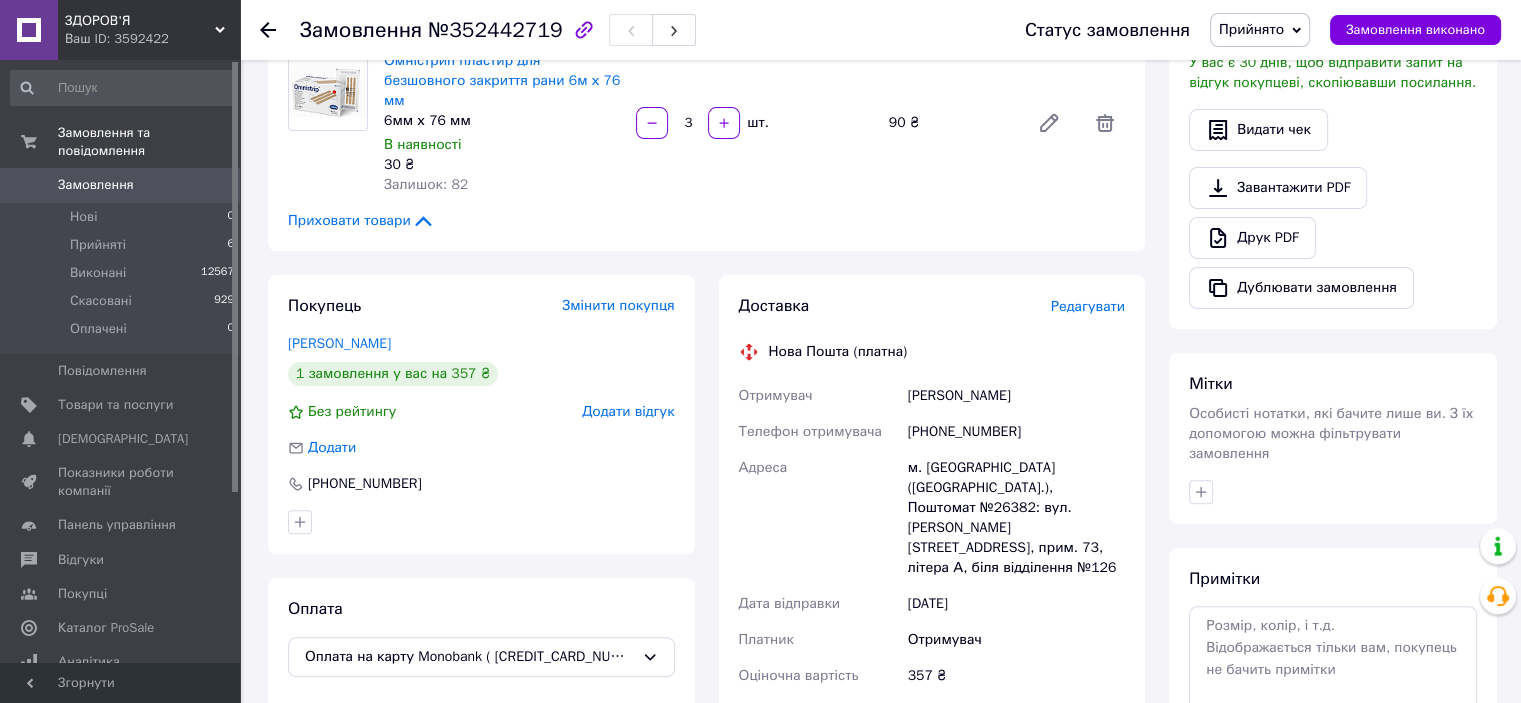 click on "Редагувати" at bounding box center (1088, 306) 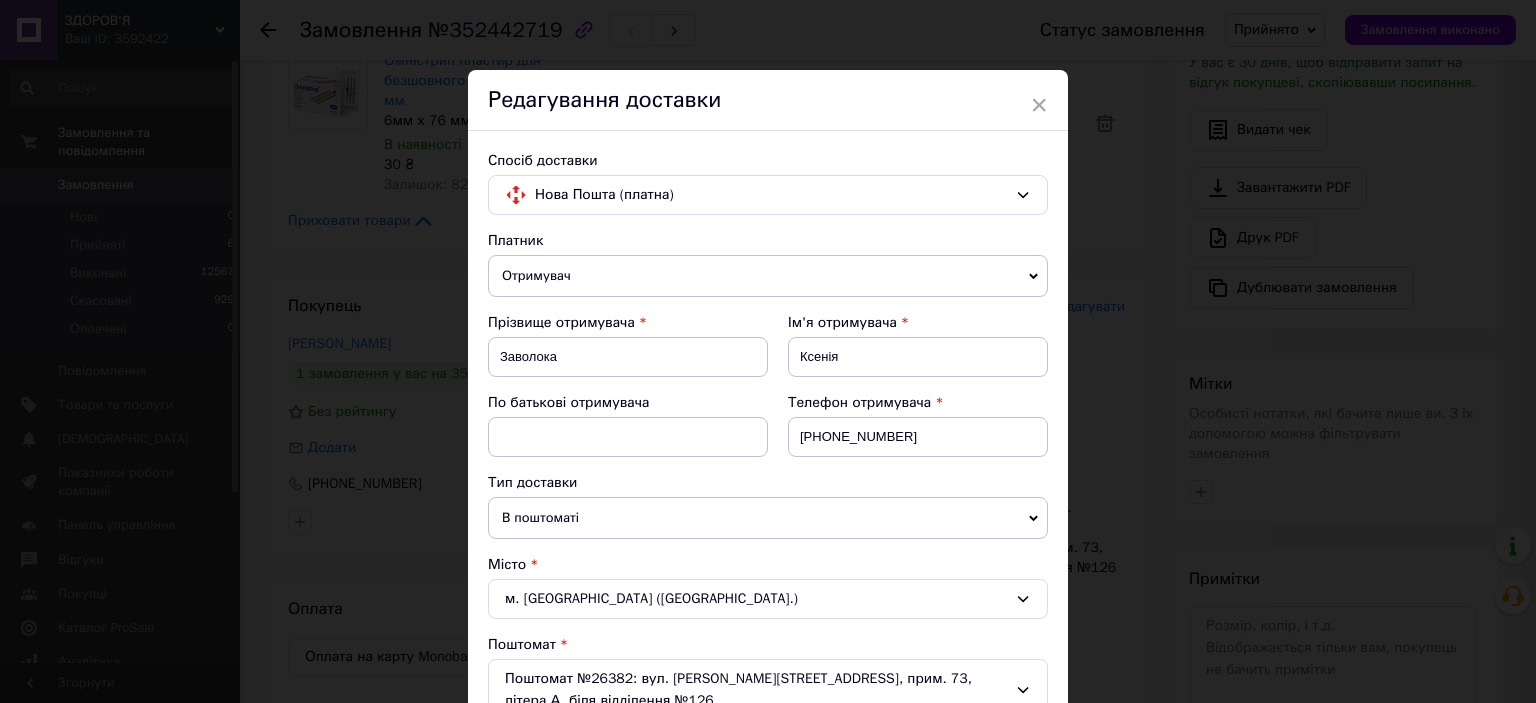 scroll, scrollTop: 400, scrollLeft: 0, axis: vertical 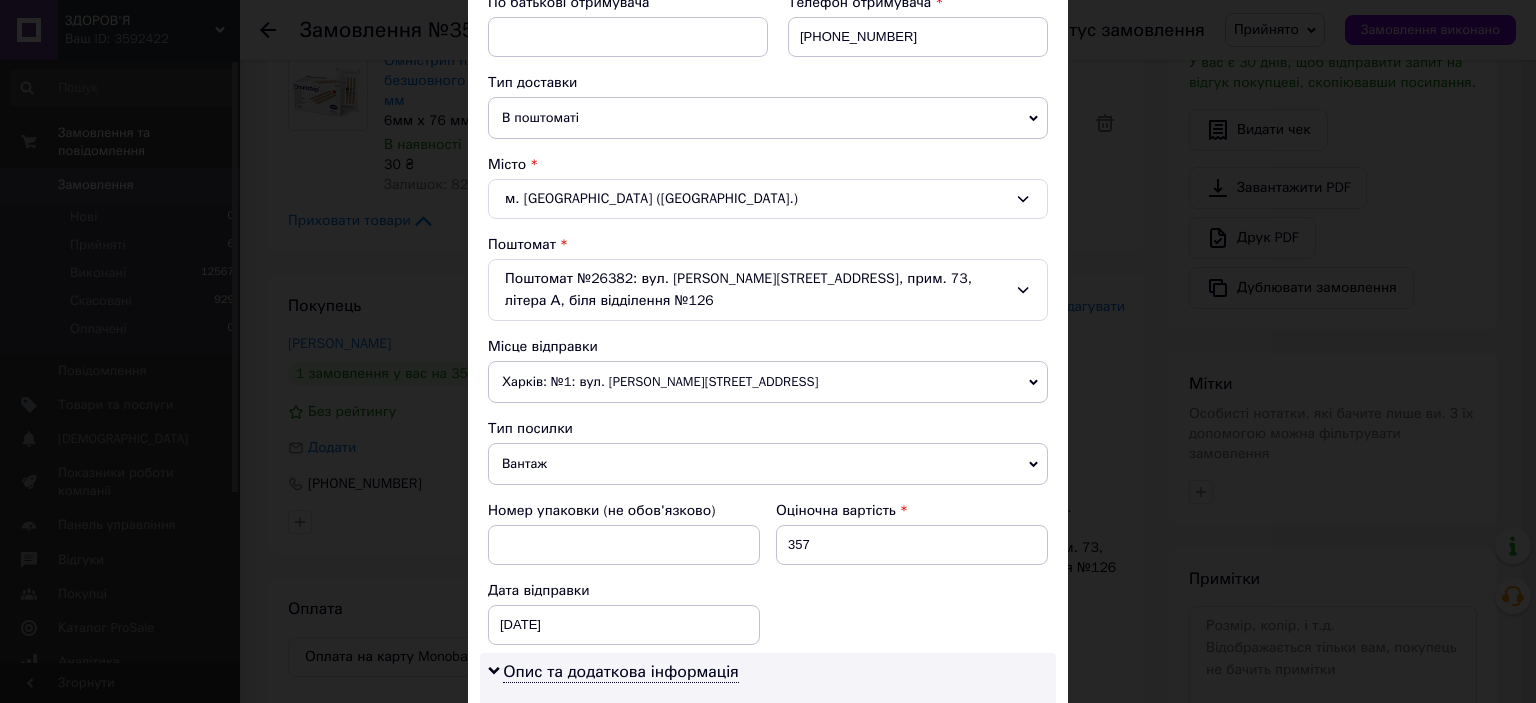 click on "Вантаж" at bounding box center [768, 464] 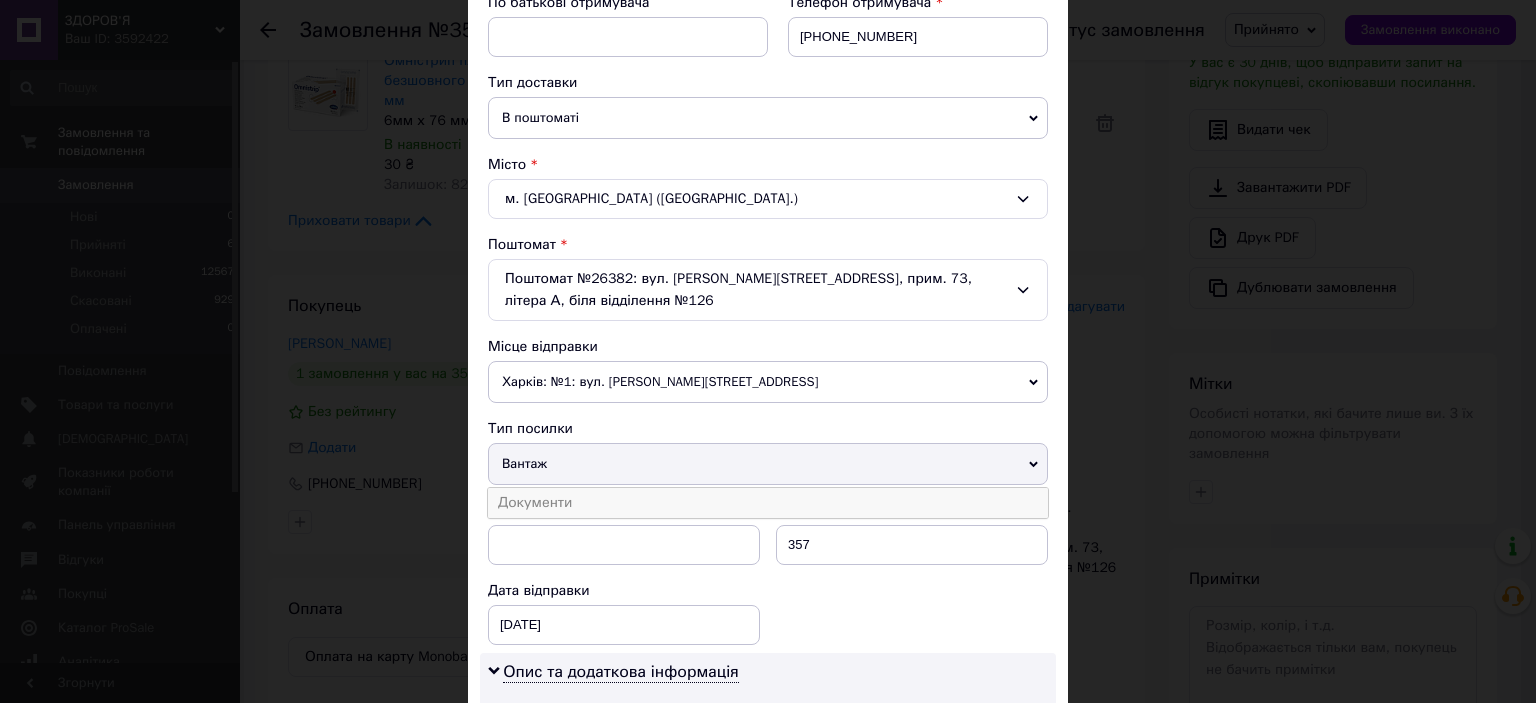 click on "Документи" at bounding box center [768, 503] 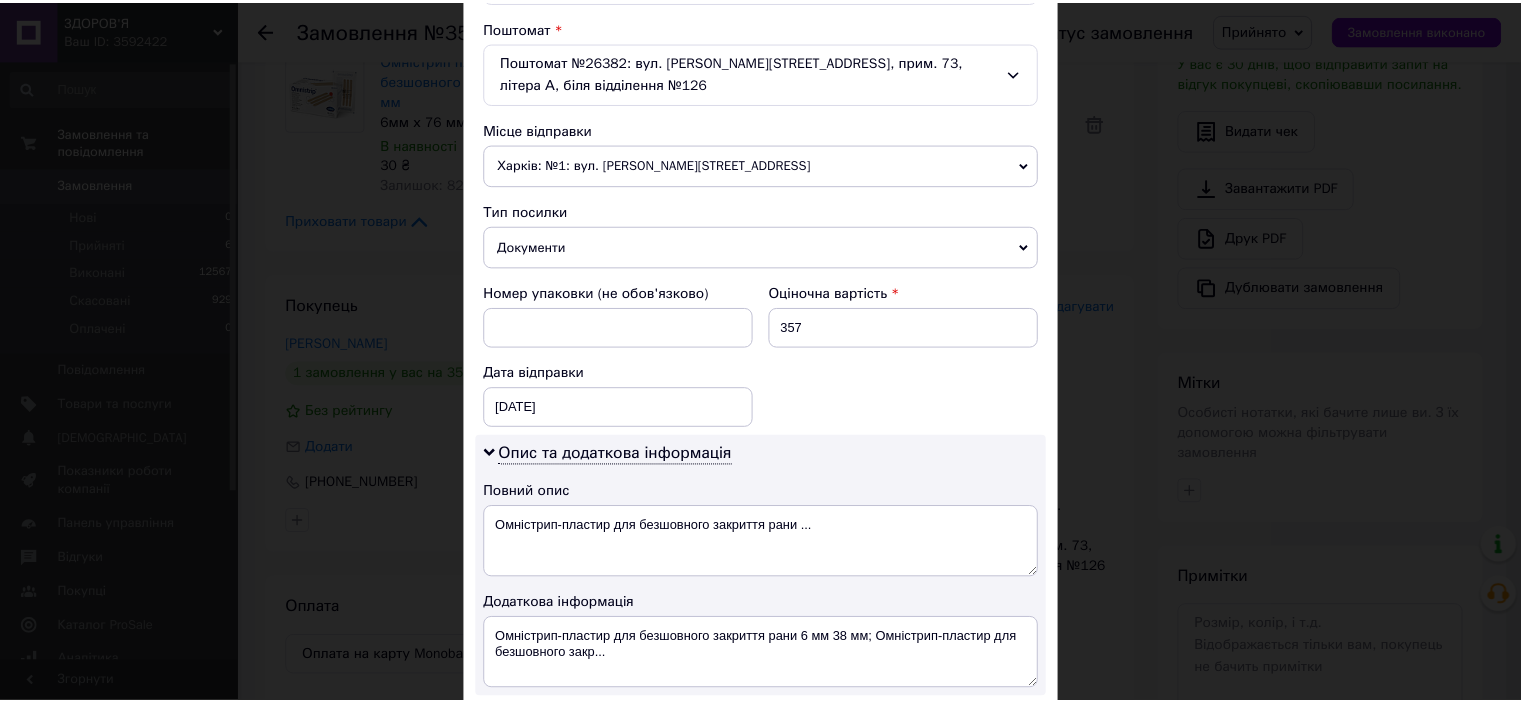 scroll, scrollTop: 800, scrollLeft: 0, axis: vertical 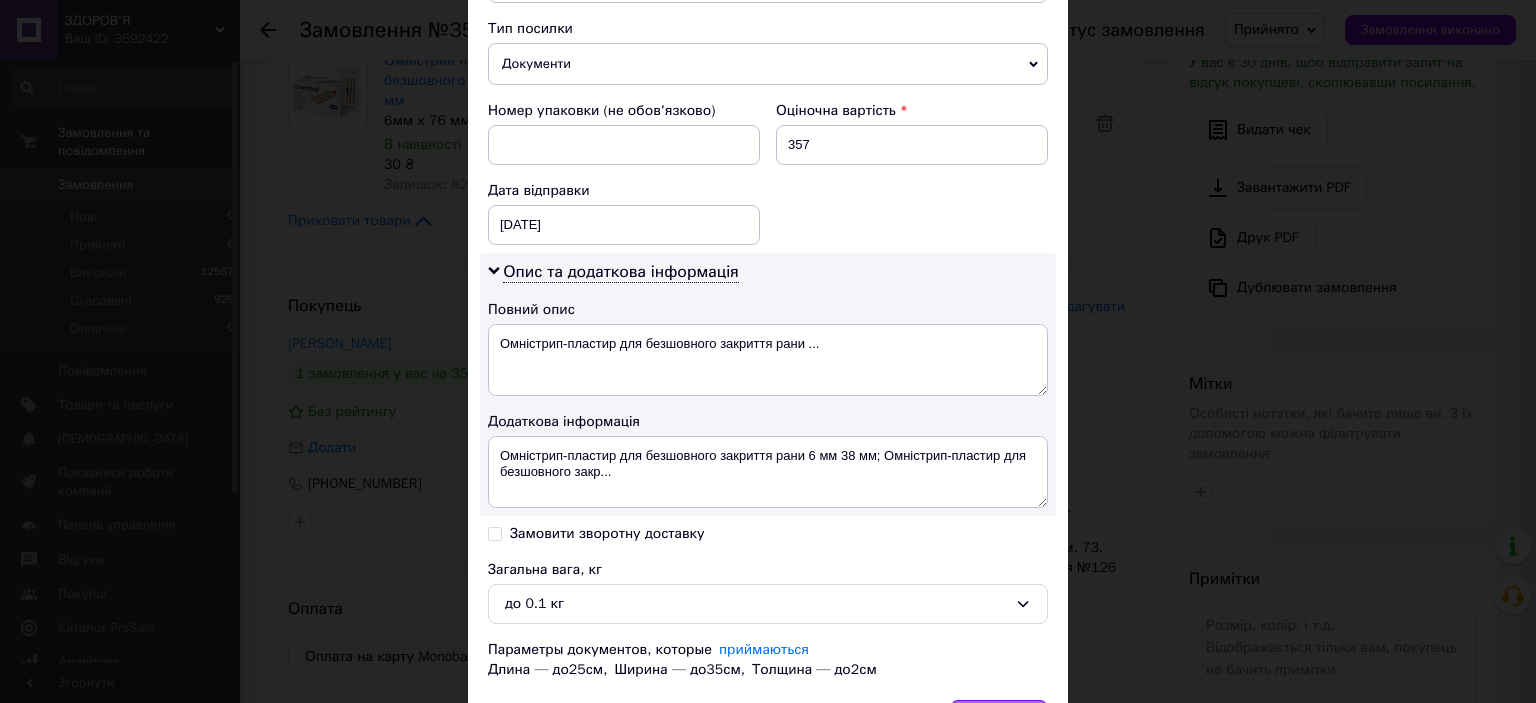 click on "Зберегти" at bounding box center (999, 720) 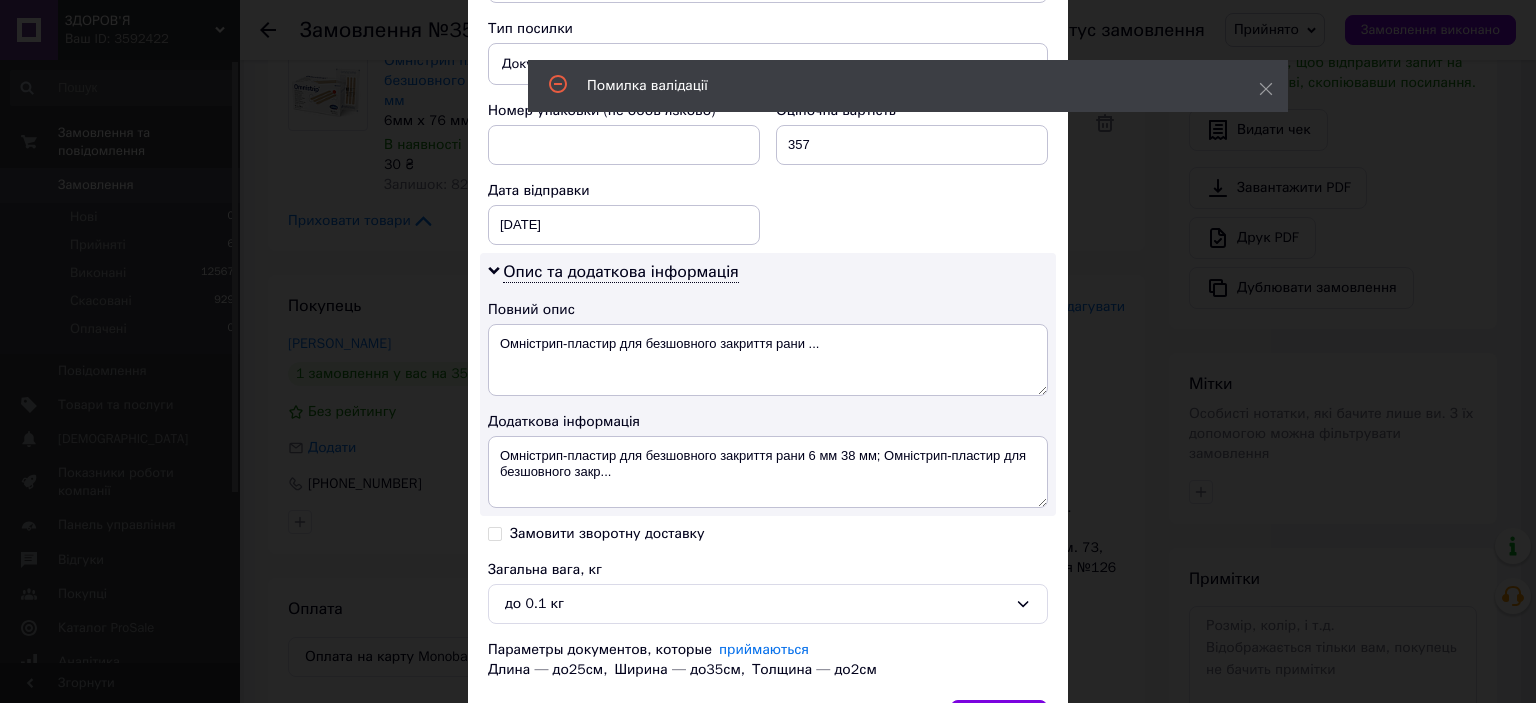 click on "× Редагування доставки Спосіб доставки Нова Пошта (платна) Платник Отримувач Відправник Прізвище отримувача [PERSON_NAME] Ім'я отримувача [PERSON_NAME] батькові отримувача Телефон отримувача [PHONE_NUMBER] Тип доставки В поштоматі У відділенні Кур'єром Місто м. [GEOGRAPHIC_DATA] ([GEOGRAPHIC_DATA].) Поштомат Поштомат №26382: вул. [PERSON_NAME][STREET_ADDRESS], прим. 73, літера А, біля відділення №126 Місце відправки [GEOGRAPHIC_DATA]: №1: вул. [PERSON_NAME], 67 Немає збігів. Спробуйте змінити умови пошуку Додати ще місце відправки Тип посилки Документи Вантаж Номер упаковки (не обов'язково) Оціночна вартість 357 Дата відправки [DATE]" at bounding box center (768, 351) 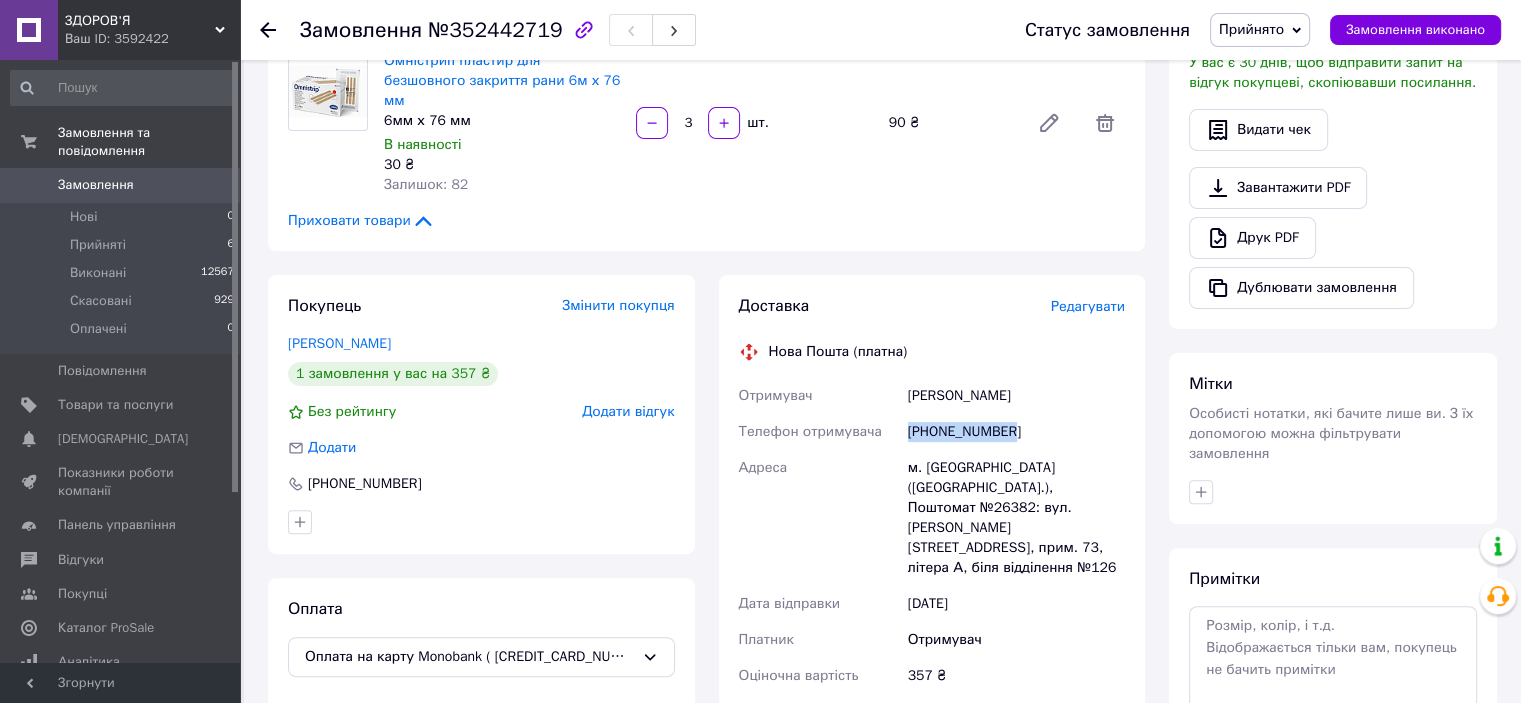 drag, startPoint x: 1028, startPoint y: 375, endPoint x: 900, endPoint y: 373, distance: 128.01562 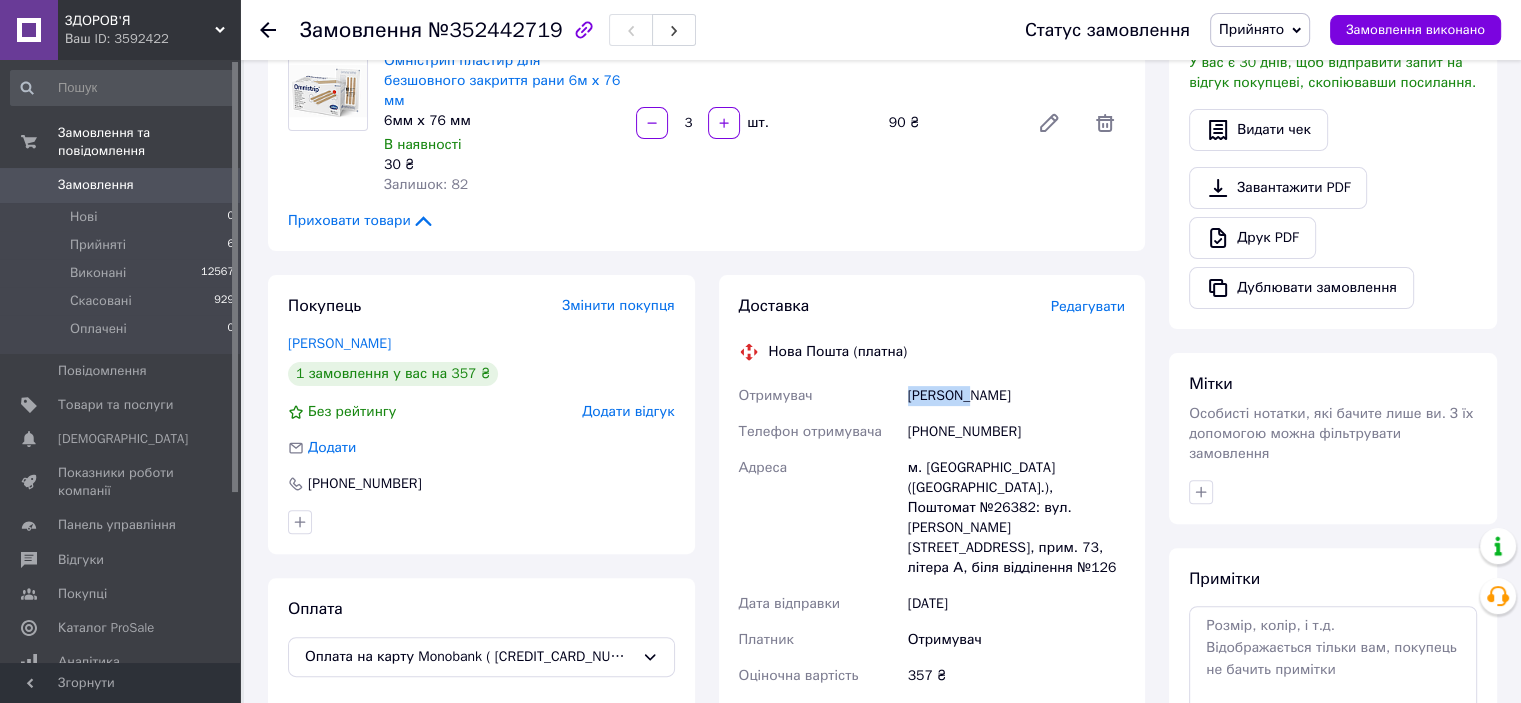 drag, startPoint x: 964, startPoint y: 336, endPoint x: 904, endPoint y: 339, distance: 60.074955 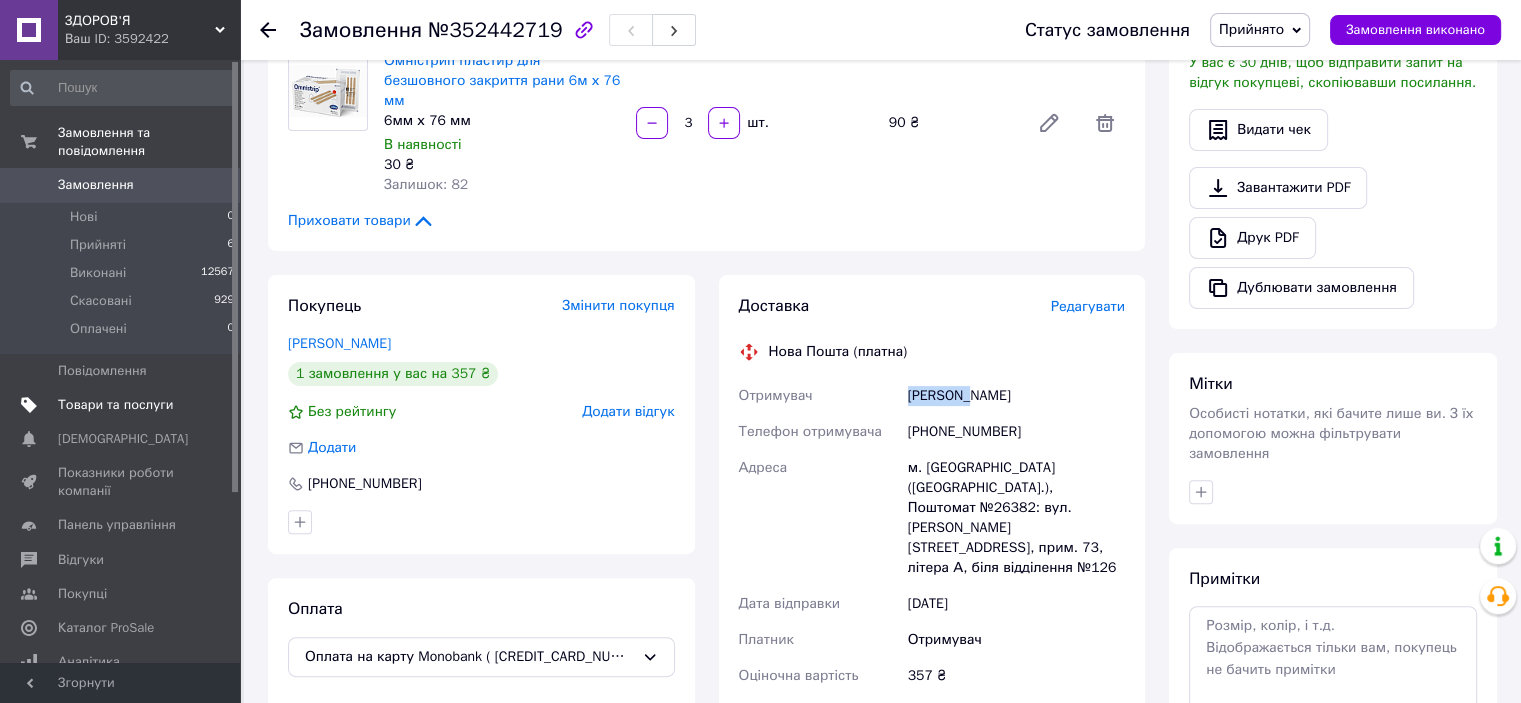 click on "Товари та послуги" at bounding box center [115, 405] 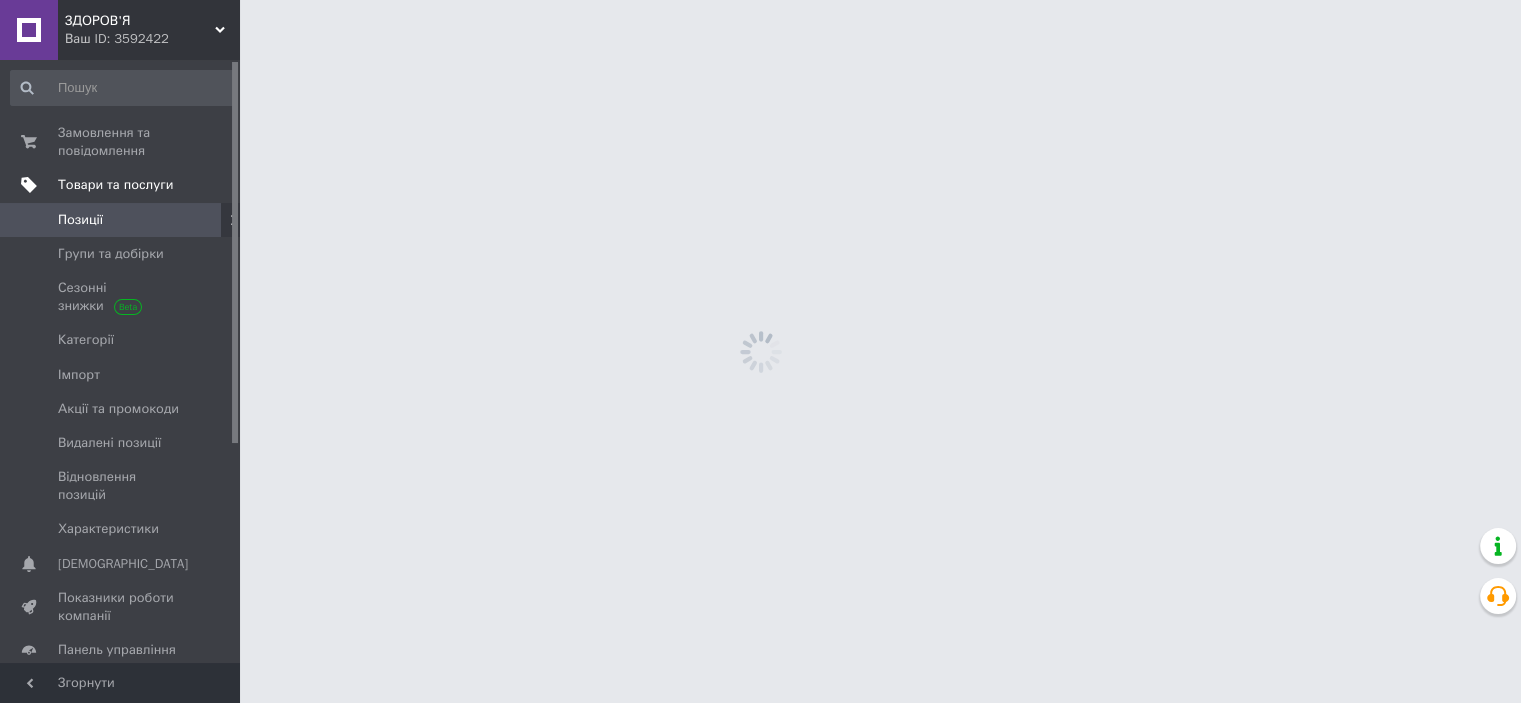 scroll, scrollTop: 0, scrollLeft: 0, axis: both 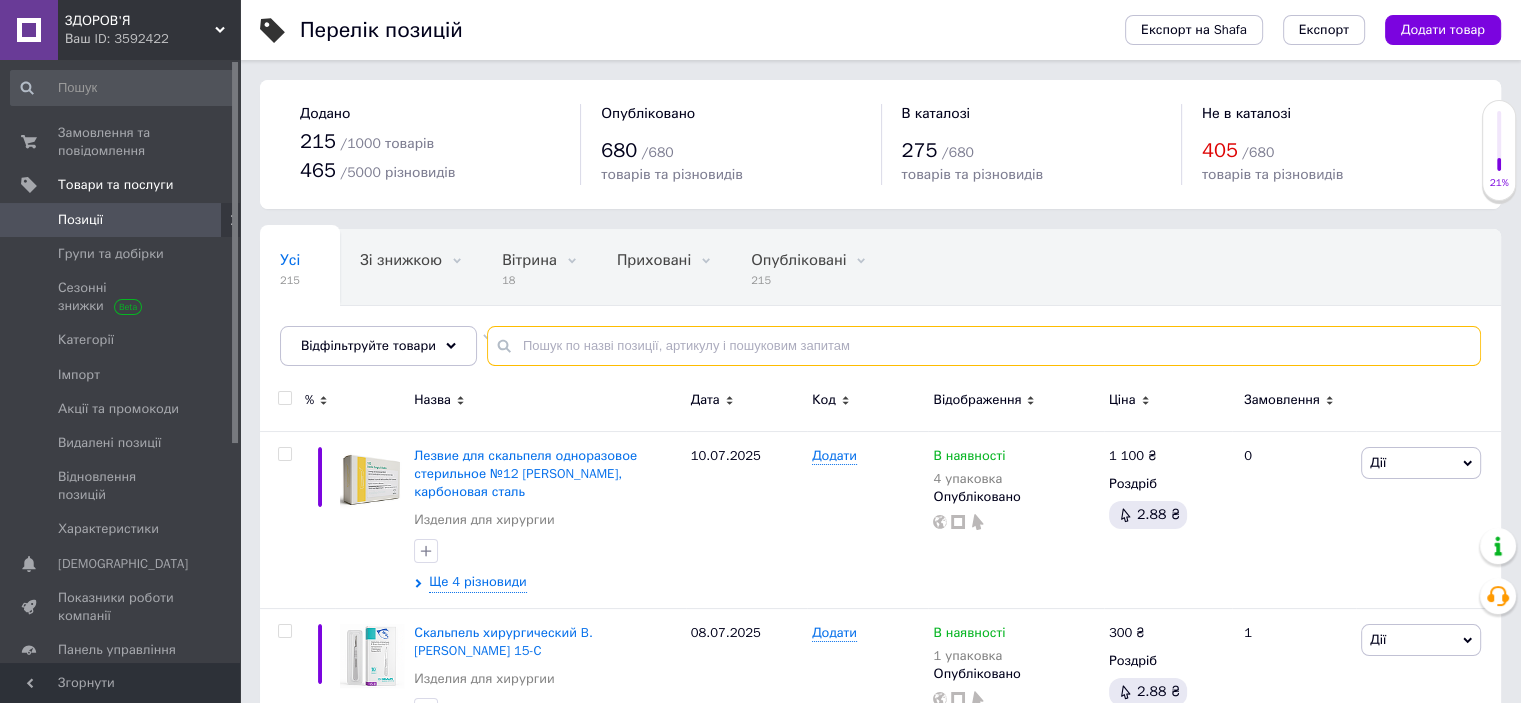 click at bounding box center [984, 346] 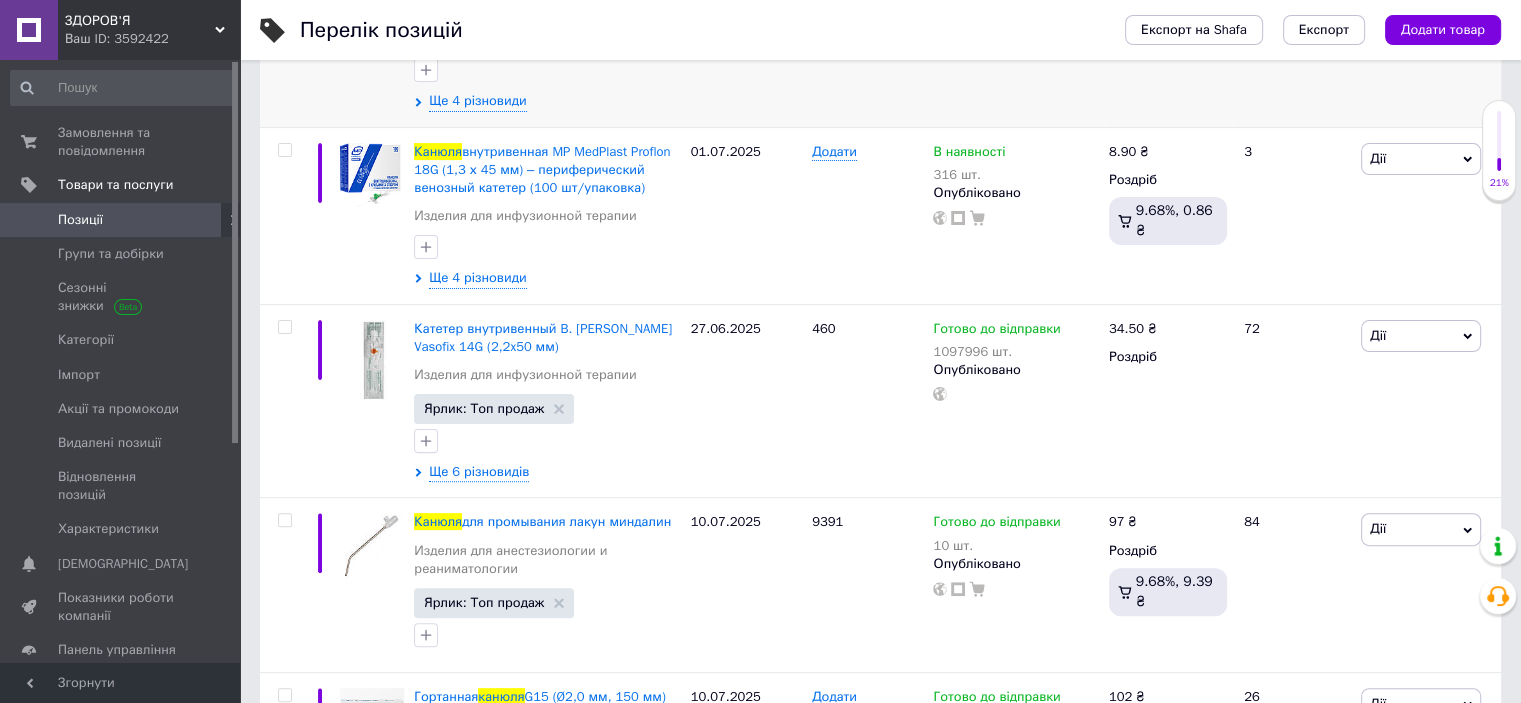 scroll, scrollTop: 500, scrollLeft: 0, axis: vertical 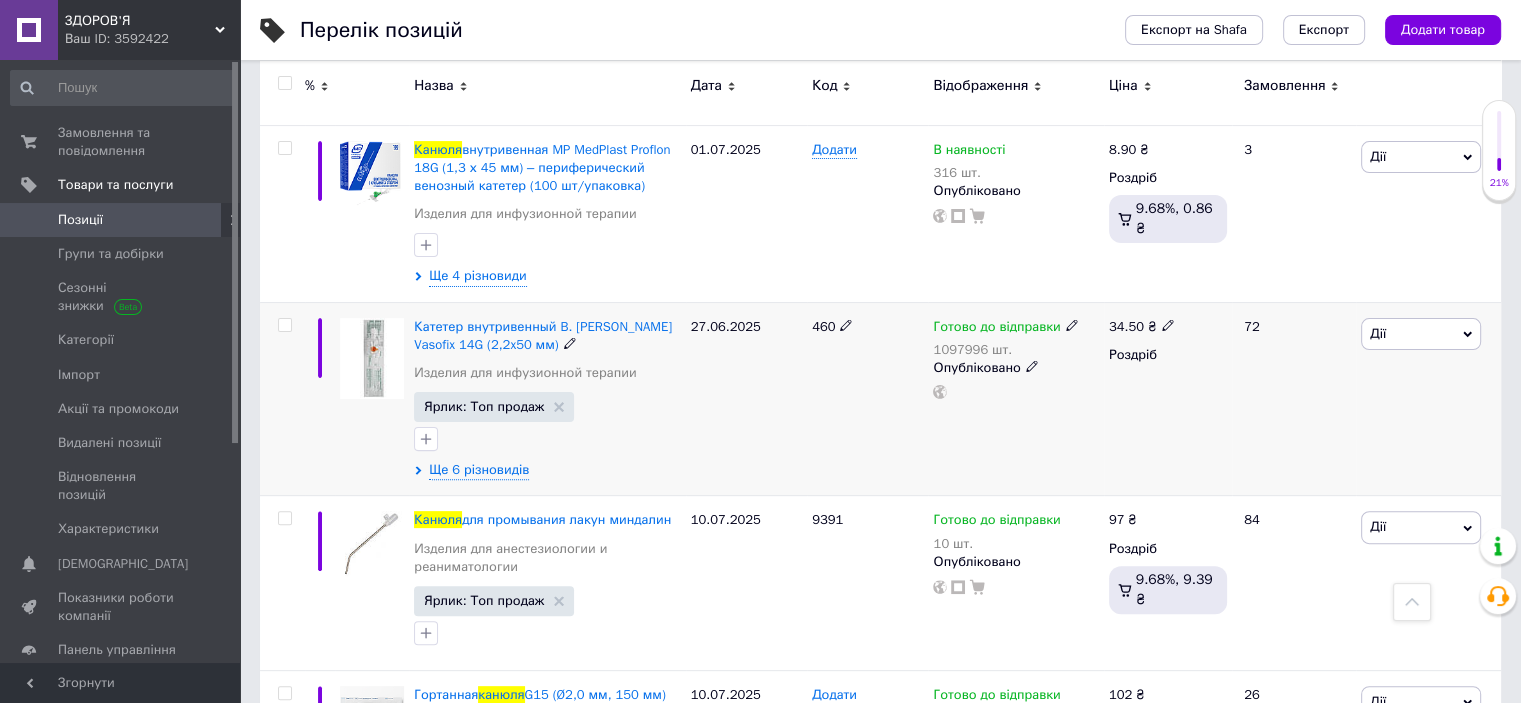 type on "канюля" 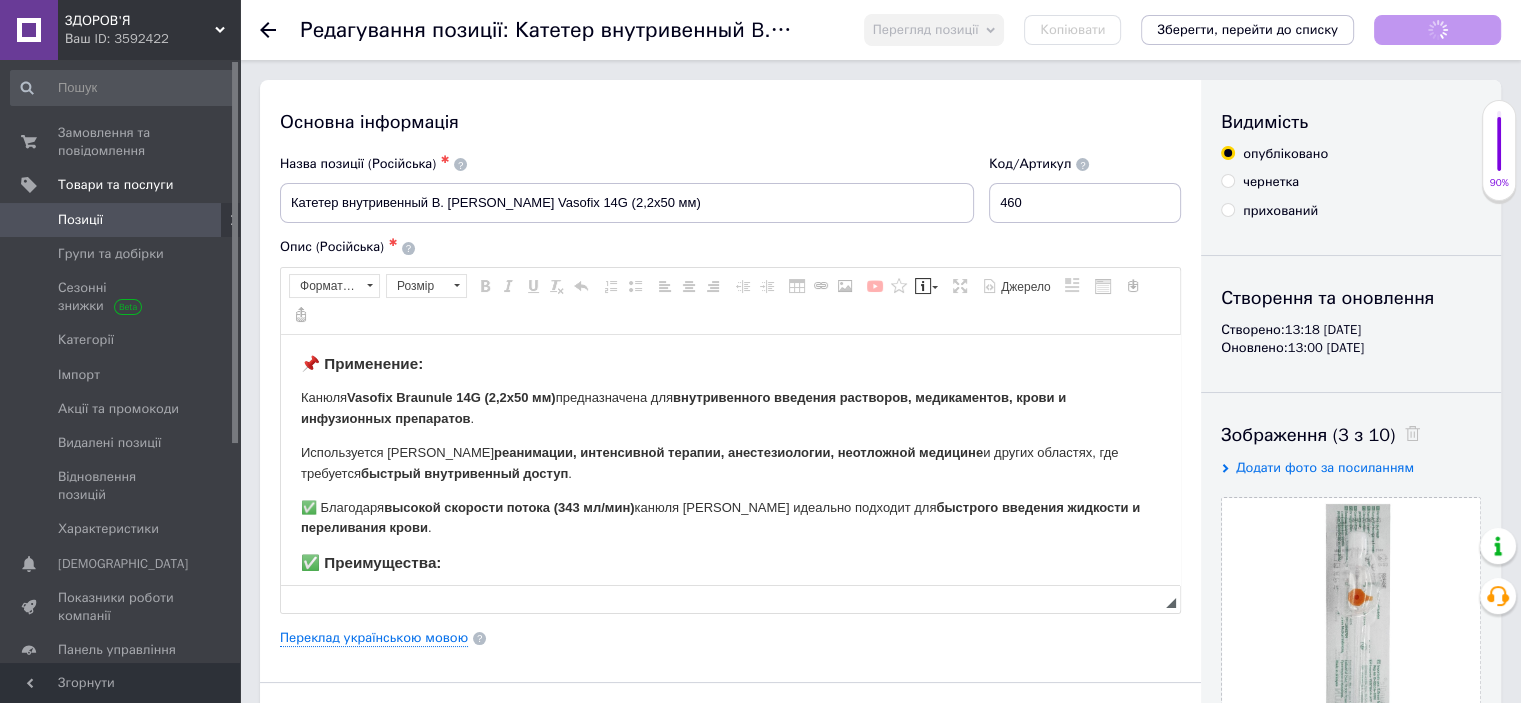 scroll, scrollTop: 0, scrollLeft: 0, axis: both 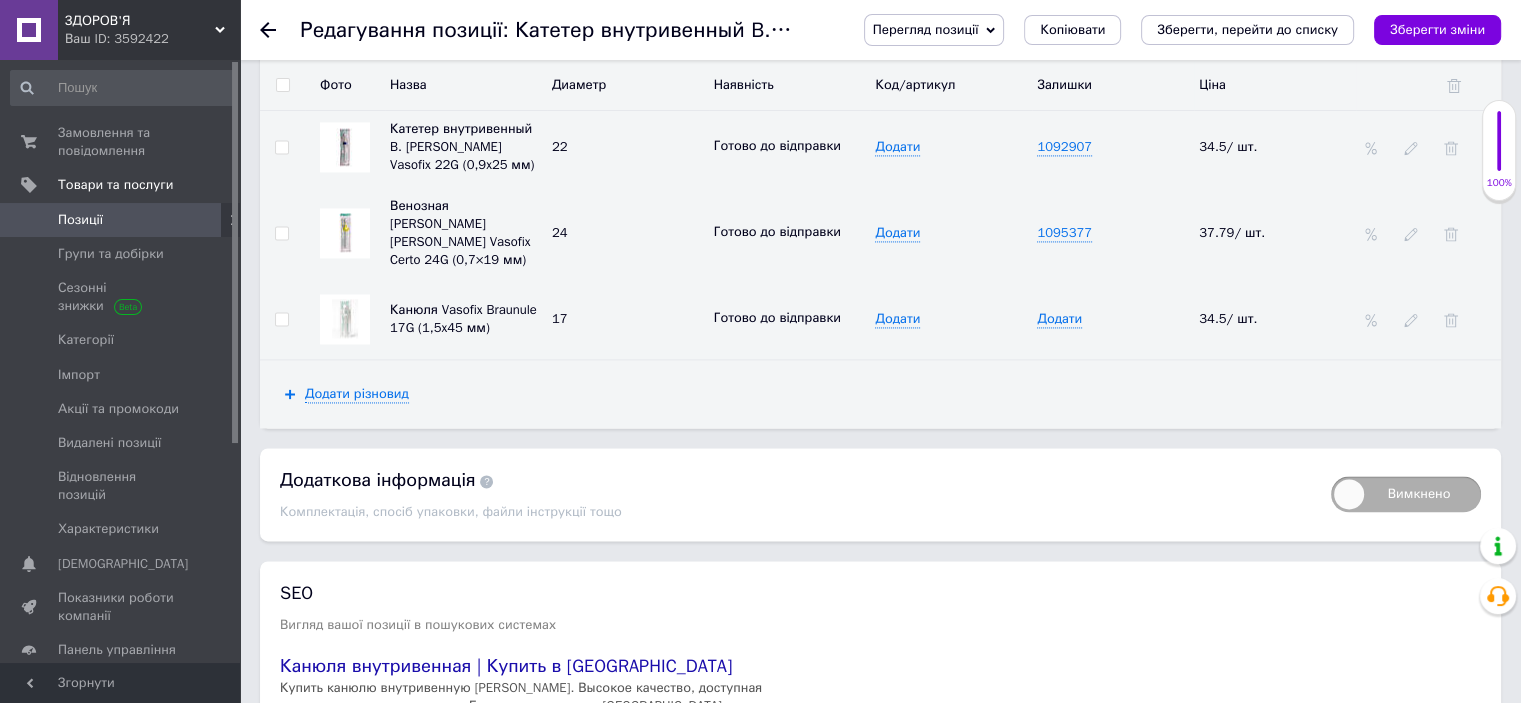 click at bounding box center [345, 233] 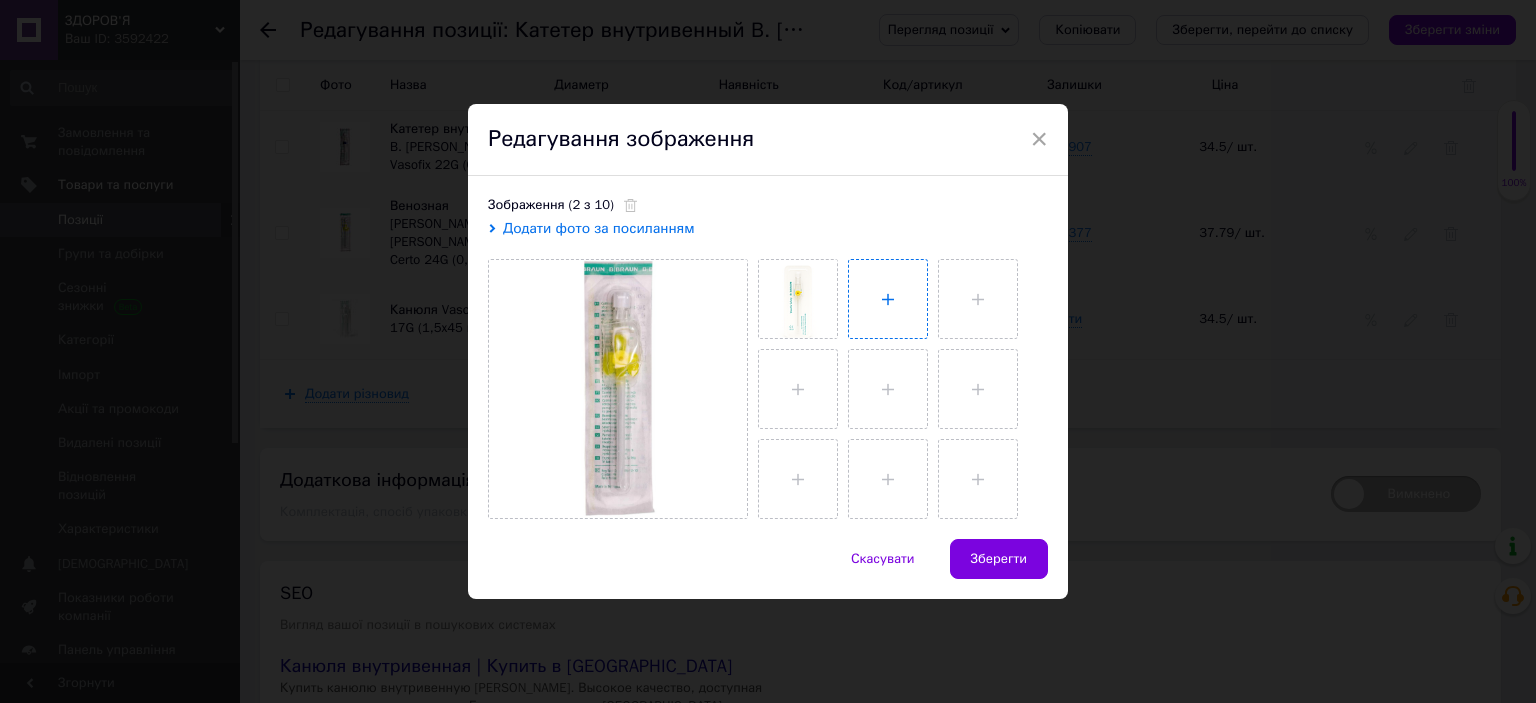 click at bounding box center [888, 299] 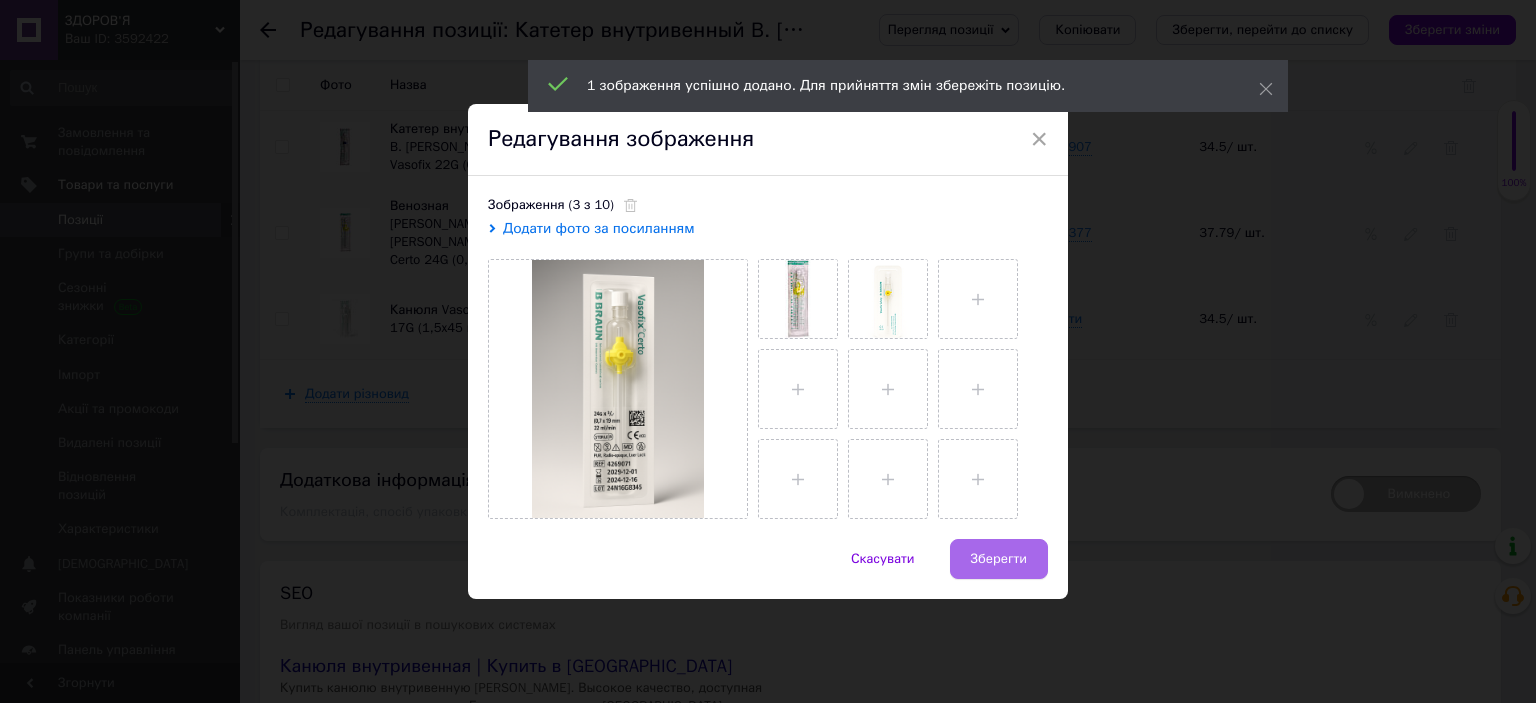 click on "Зберегти" at bounding box center [999, 559] 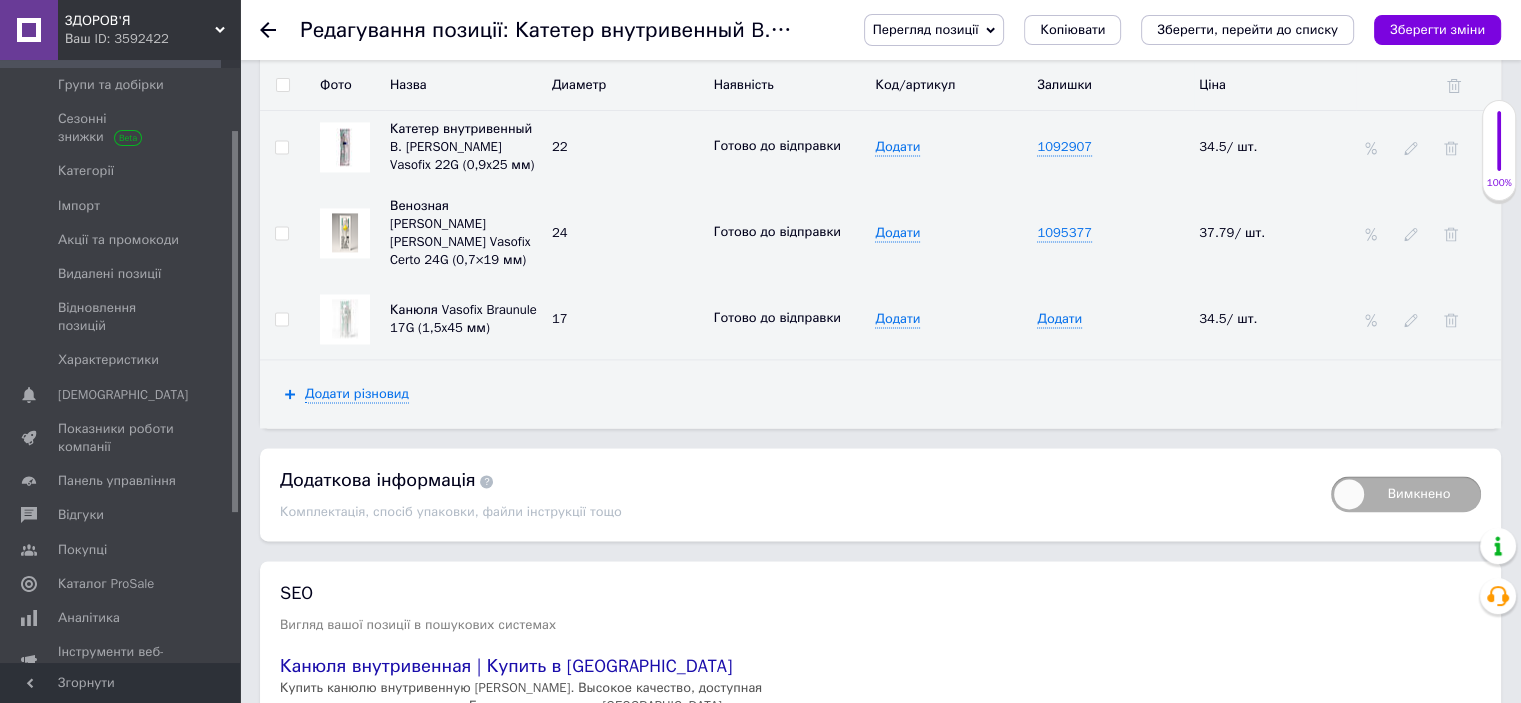 scroll, scrollTop: 345, scrollLeft: 0, axis: vertical 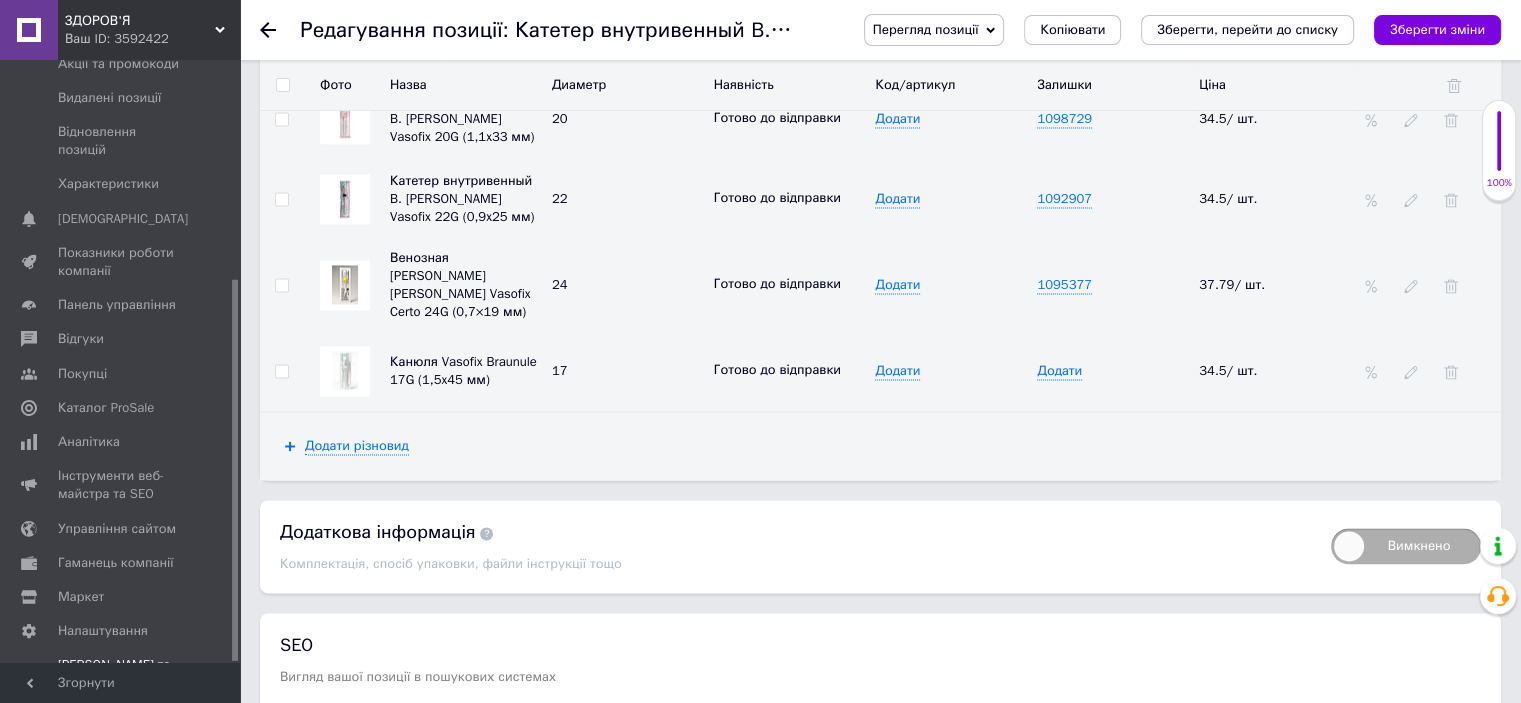 click on "Prom мікс 1 000" at bounding box center (121, 702) 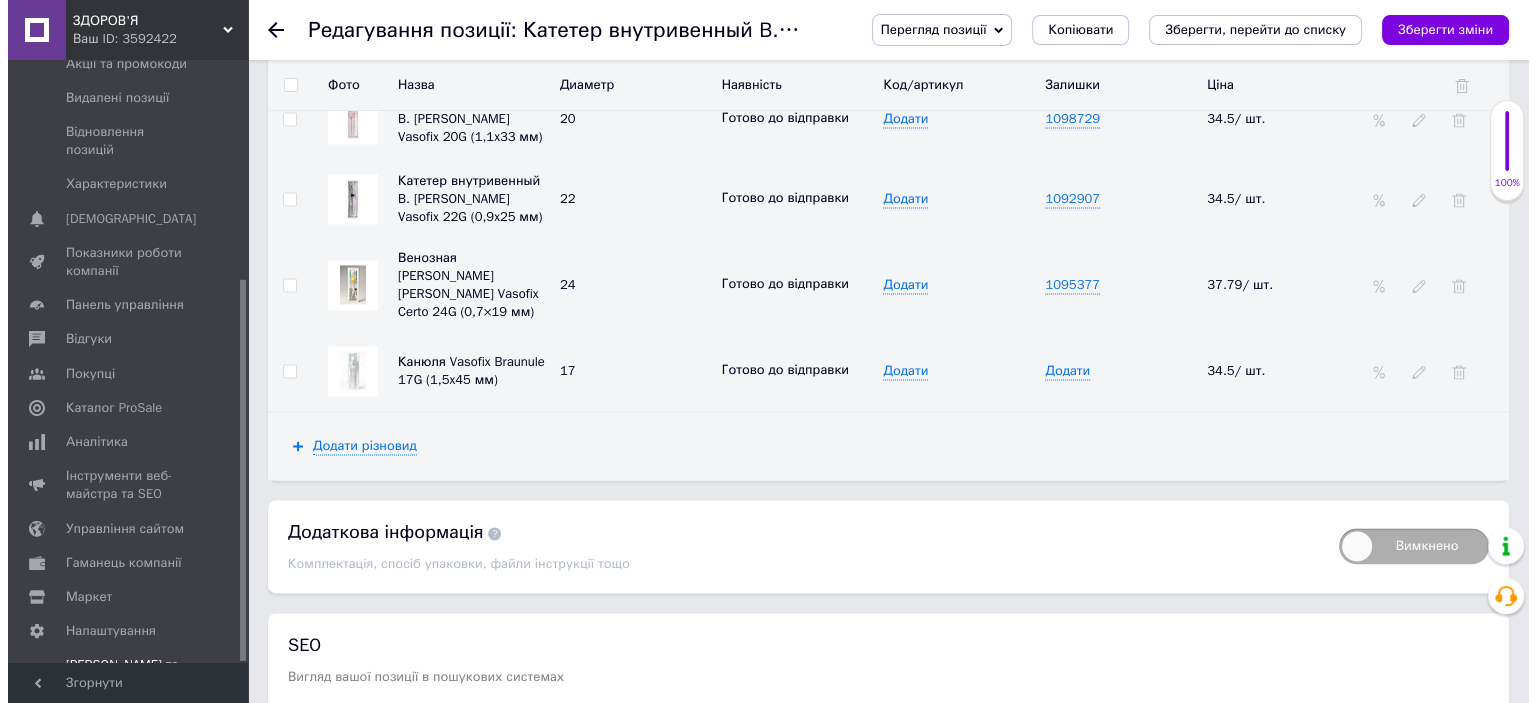 scroll, scrollTop: 0, scrollLeft: 0, axis: both 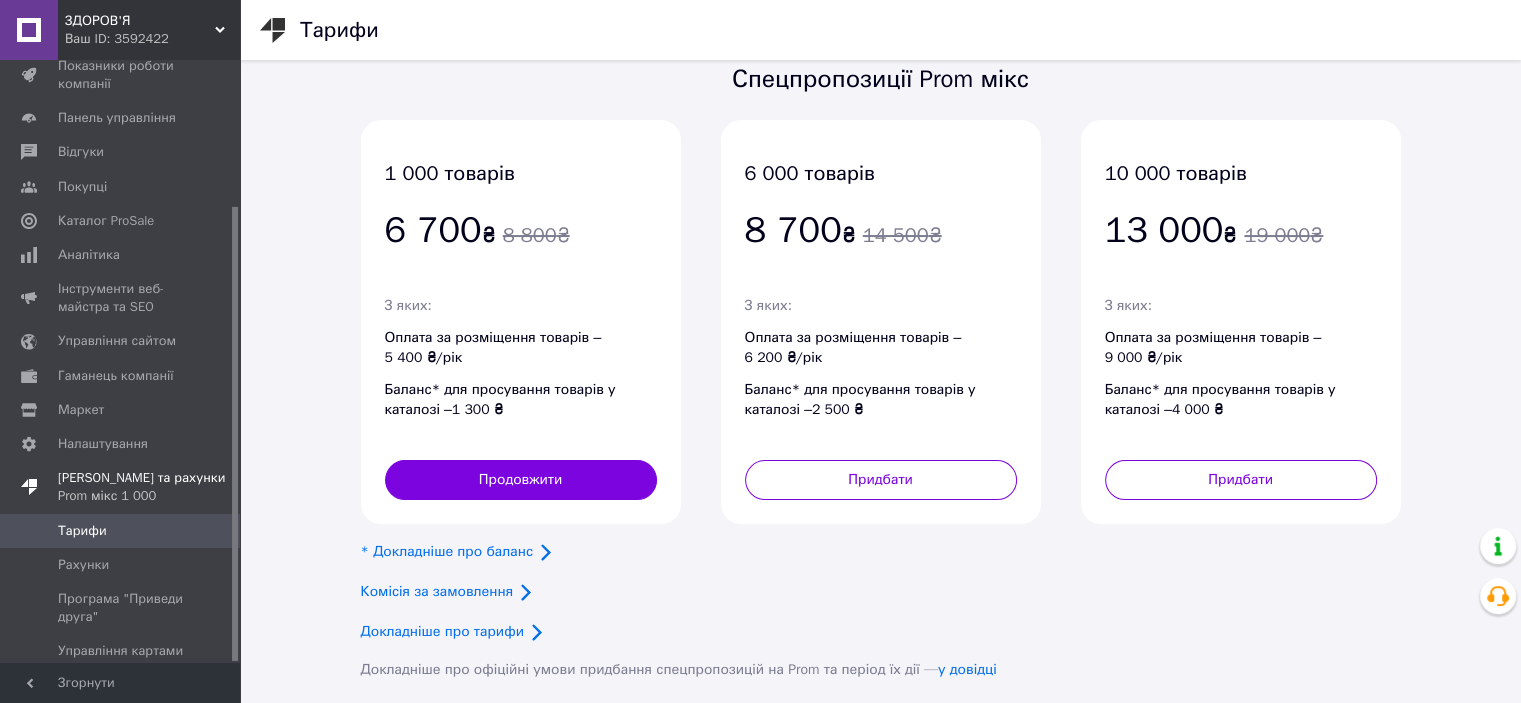 drag, startPoint x: 235, startPoint y: 244, endPoint x: 220, endPoint y: 464, distance: 220.51077 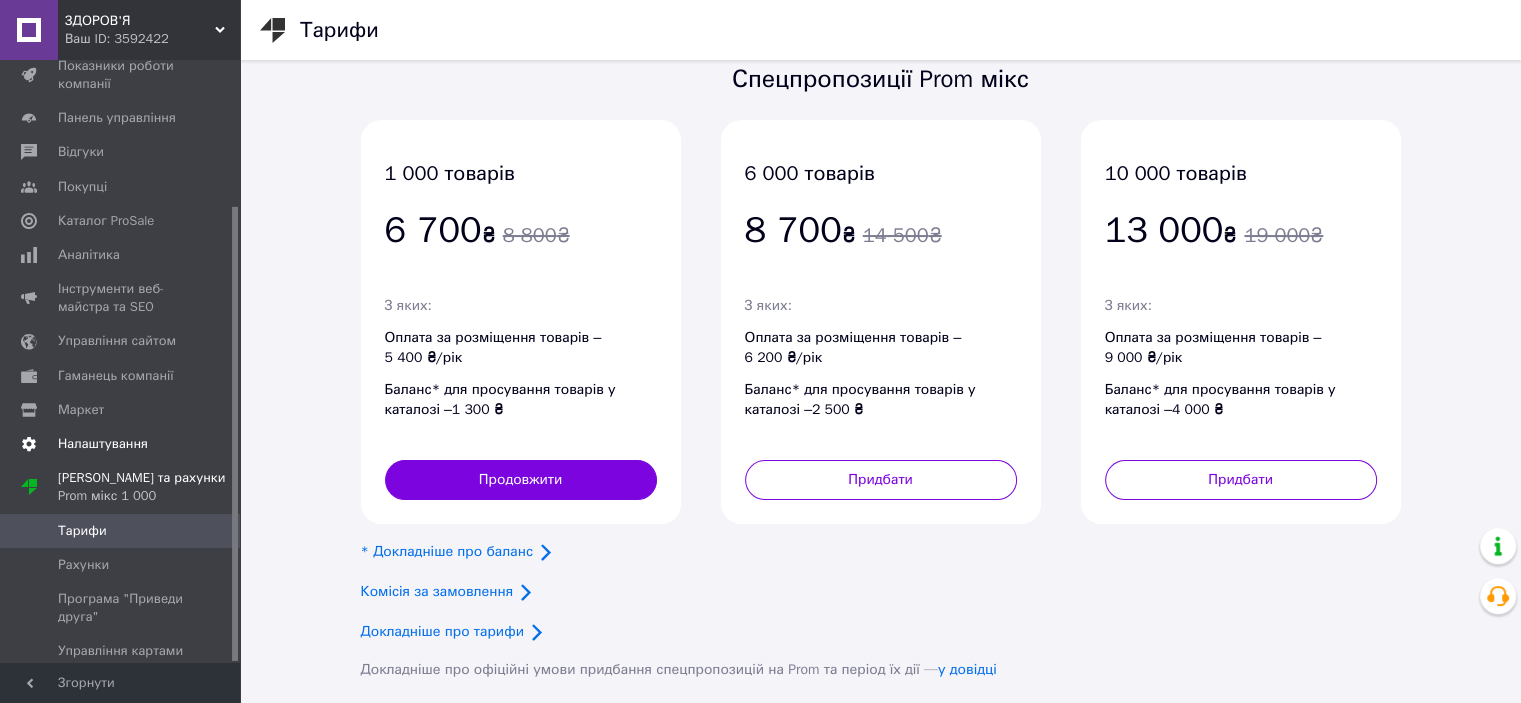 click on "Налаштування" at bounding box center (103, 444) 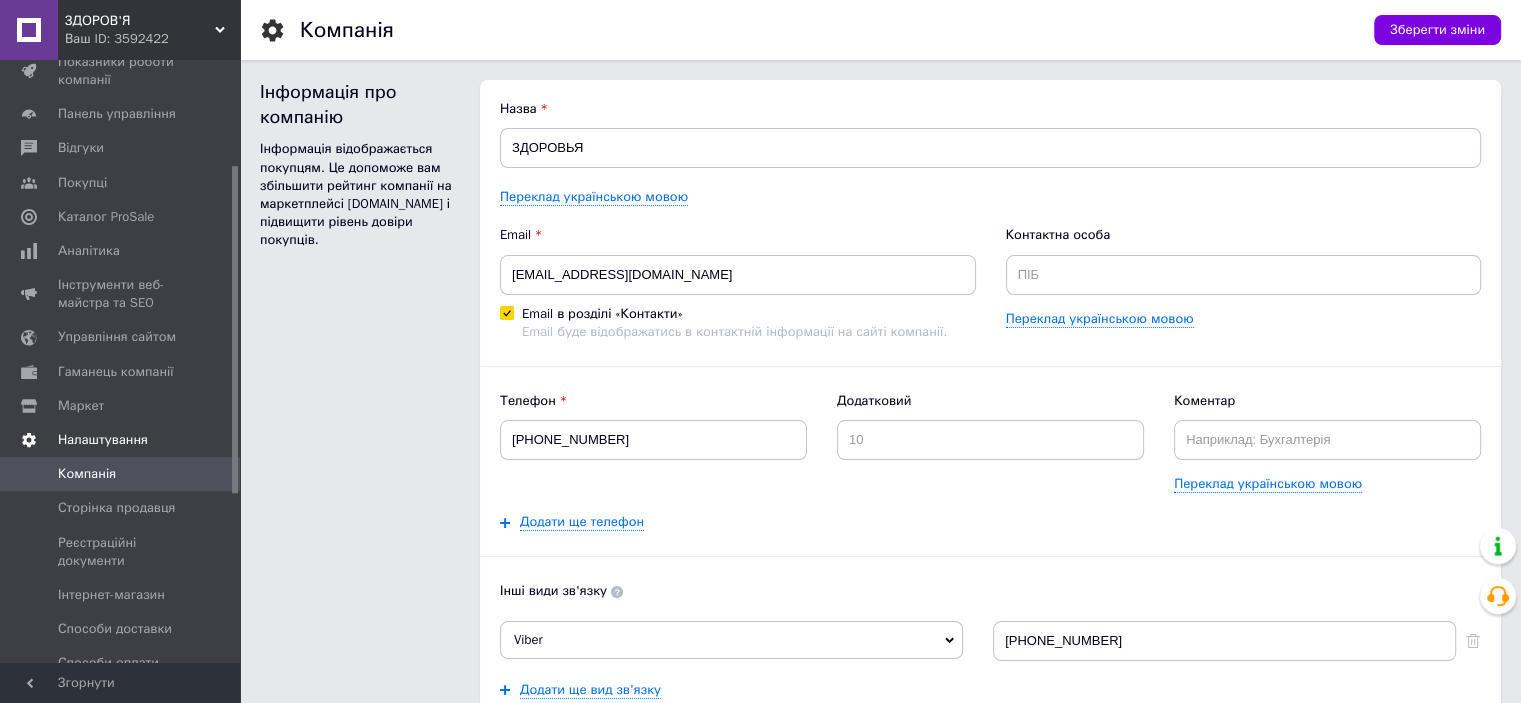 scroll, scrollTop: 0, scrollLeft: 0, axis: both 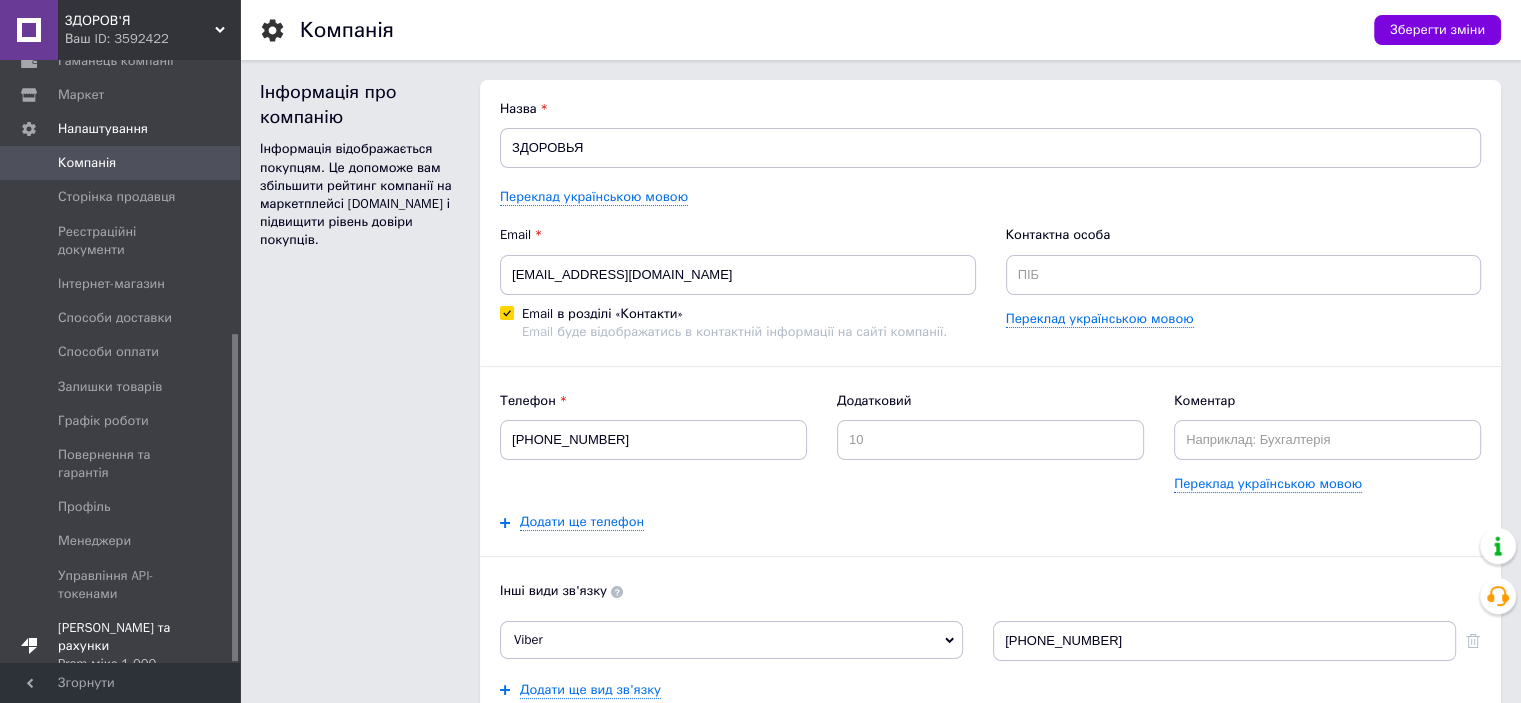 click on "[PERSON_NAME] та рахунки Prom мікс 1 000" at bounding box center (121, 646) 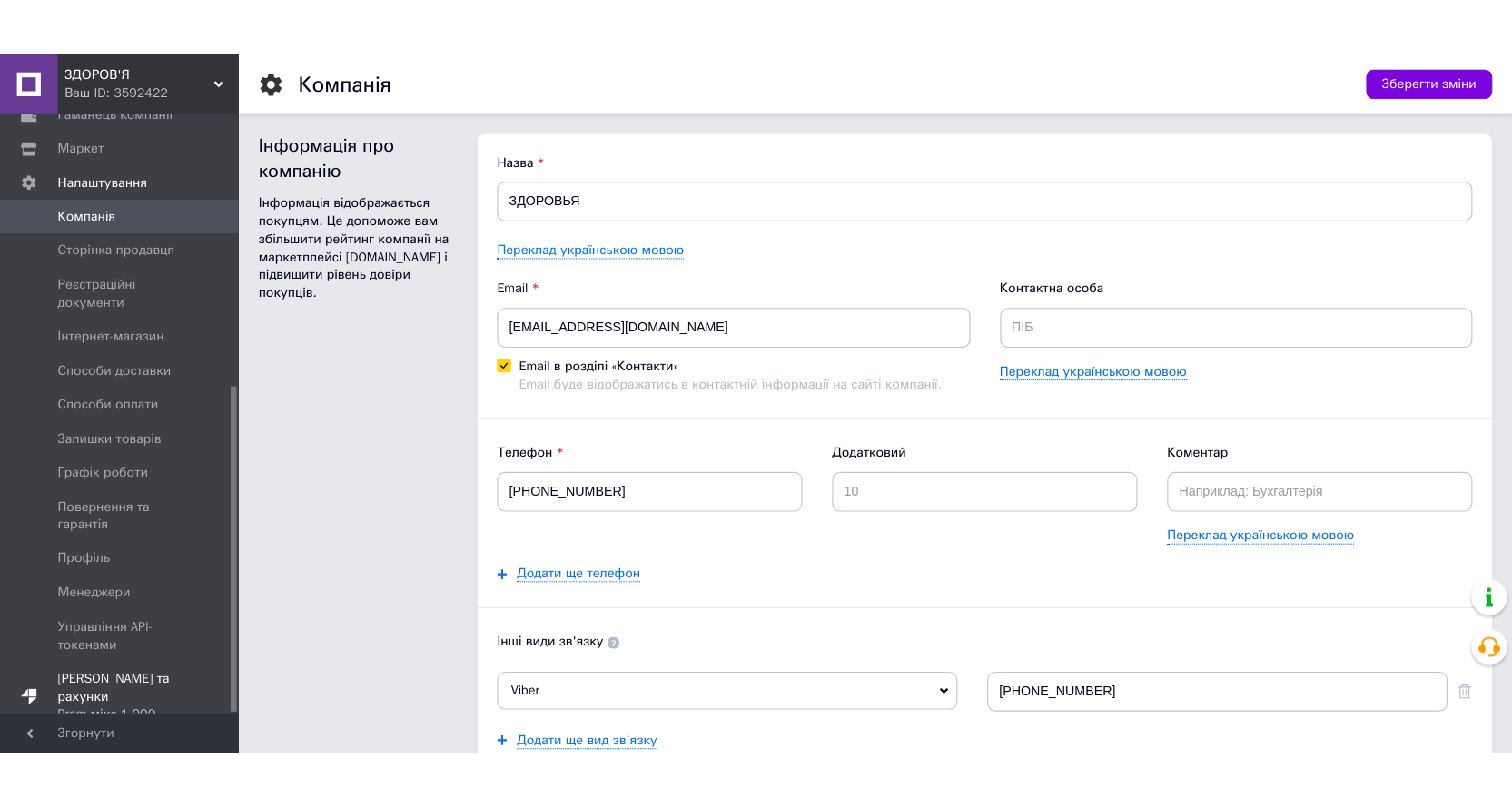 scroll, scrollTop: 174, scrollLeft: 0, axis: vertical 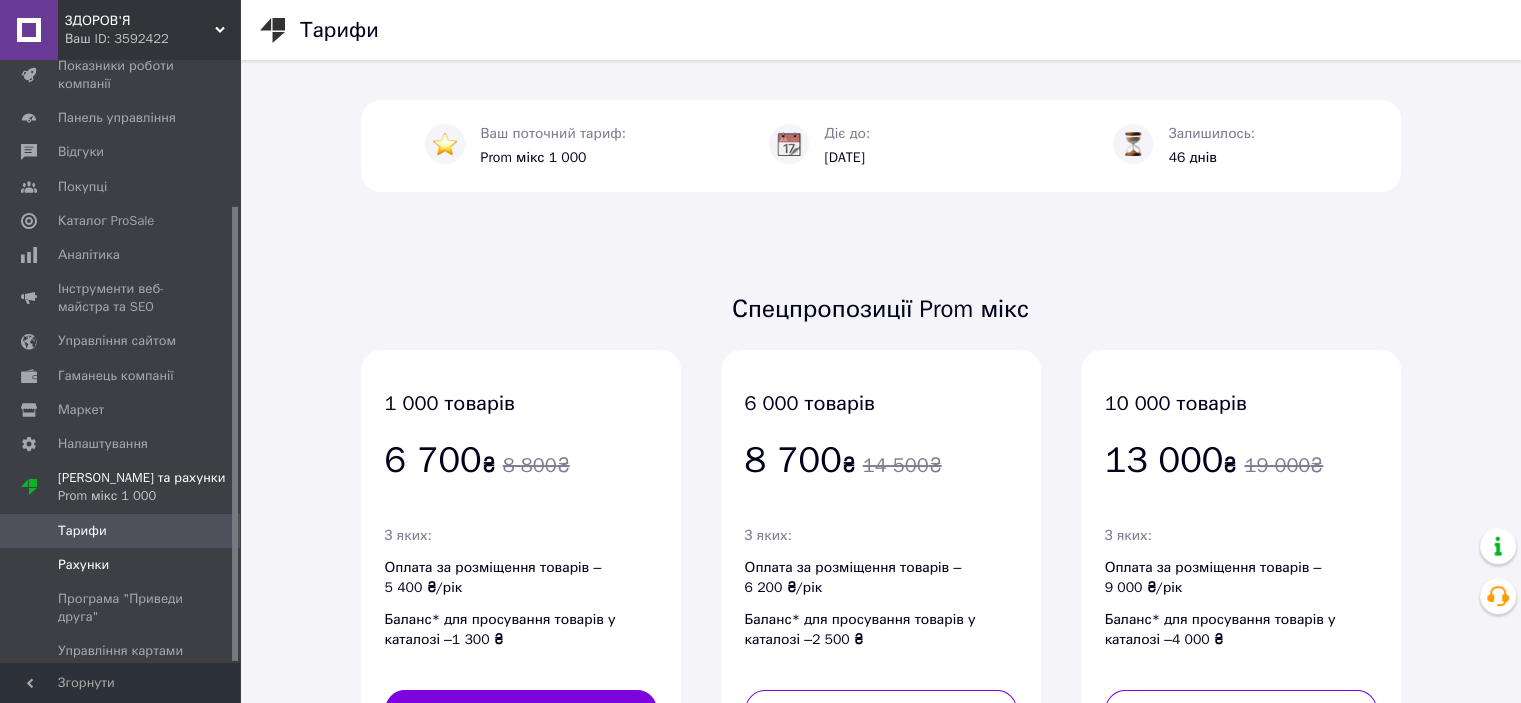 click on "Рахунки" at bounding box center (123, 565) 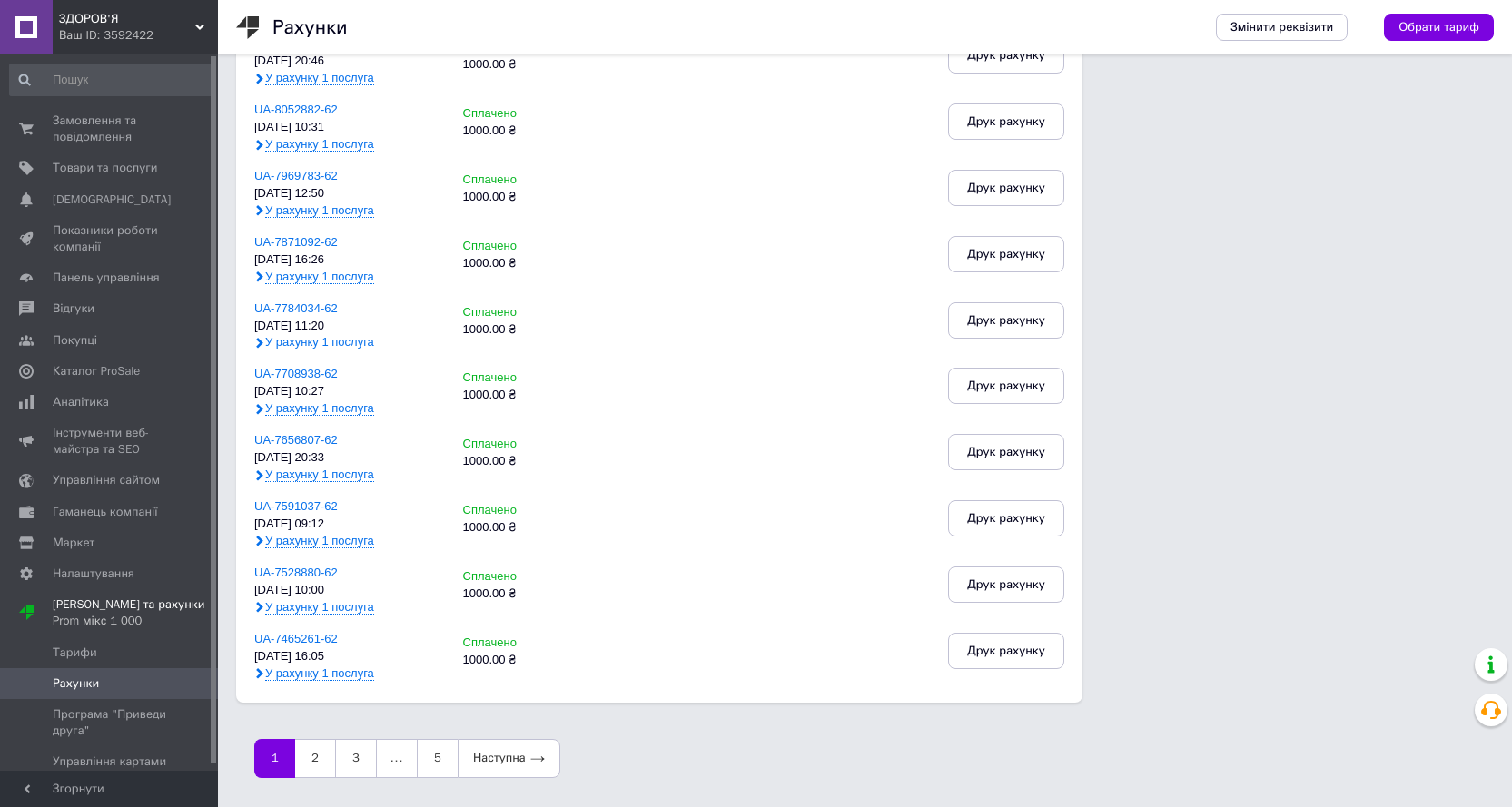 scroll, scrollTop: 802, scrollLeft: 0, axis: vertical 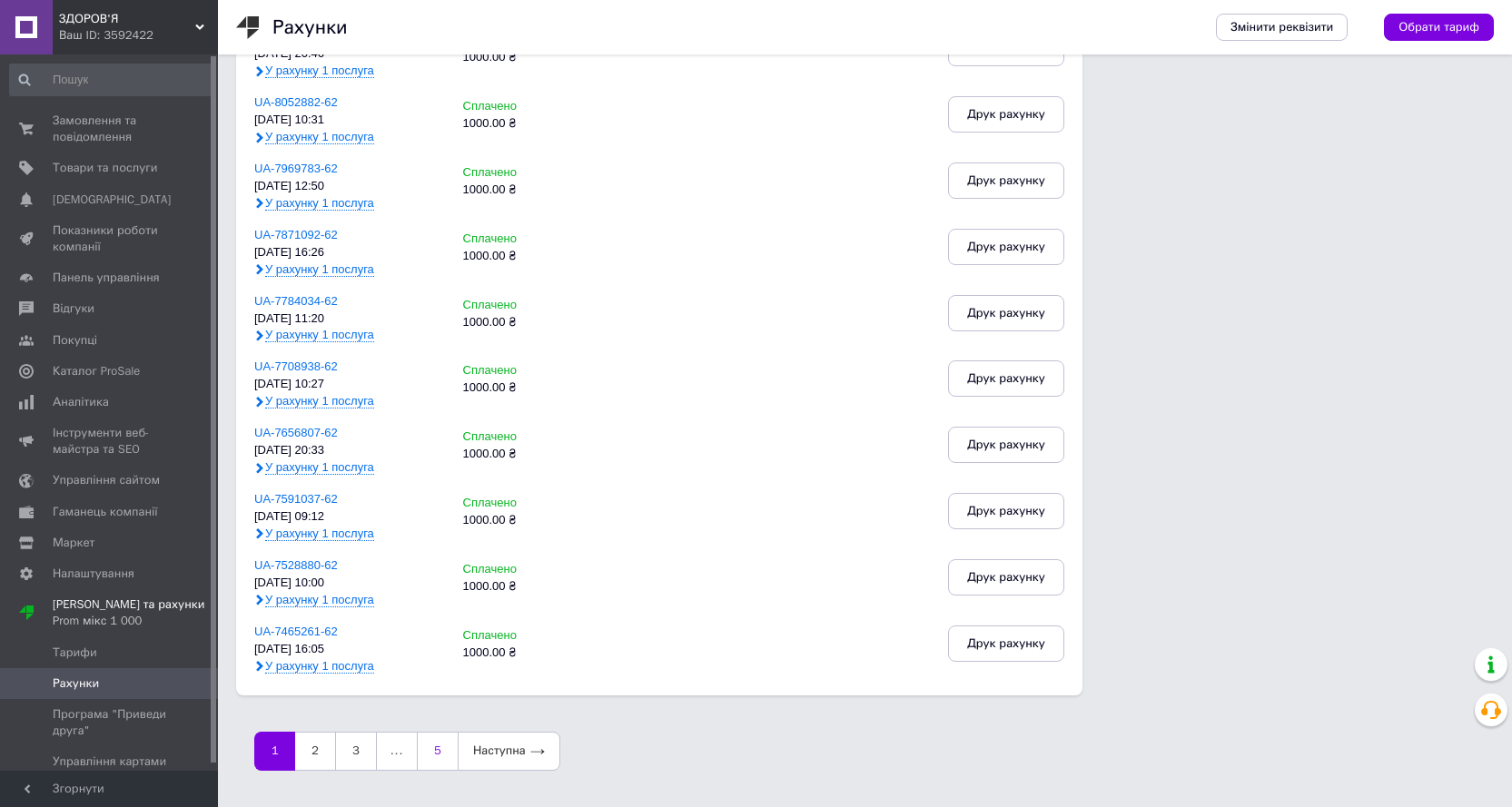 click on "5" at bounding box center [437, 751] 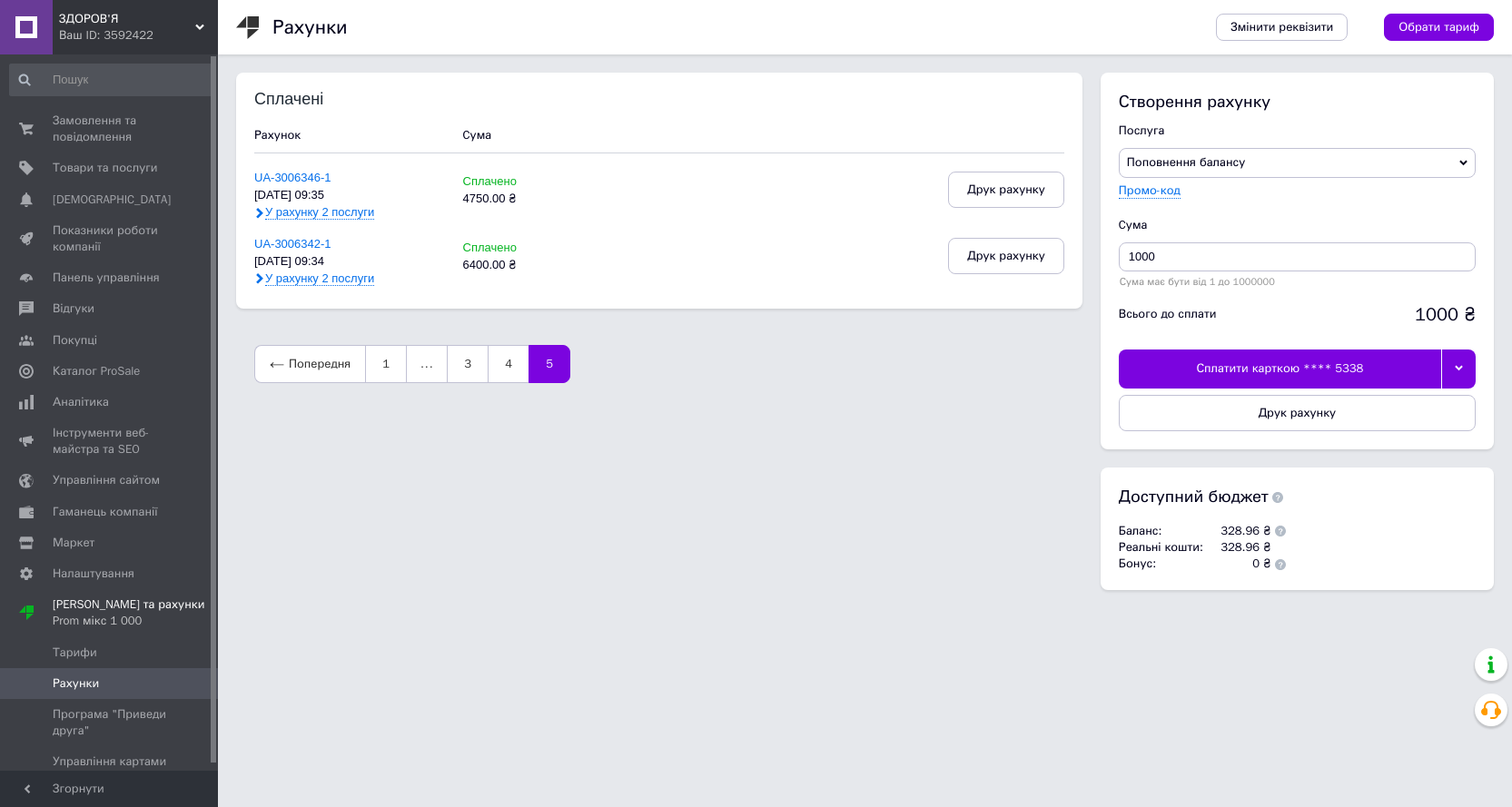 scroll, scrollTop: 0, scrollLeft: 0, axis: both 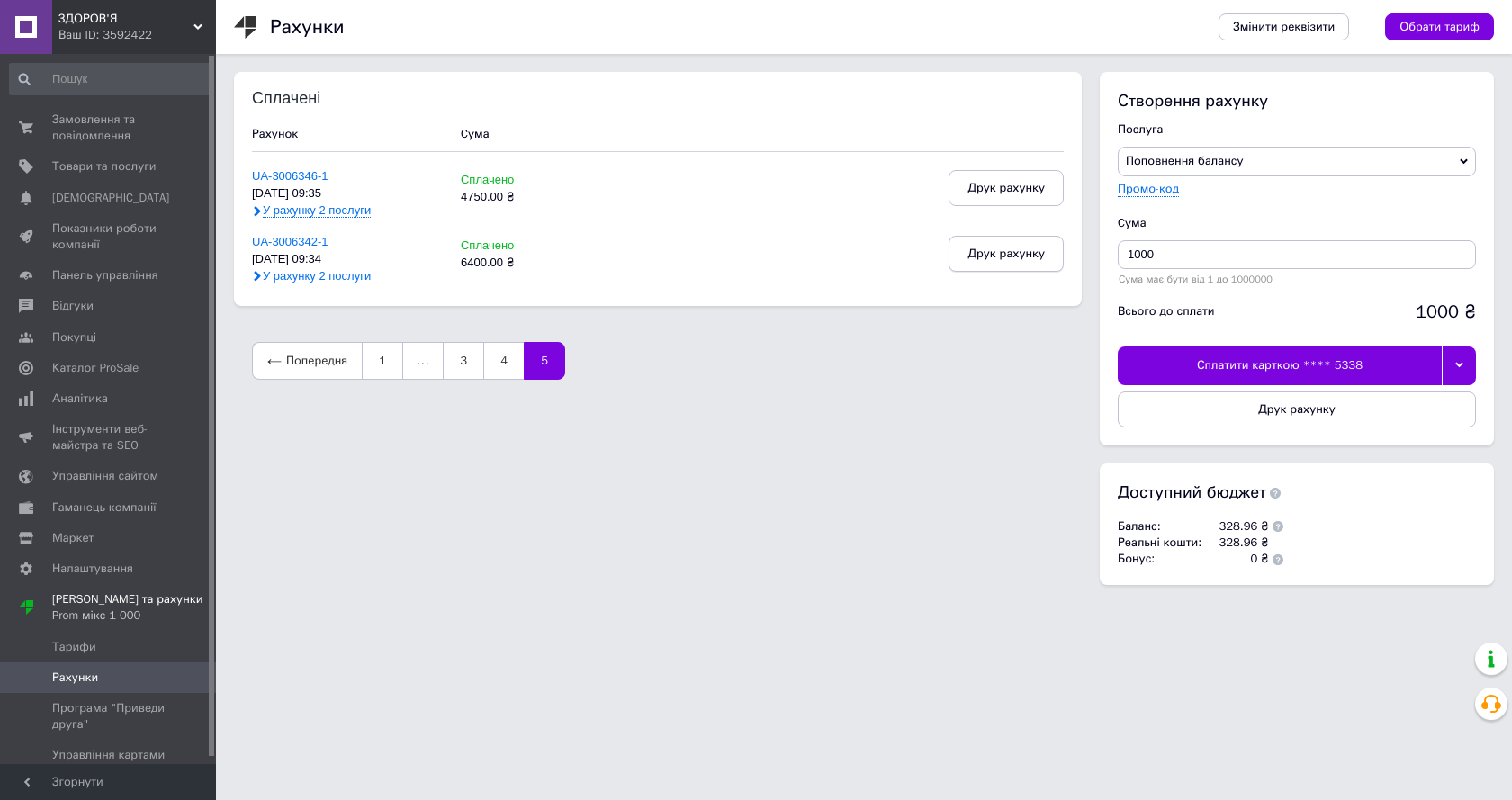 click on "Друк рахунку" at bounding box center [1006, 254] 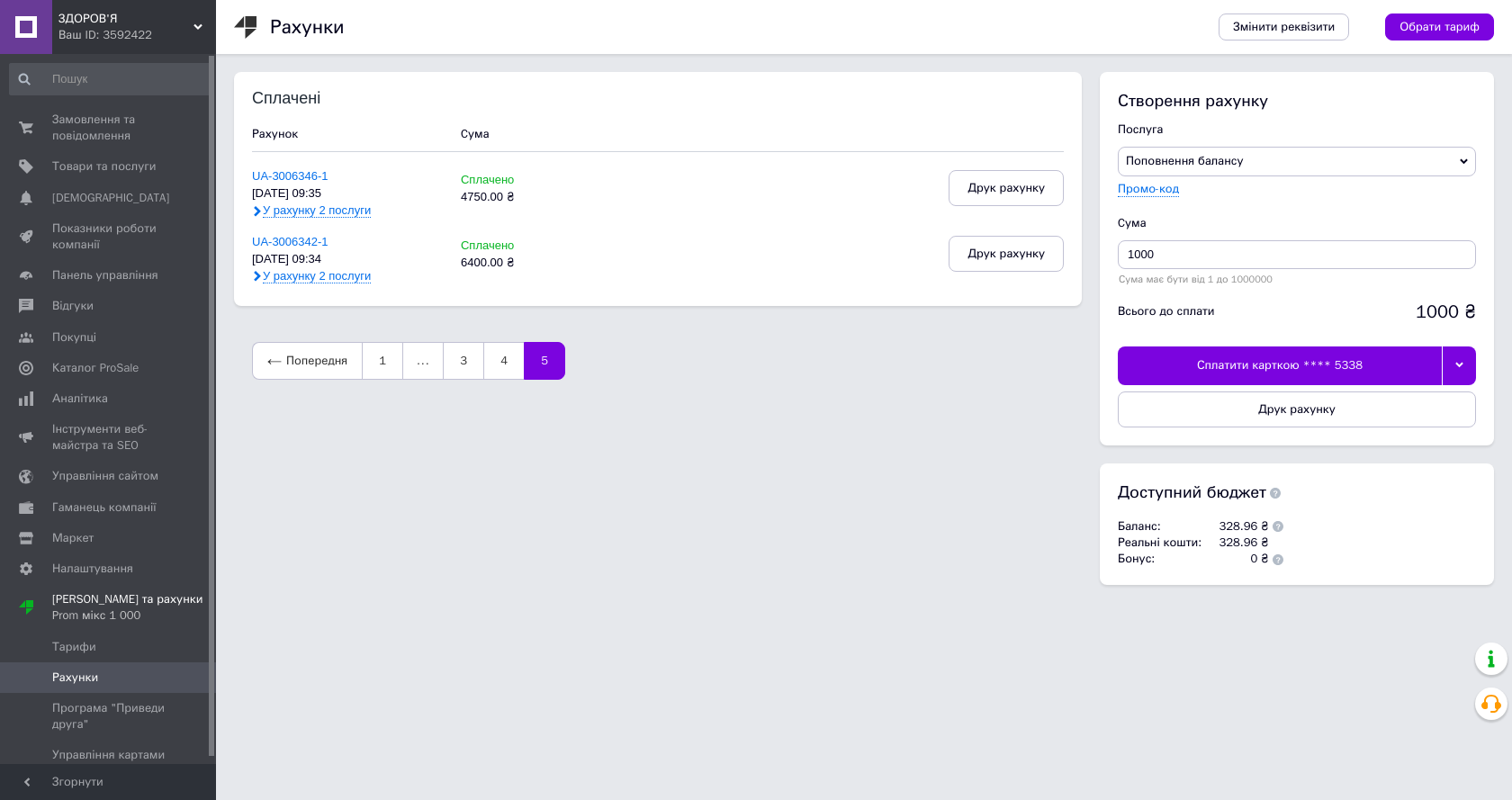 click on "Друк рахунку" at bounding box center (860, 259) 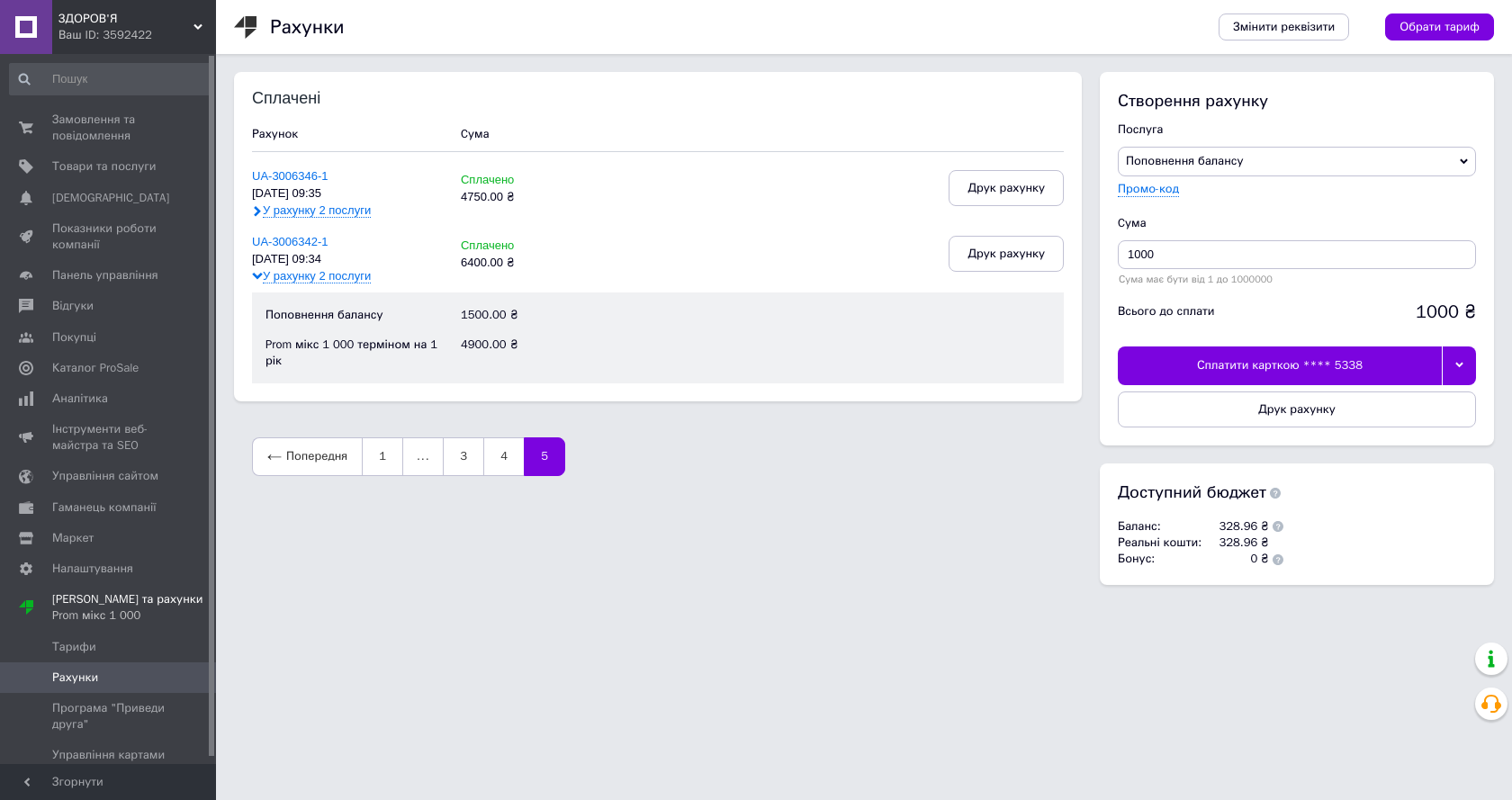 click on "У рахунку 2 послуги" at bounding box center (317, 276) 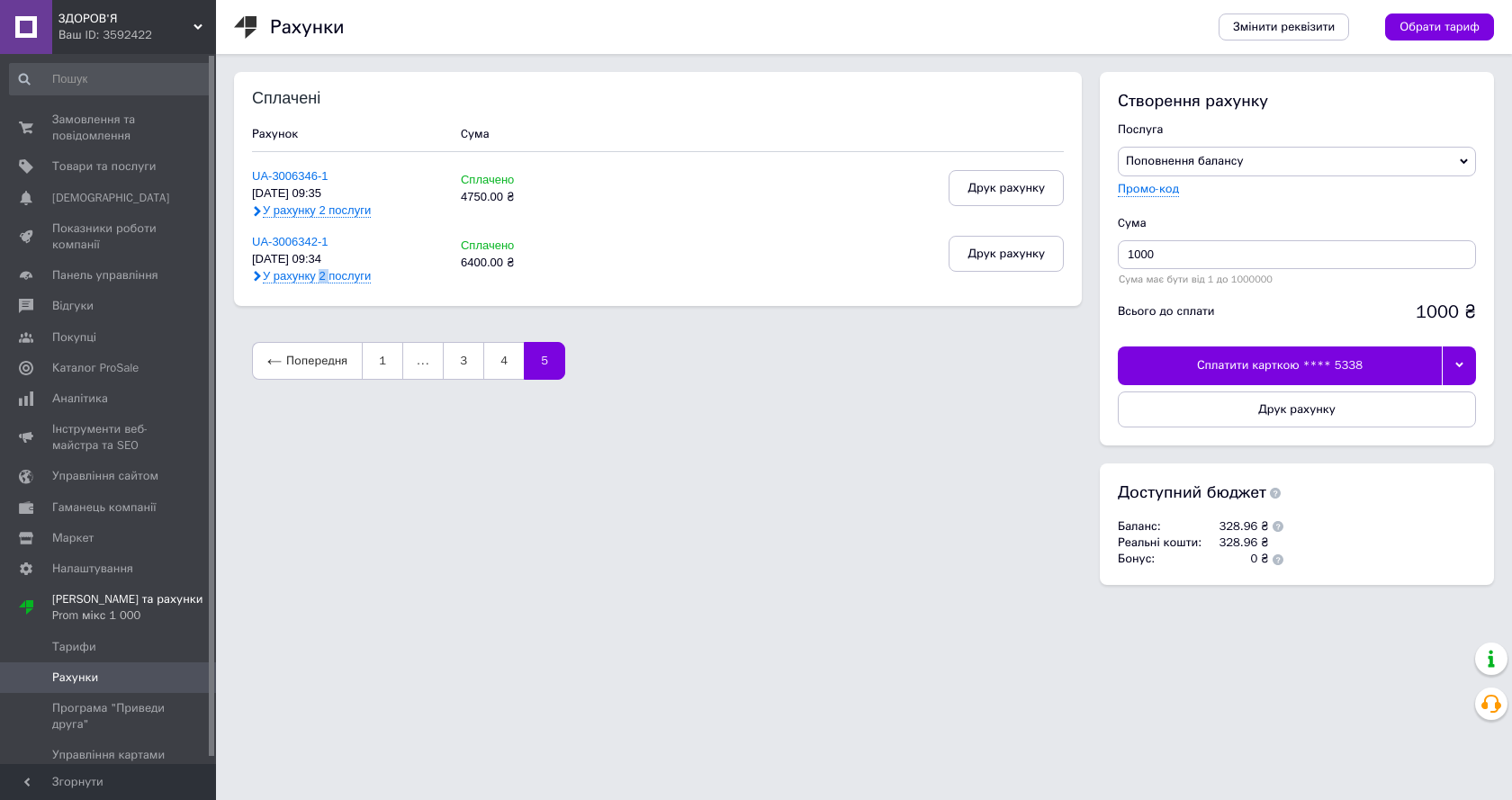 click on "У рахунку 2 послуги" at bounding box center (317, 276) 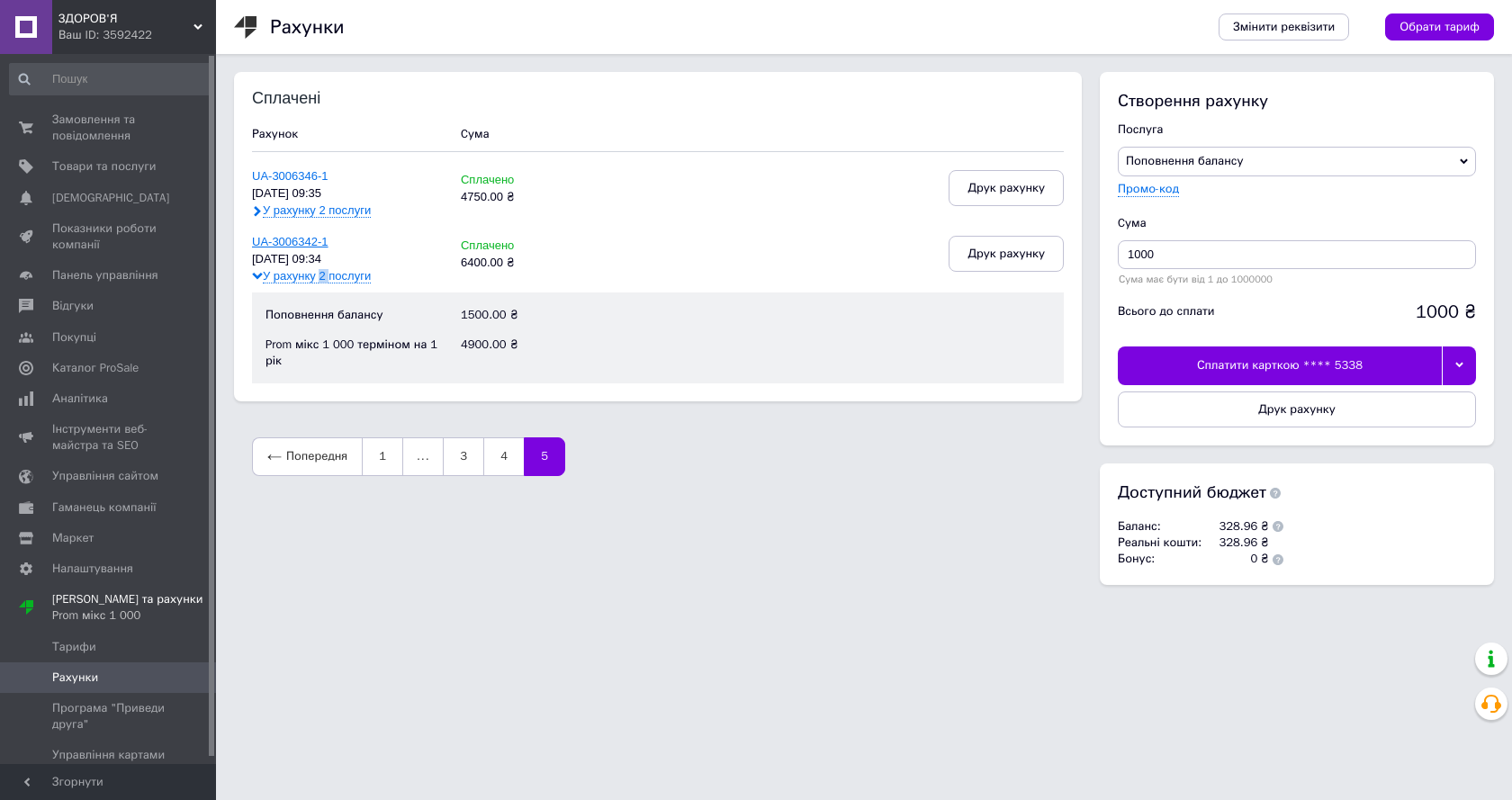 click on "UA-3006342-1" at bounding box center (290, 241) 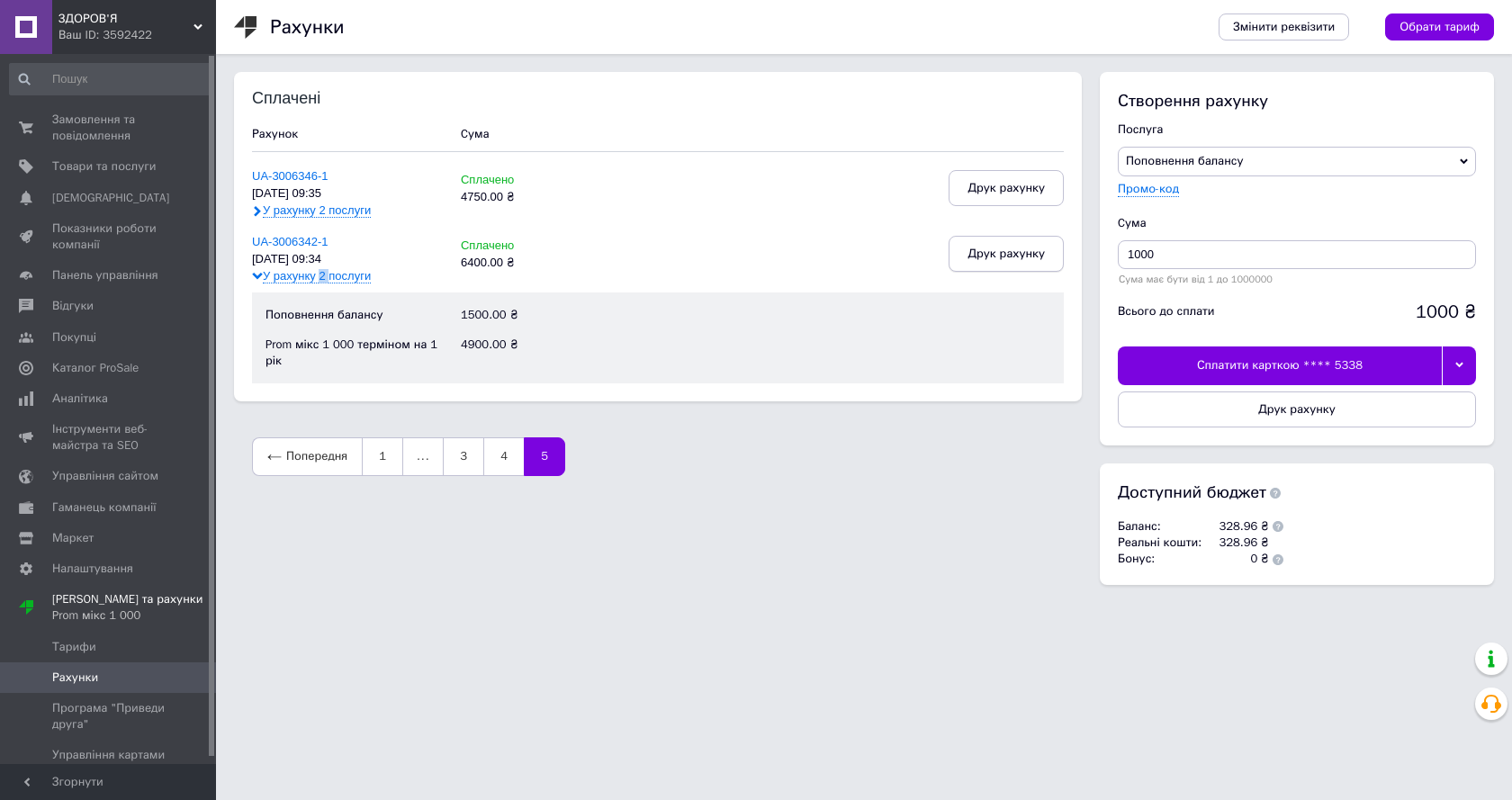 click on "Друк рахунку" at bounding box center (1006, 254) 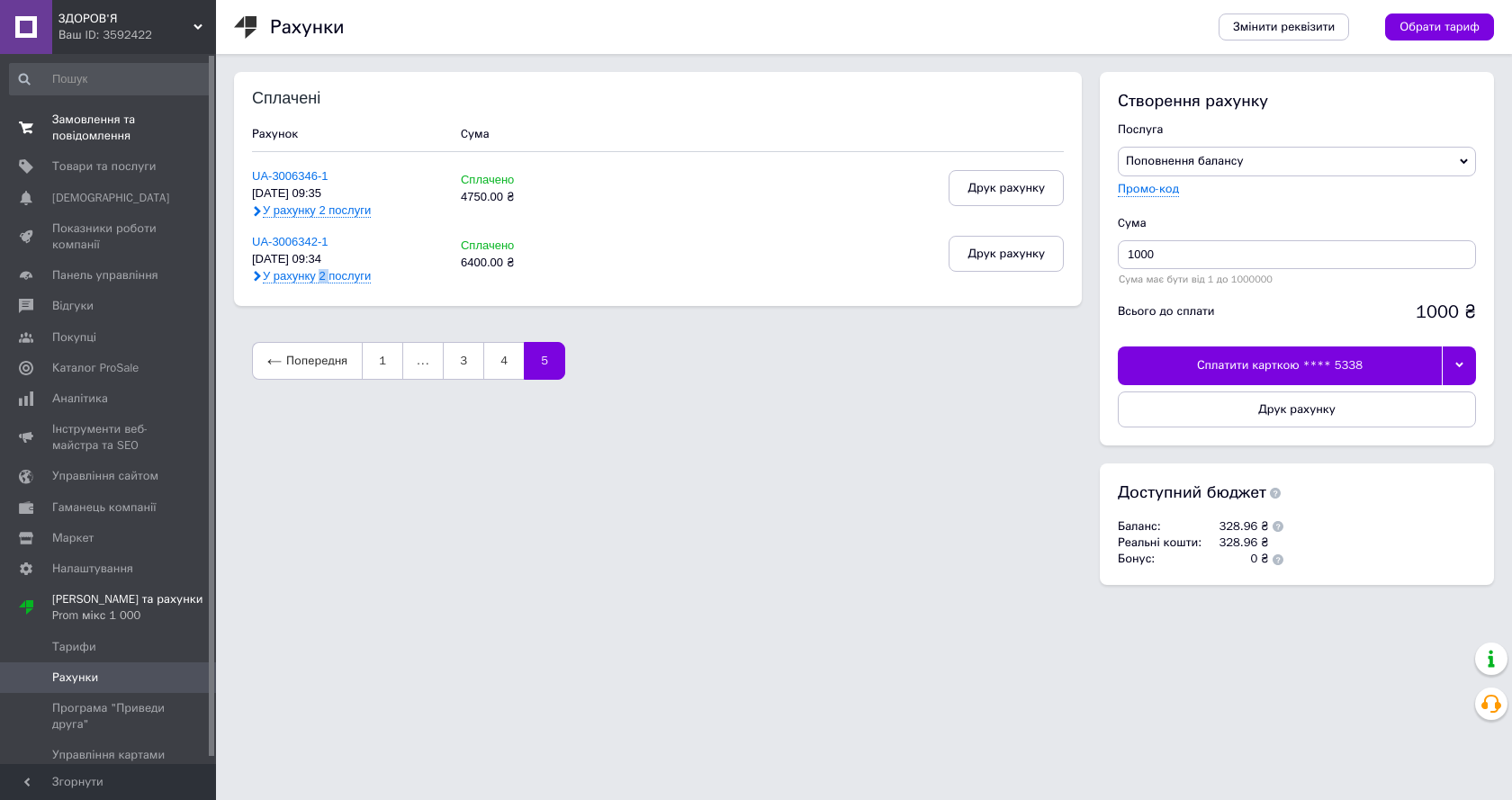 click on "Замовлення та повідомлення" at bounding box center (109, 128) 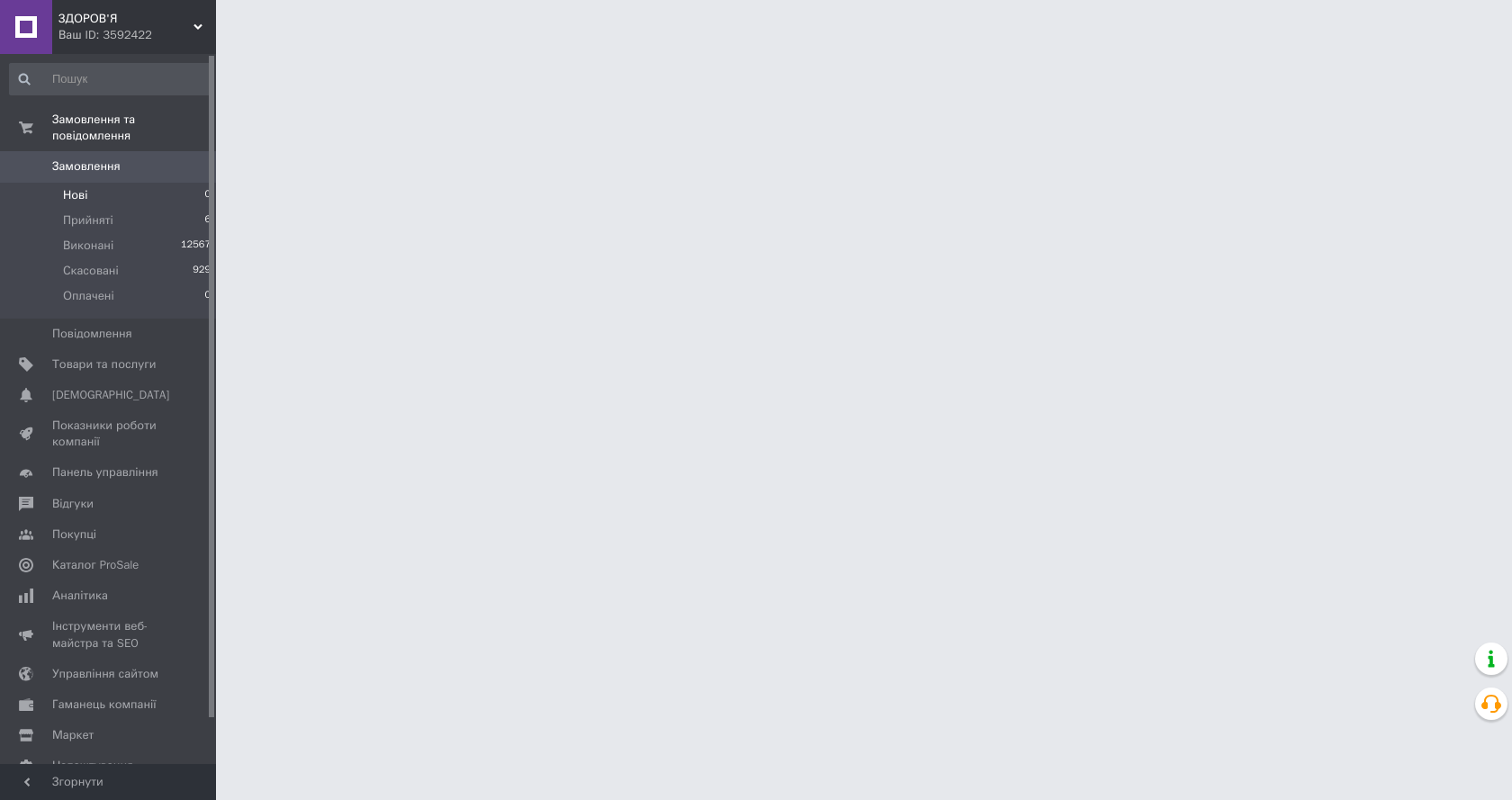 click on "Нові" at bounding box center (75, 195) 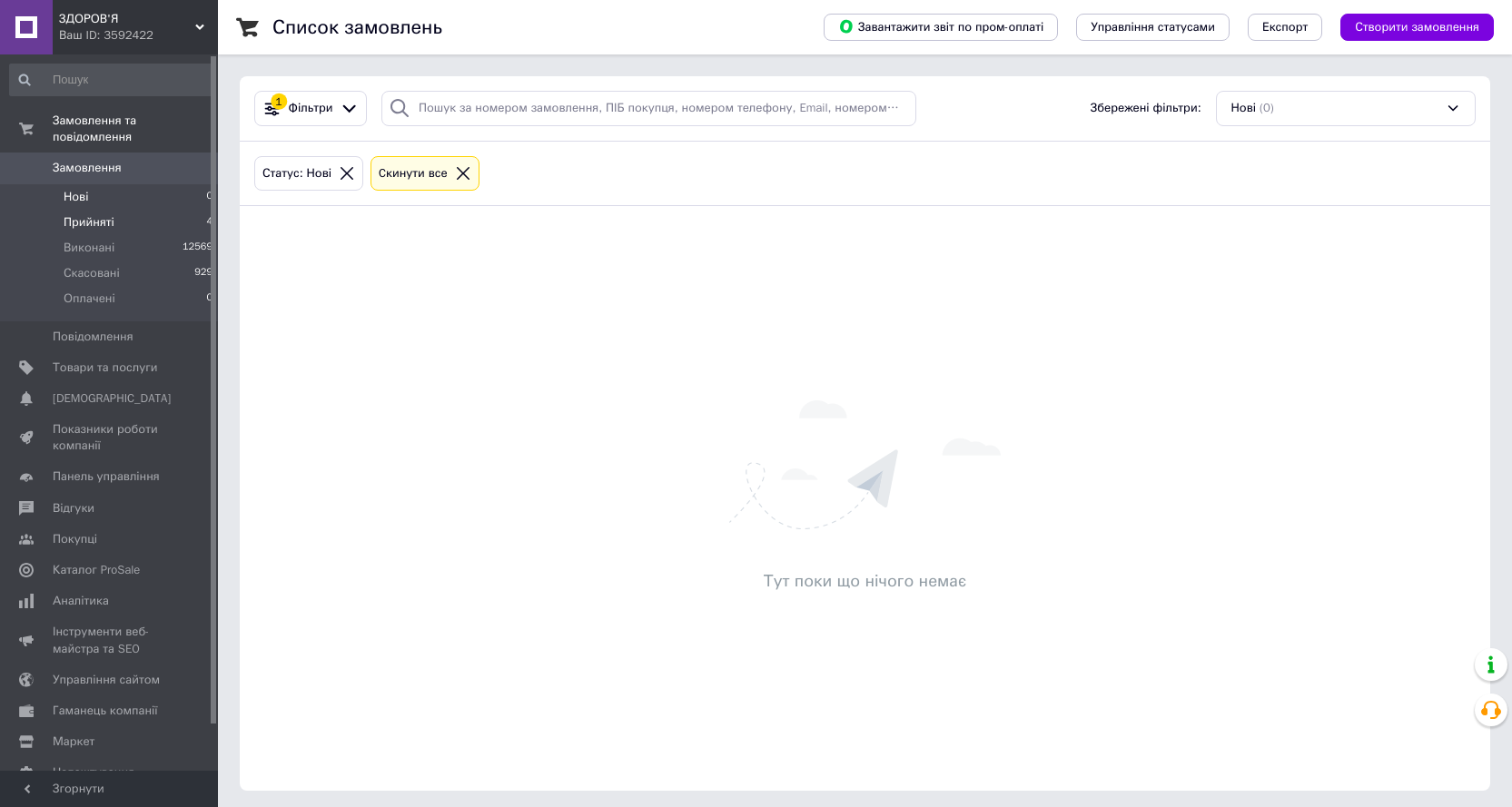 click on "Прийняті" at bounding box center (89, 222) 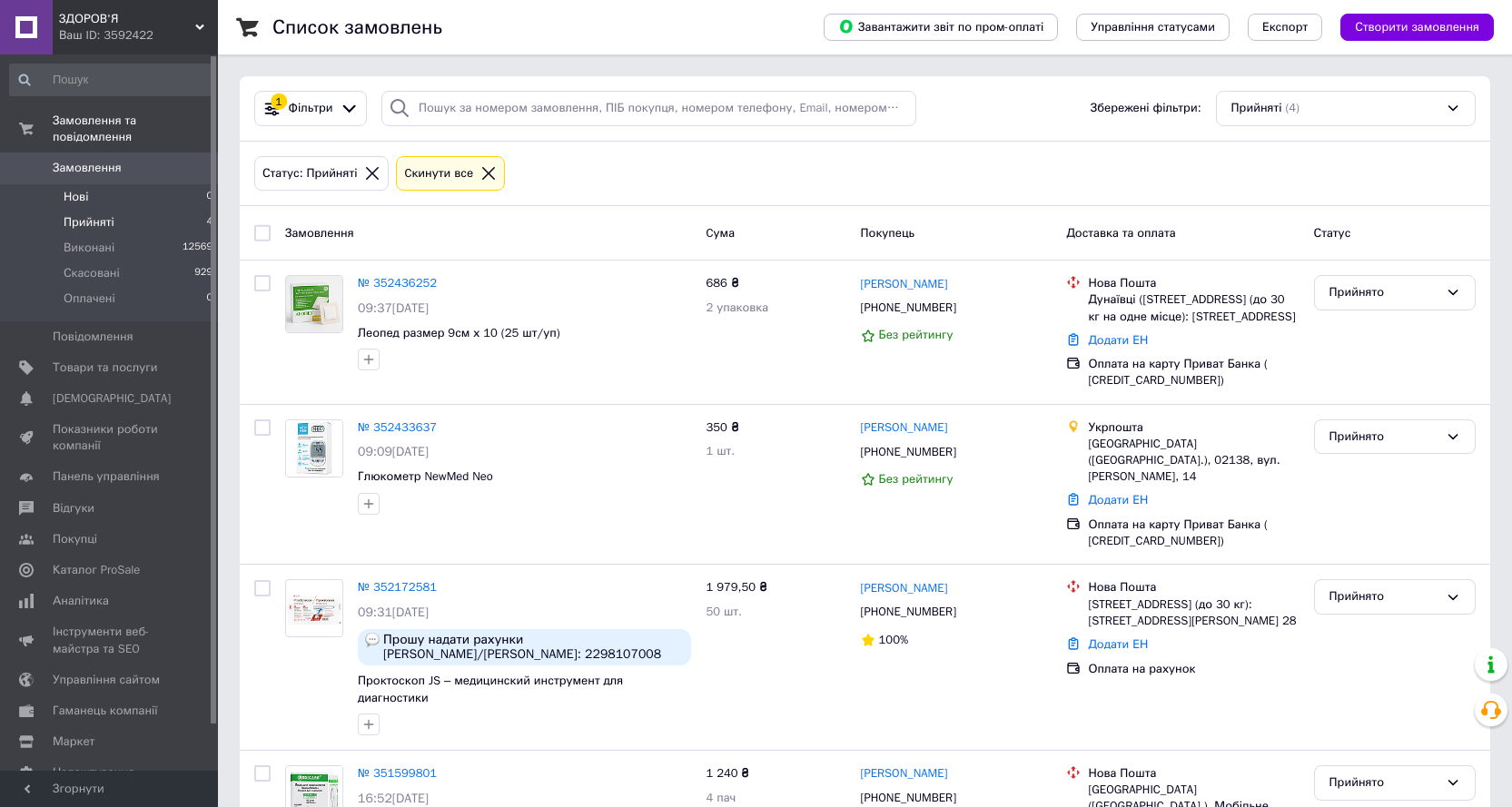 click on "Нові 0" at bounding box center (112, 197) 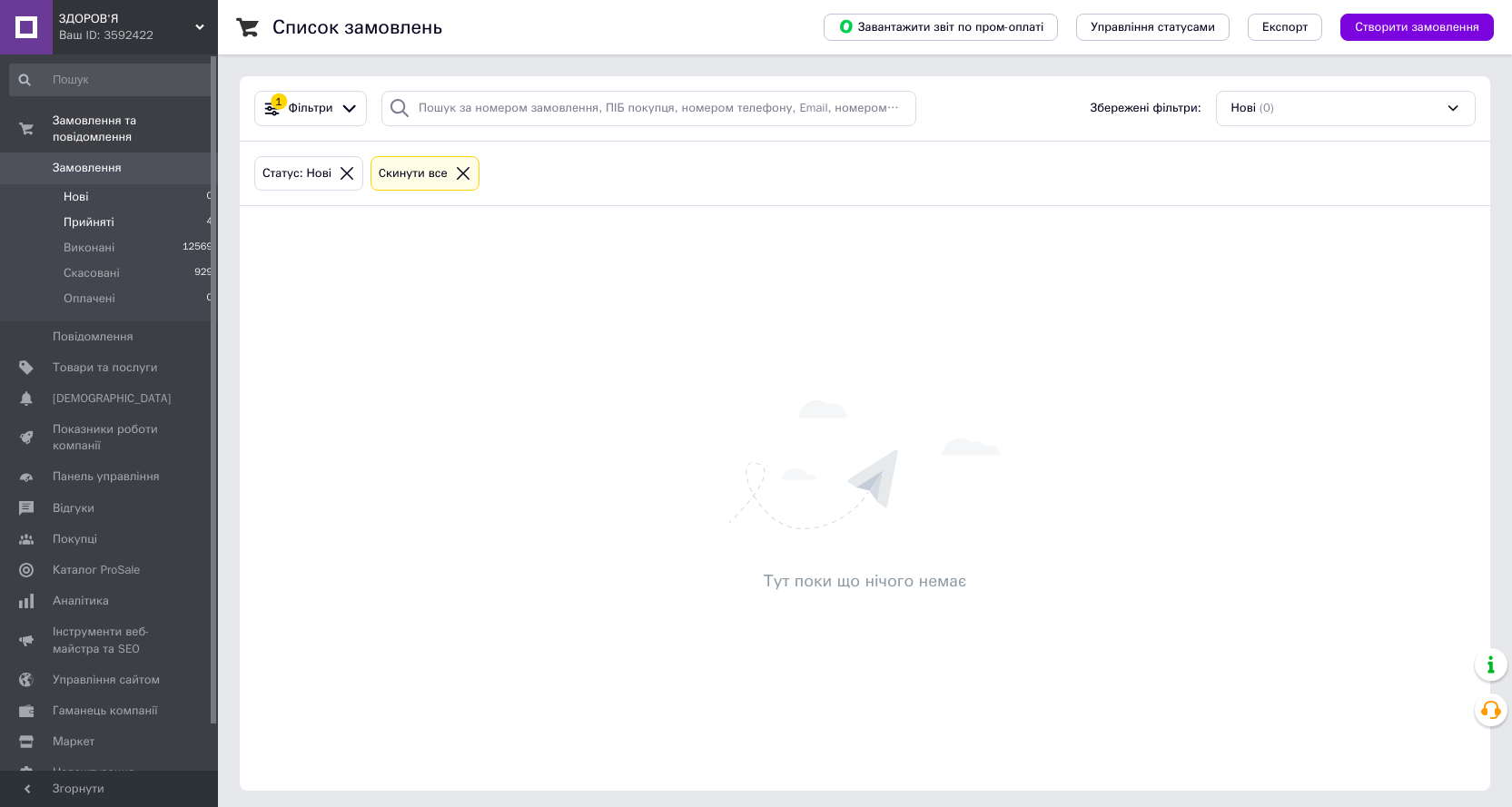 click on "Прийняті" at bounding box center (89, 222) 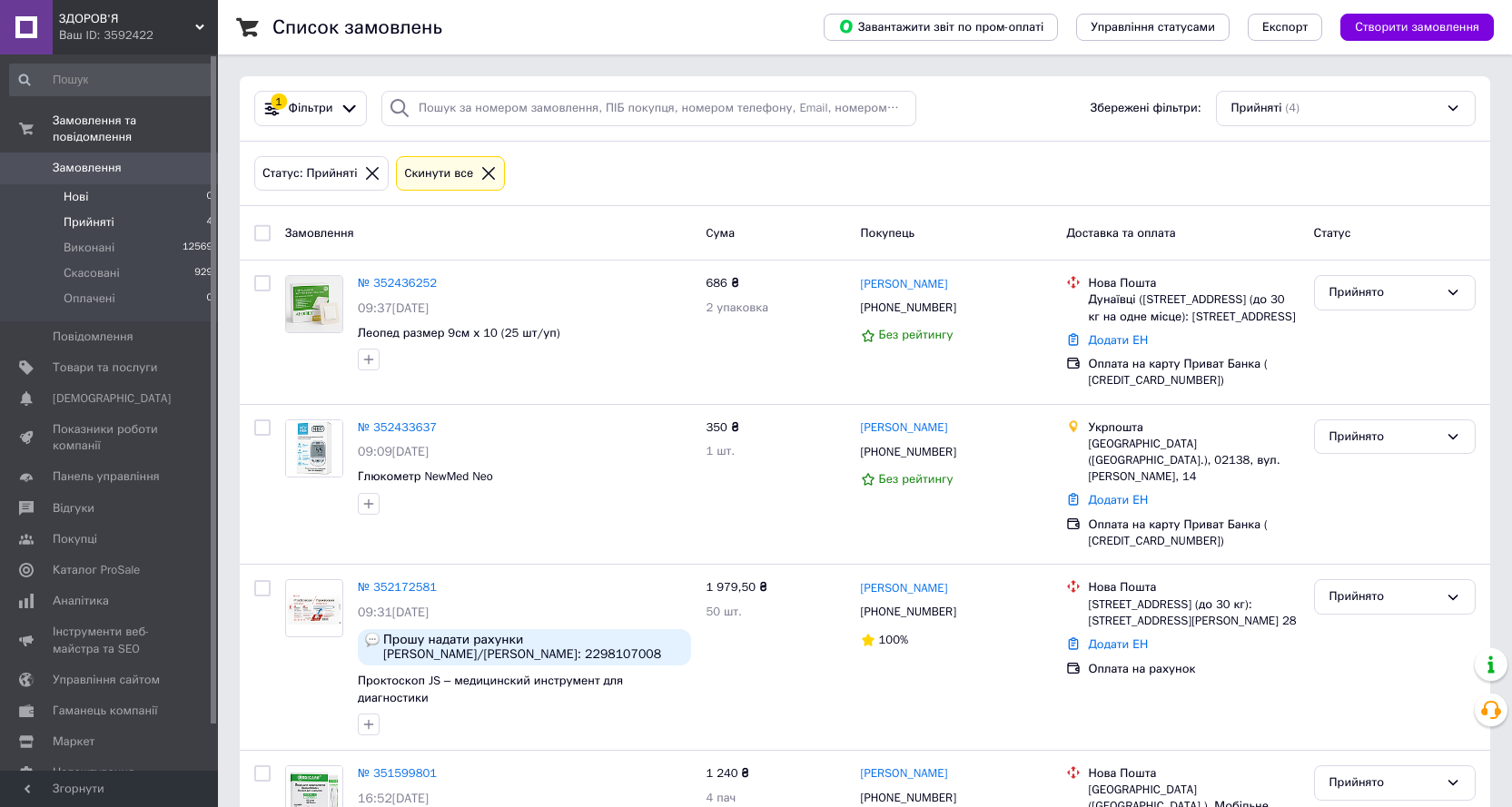 click on "Нові" at bounding box center [75, 197] 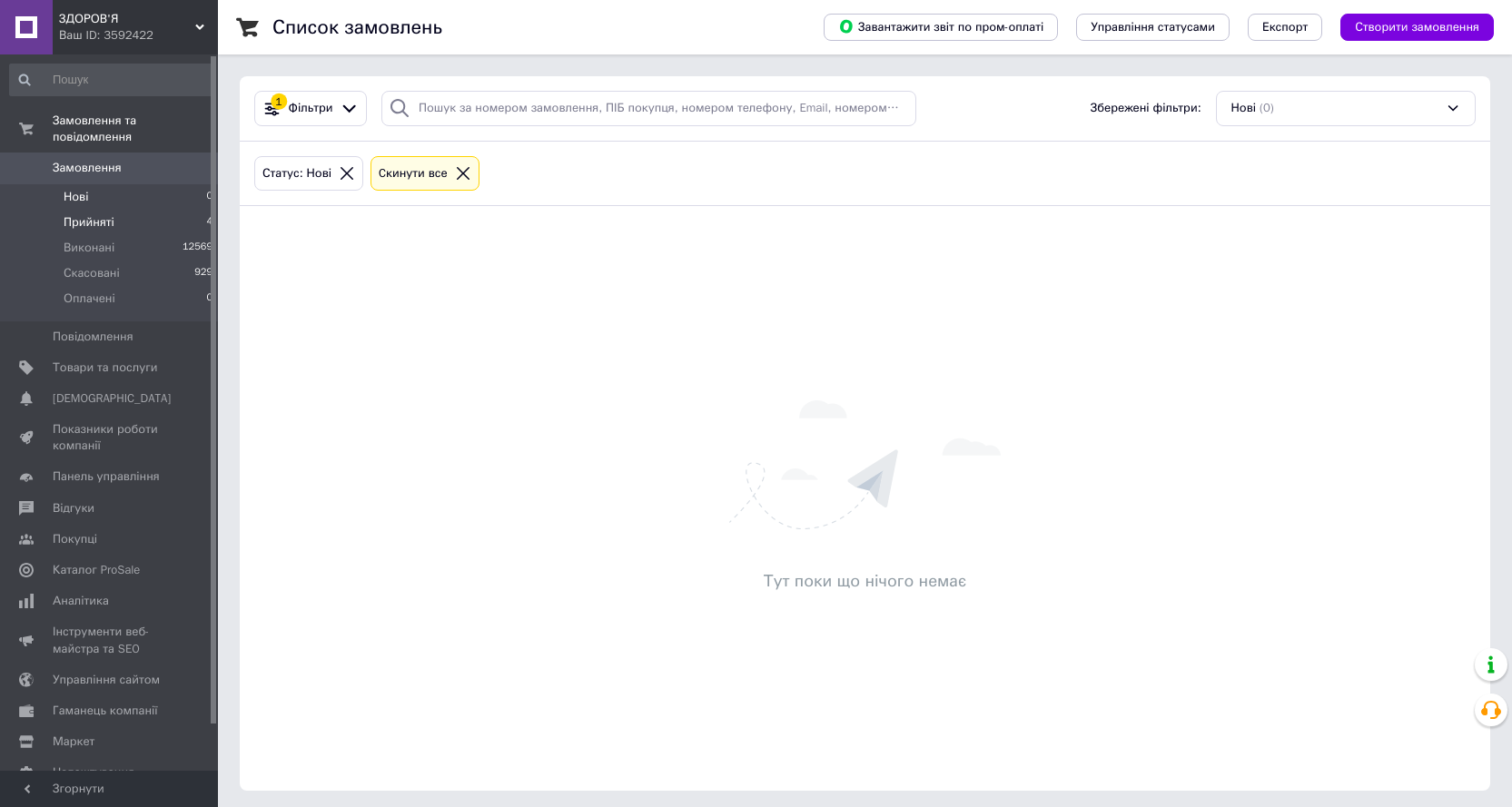 click on "Прийняті" at bounding box center (89, 222) 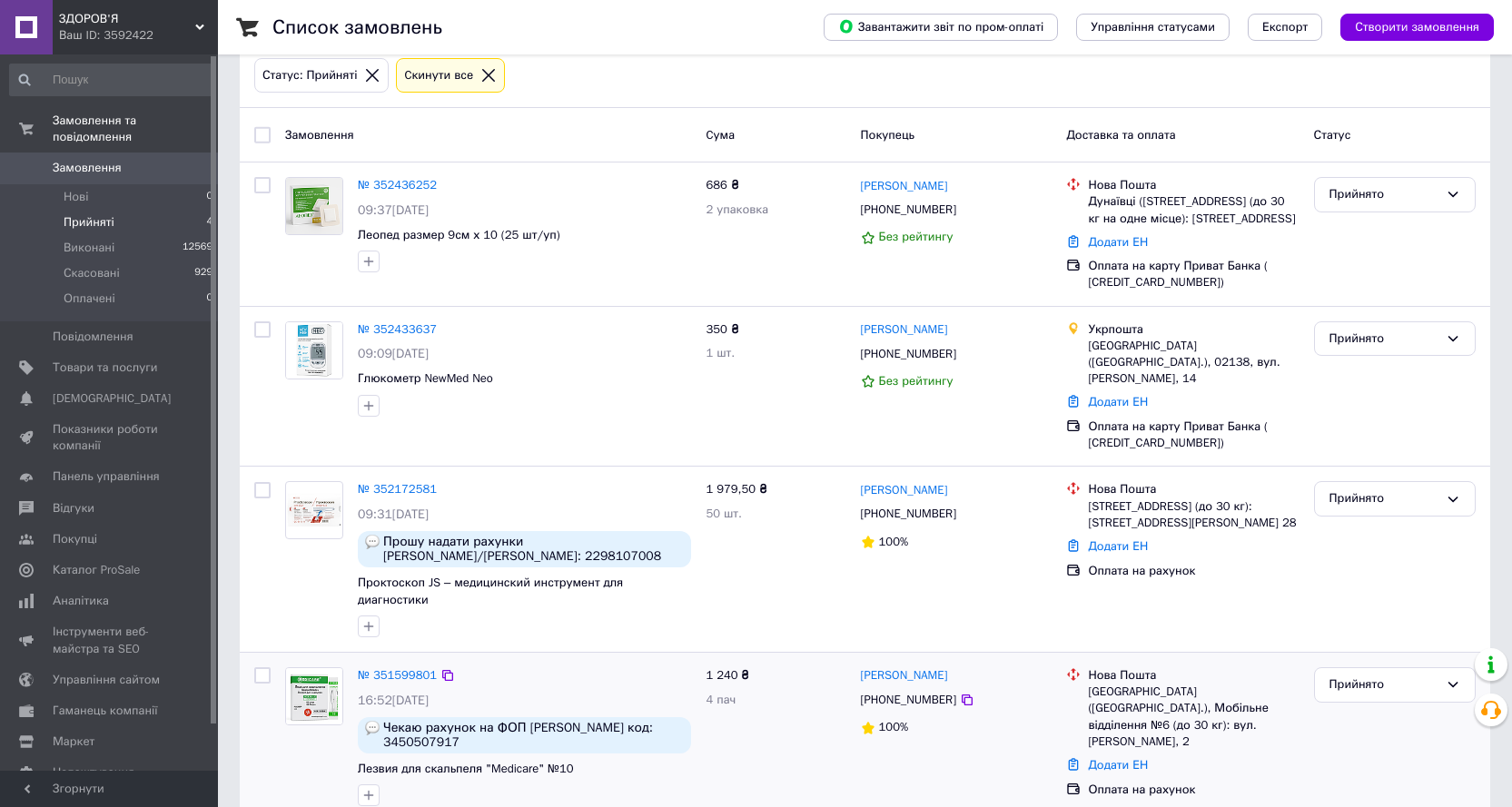 scroll, scrollTop: 133, scrollLeft: 0, axis: vertical 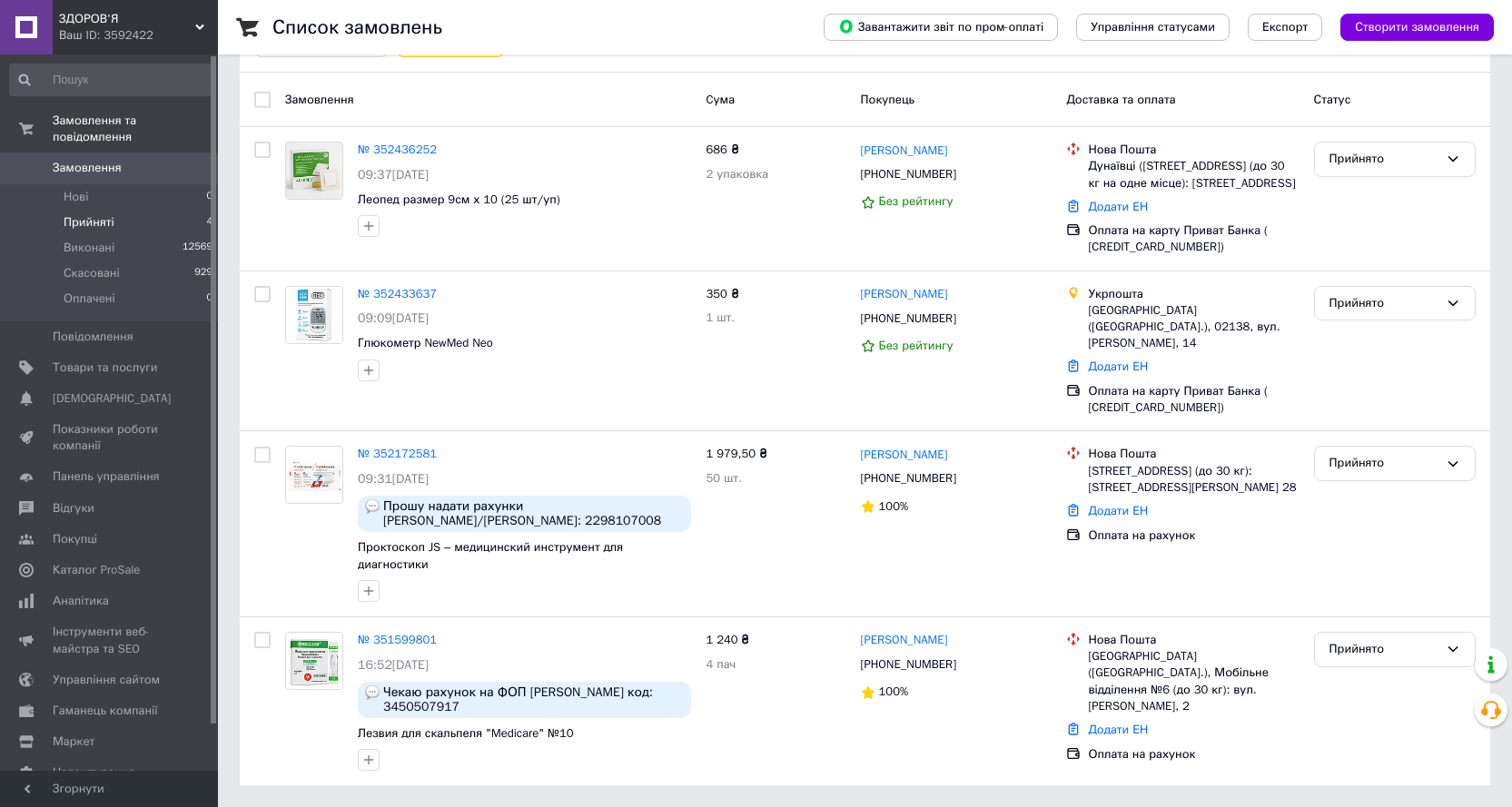 click on "Прийняті" at bounding box center [89, 222] 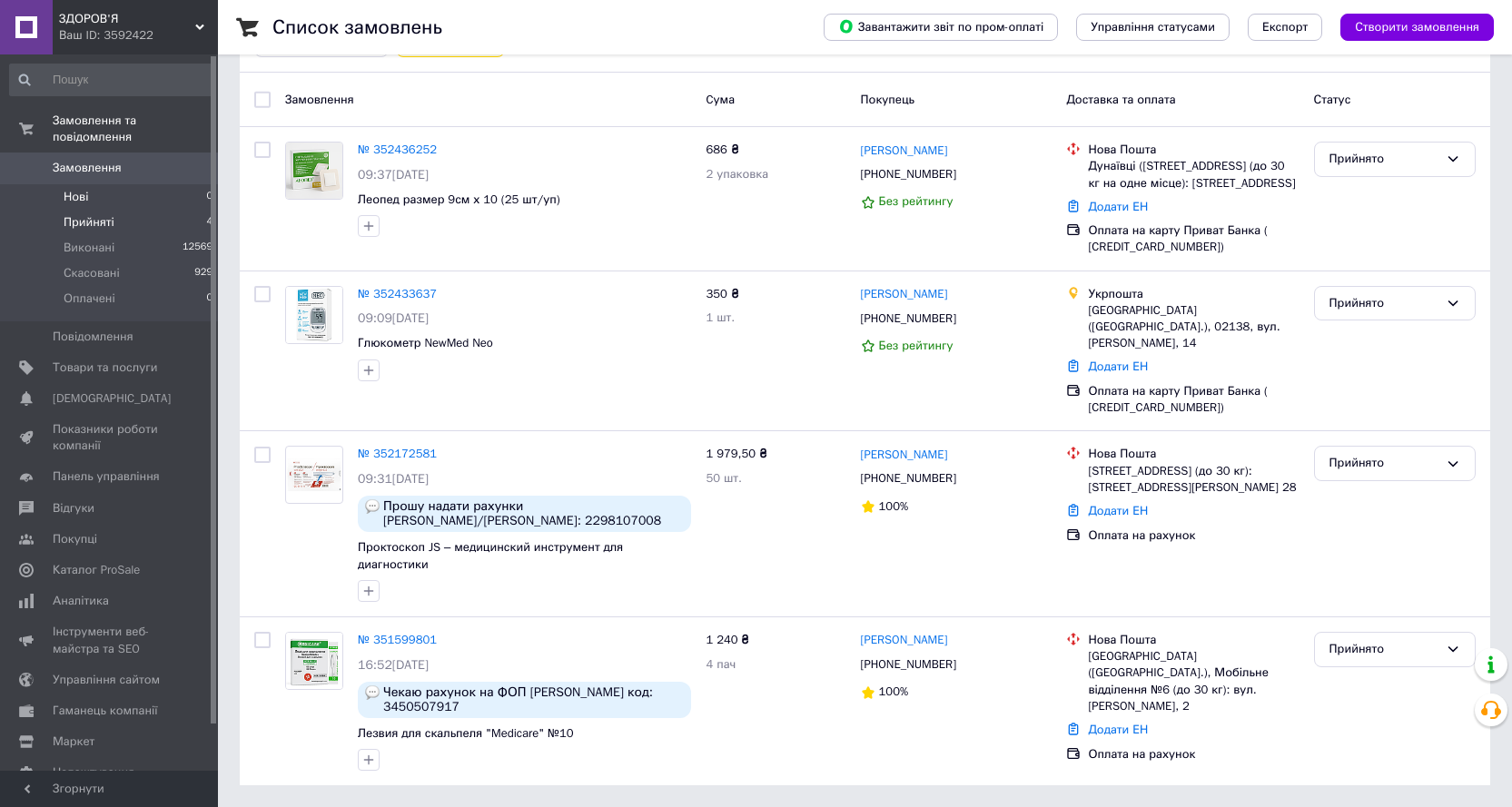 click on "Нові" at bounding box center (75, 197) 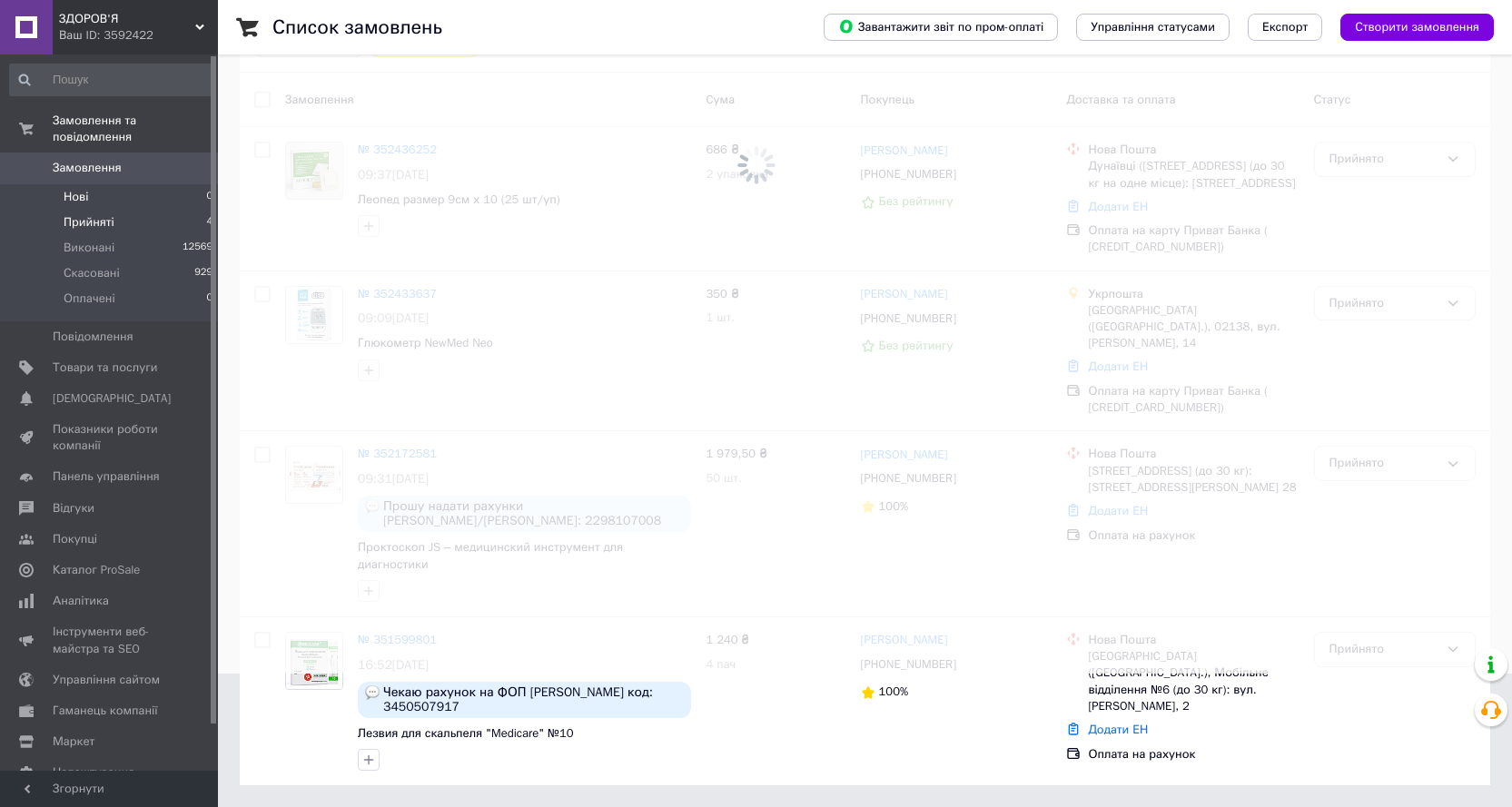 scroll, scrollTop: 0, scrollLeft: 0, axis: both 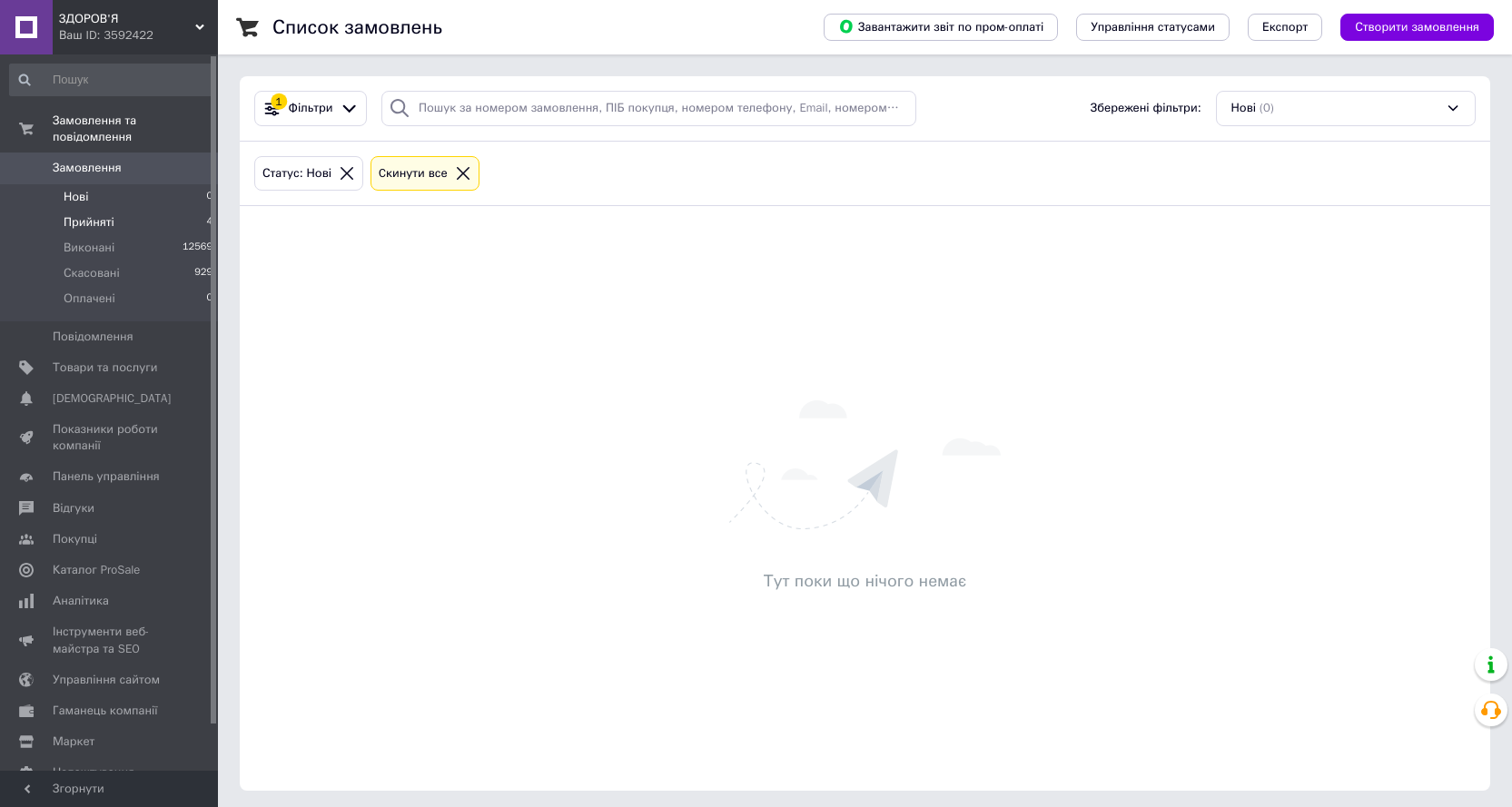 click on "Прийняті" at bounding box center [89, 222] 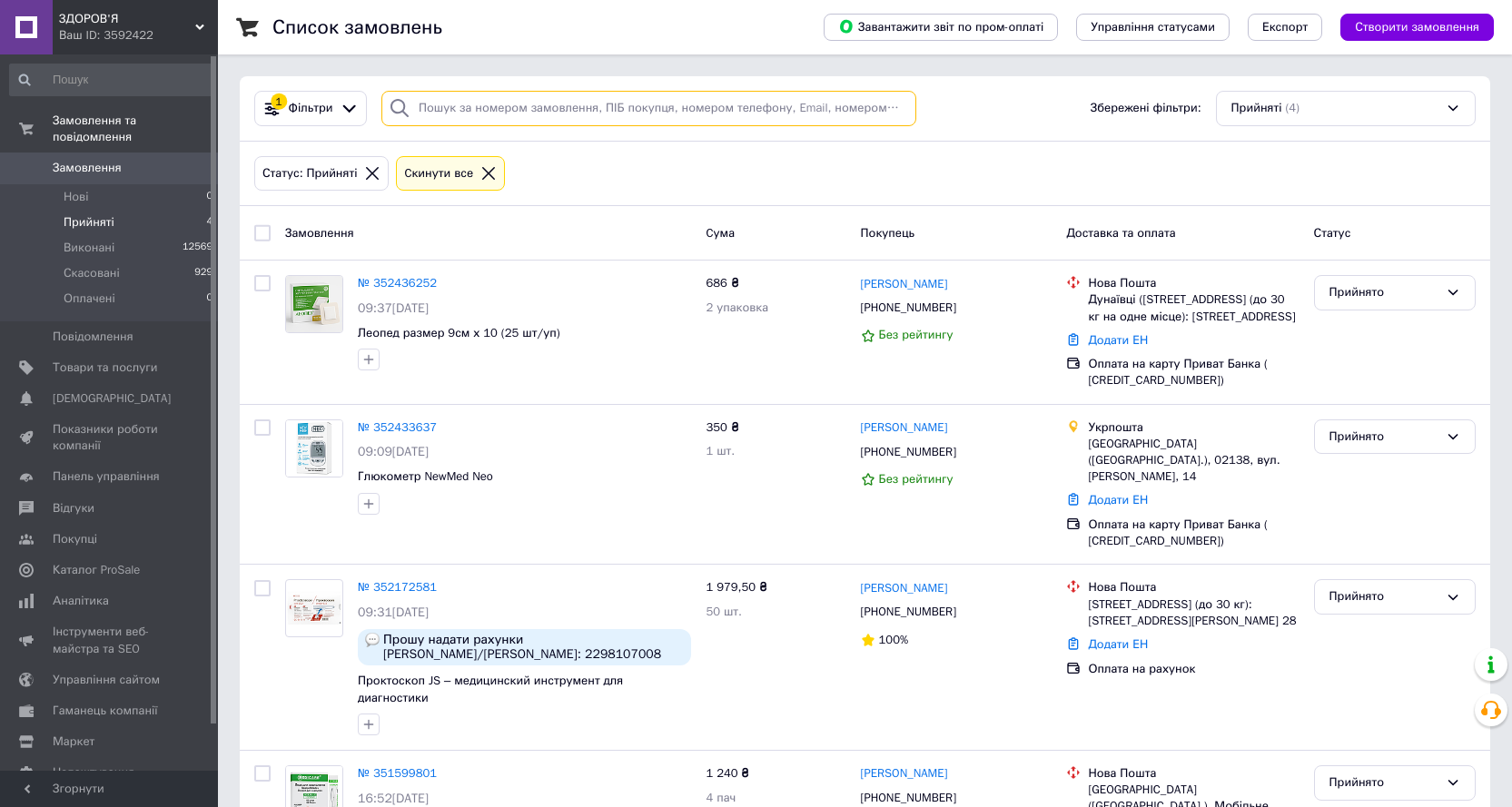 click at bounding box center [648, 108] 